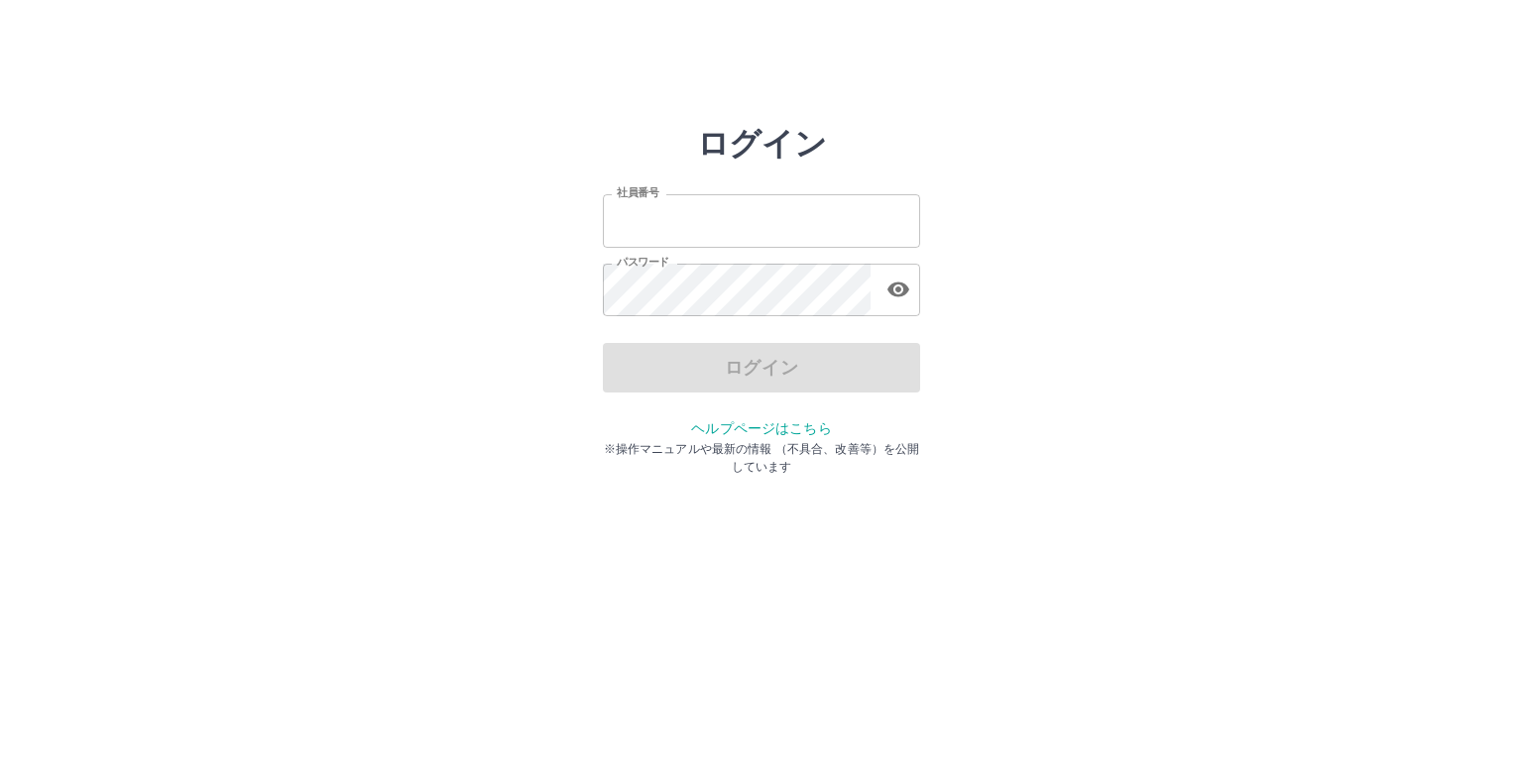 scroll, scrollTop: 0, scrollLeft: 0, axis: both 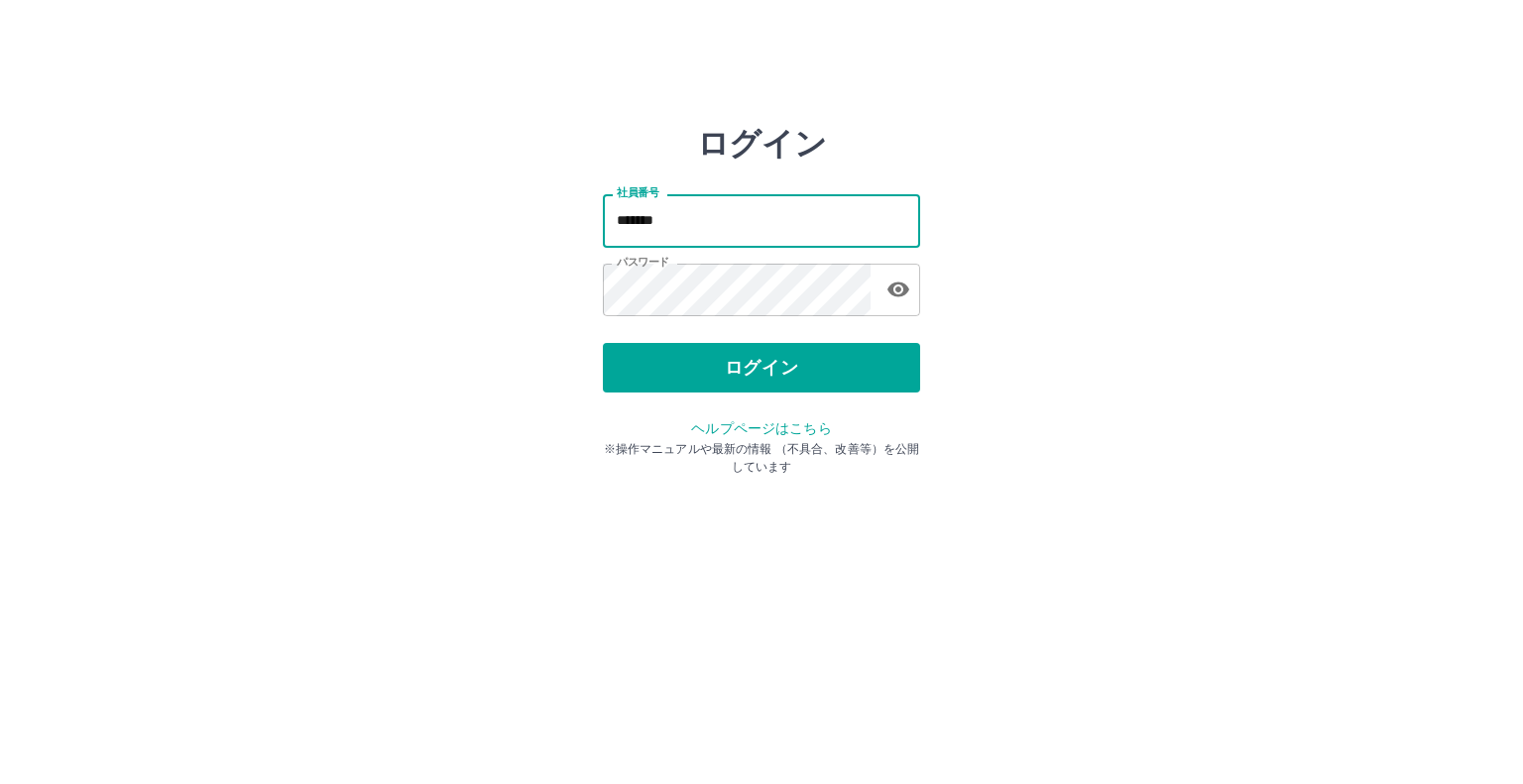 click on "*******" at bounding box center [762, 220] 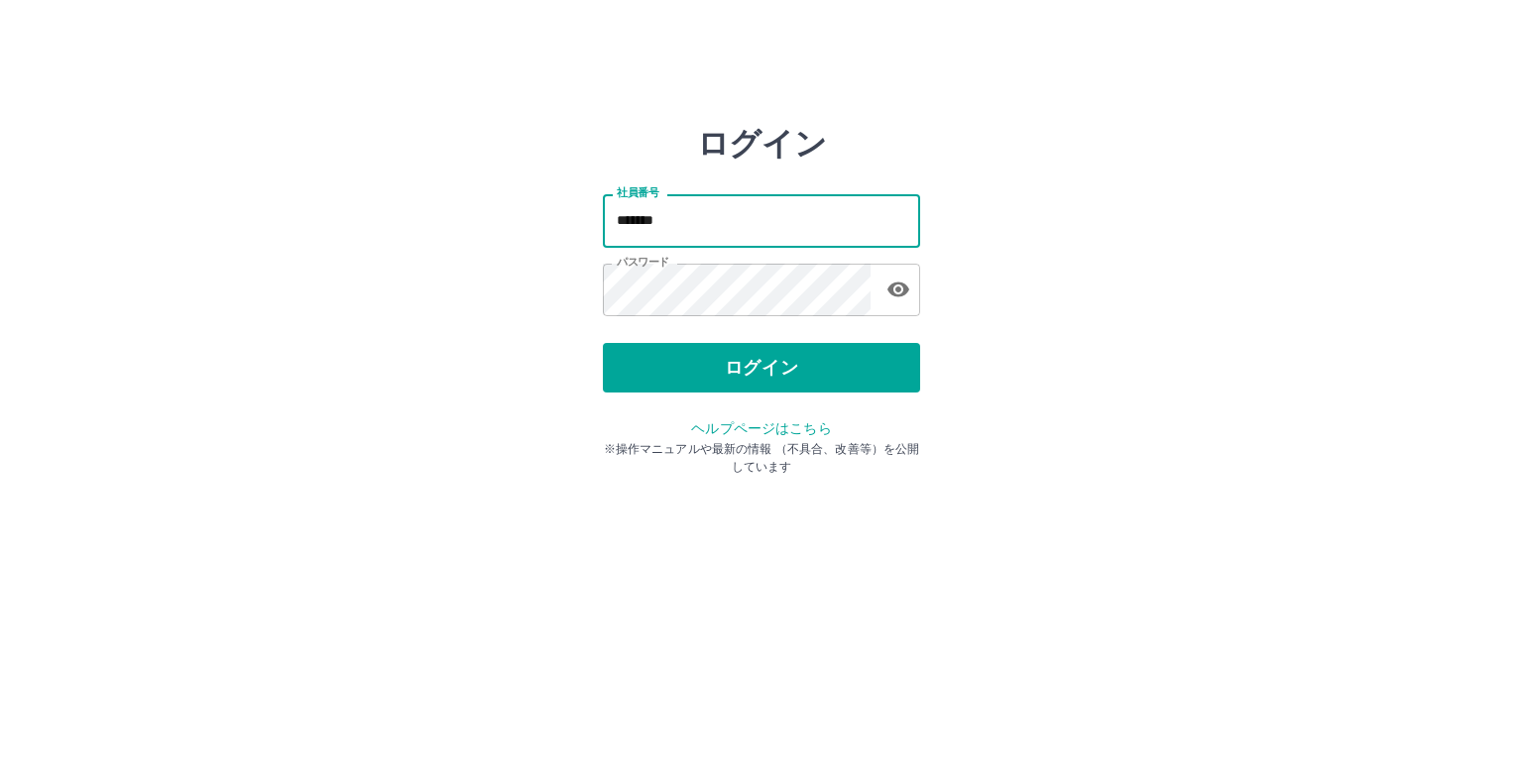 type on "*******" 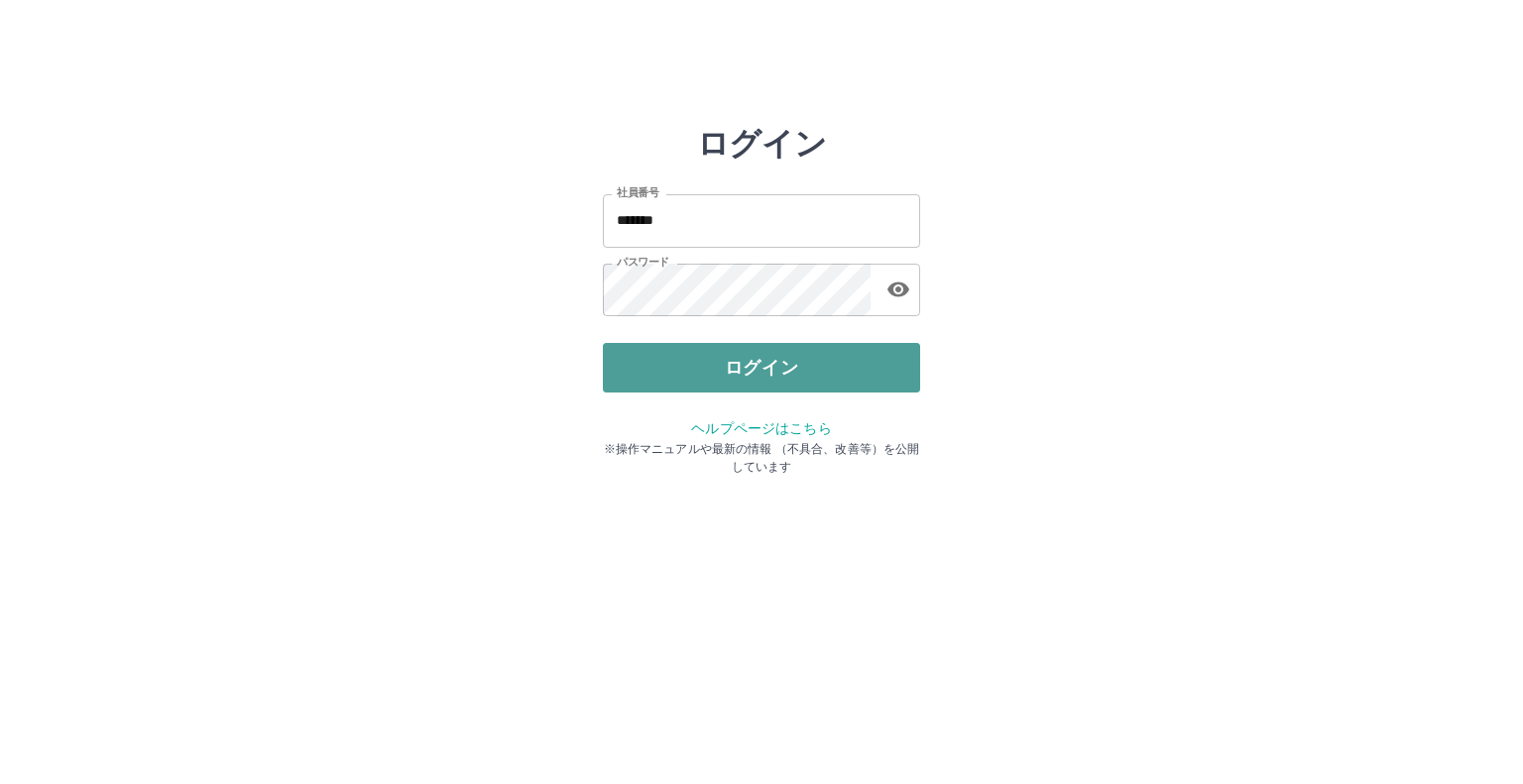 click on "ログイン" at bounding box center [762, 368] 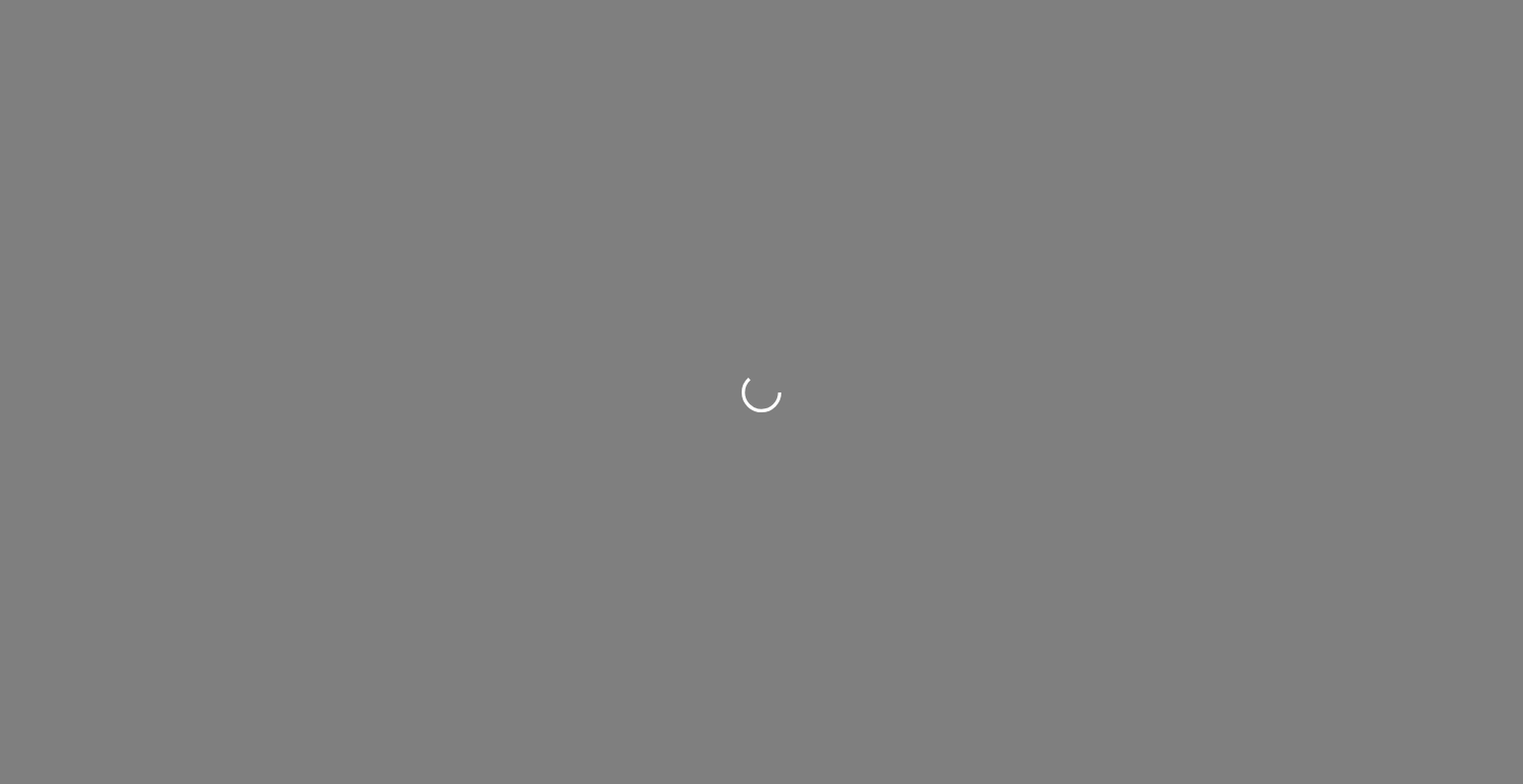 scroll, scrollTop: 0, scrollLeft: 0, axis: both 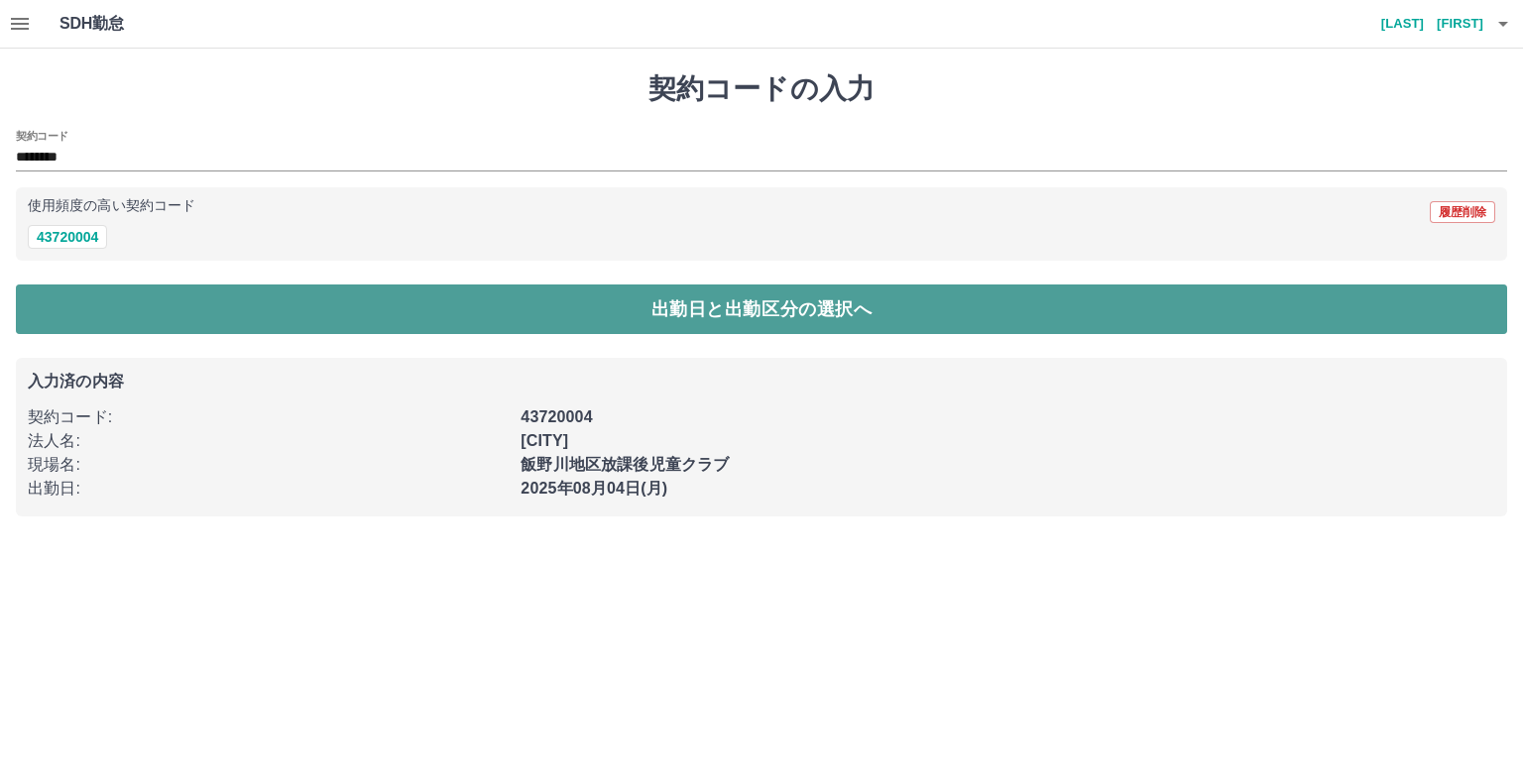 click on "出勤日と出勤区分の選択へ" at bounding box center (762, 309) 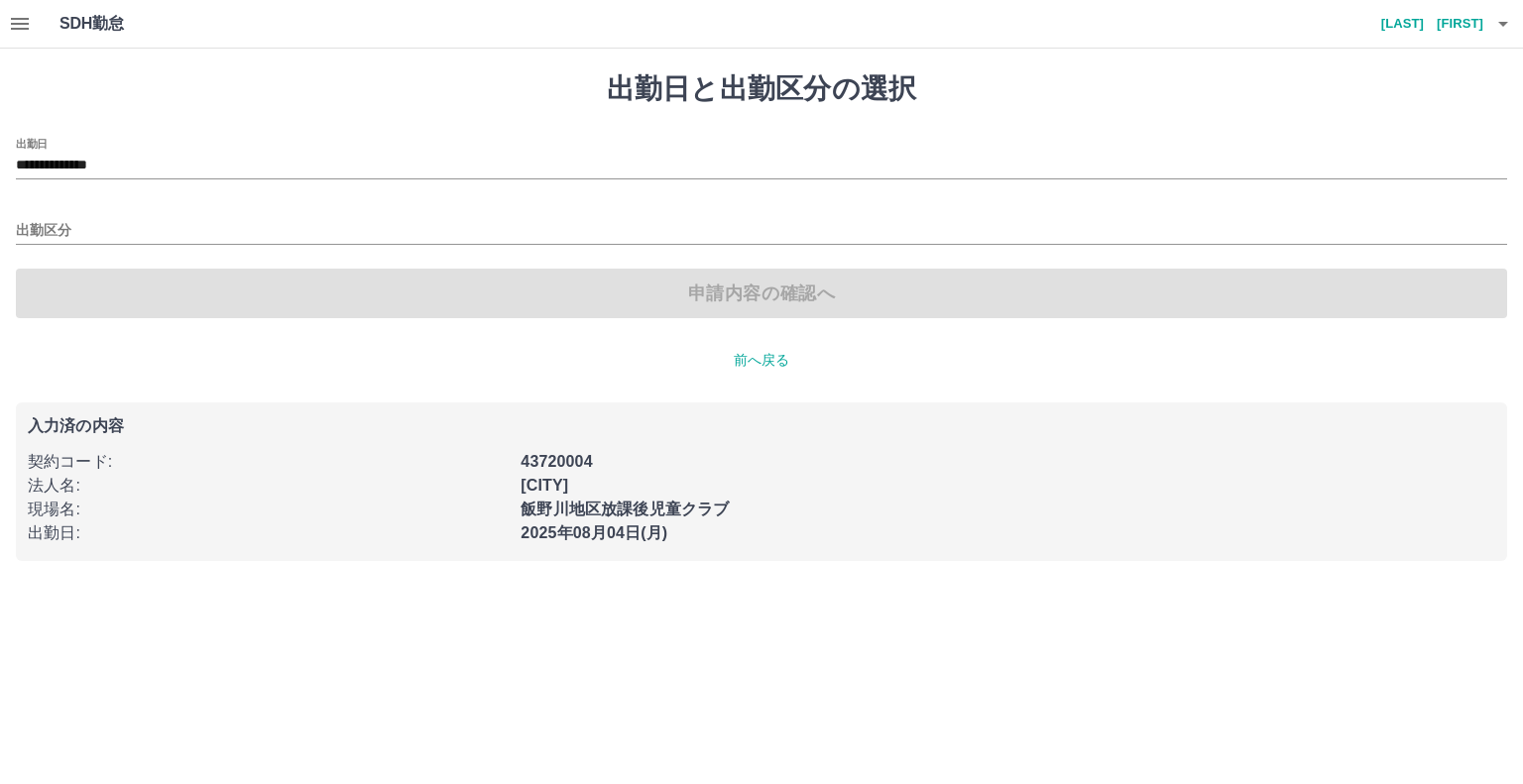 click on "出勤区分" at bounding box center (762, 224) 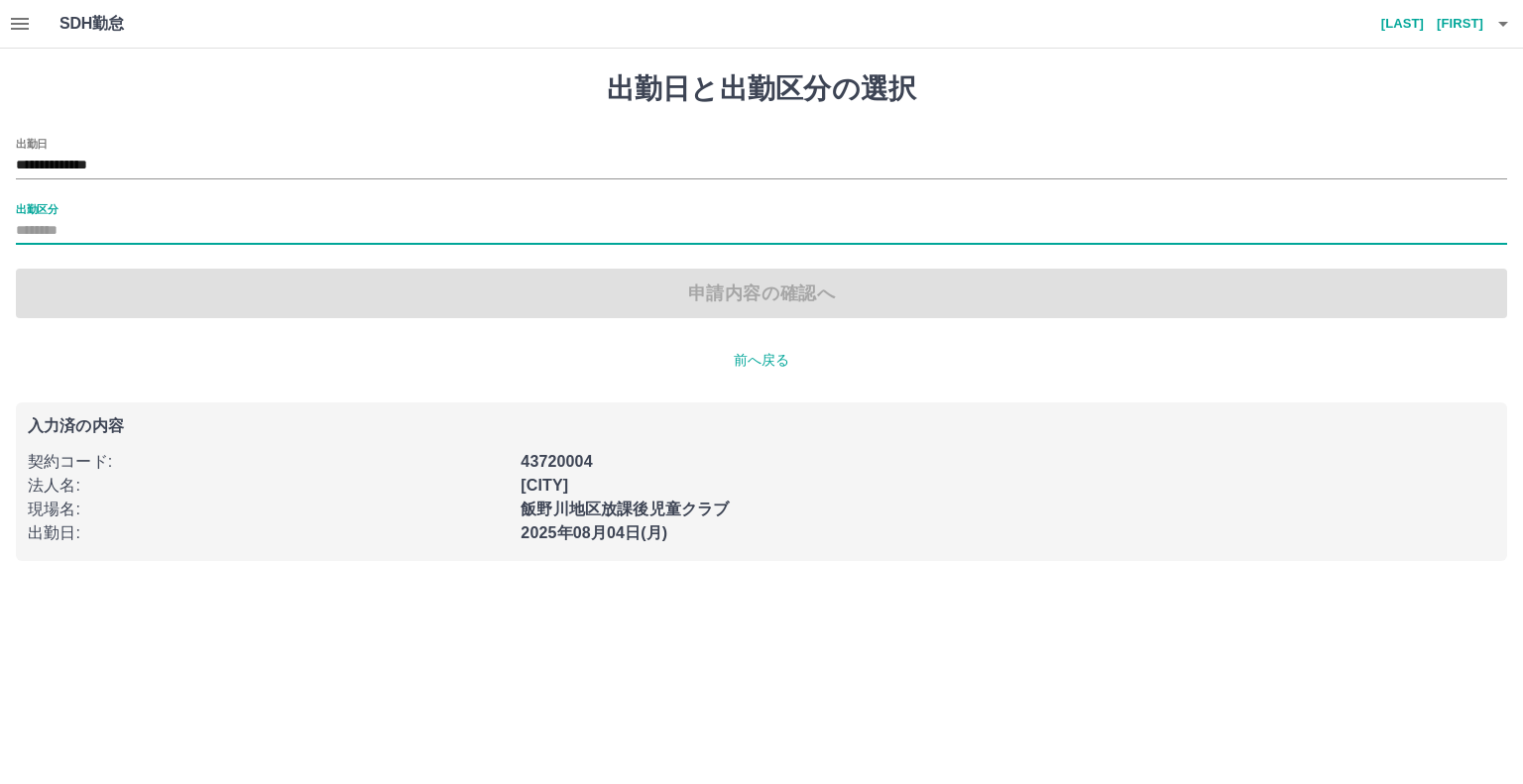 click on "出勤区分" at bounding box center (762, 224) 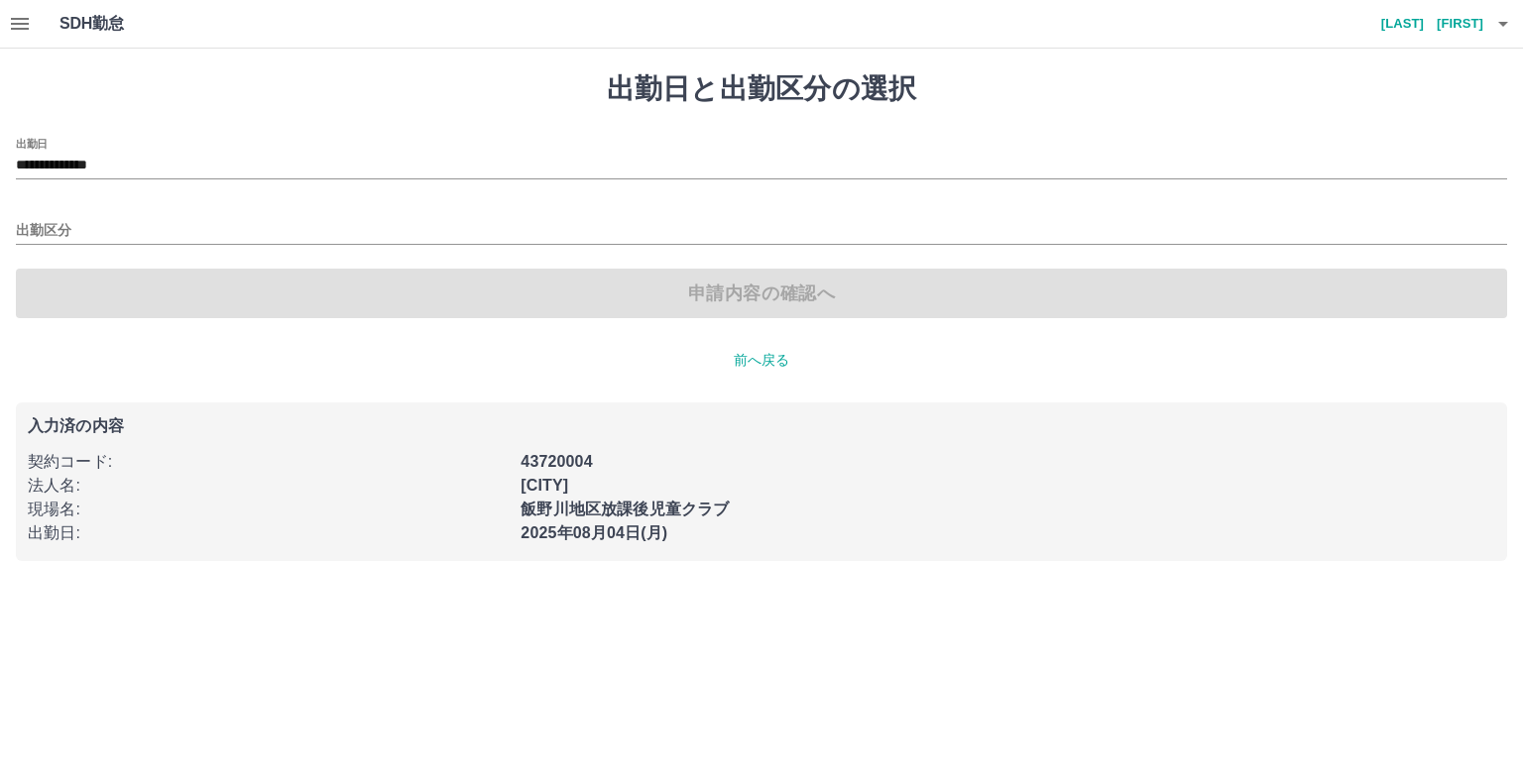 click on "前へ戻る" at bounding box center [762, 360] 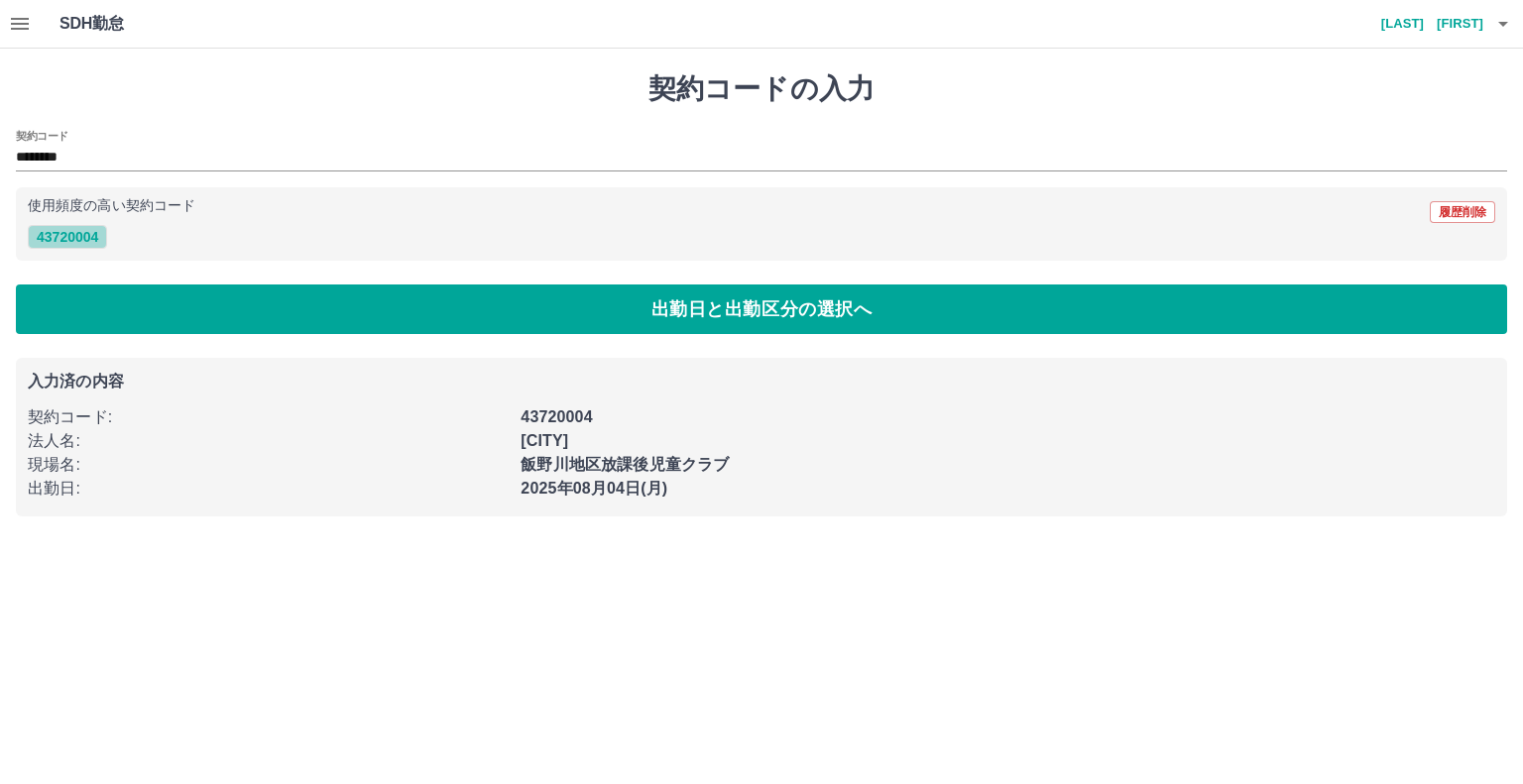click on "43720004" at bounding box center [67, 237] 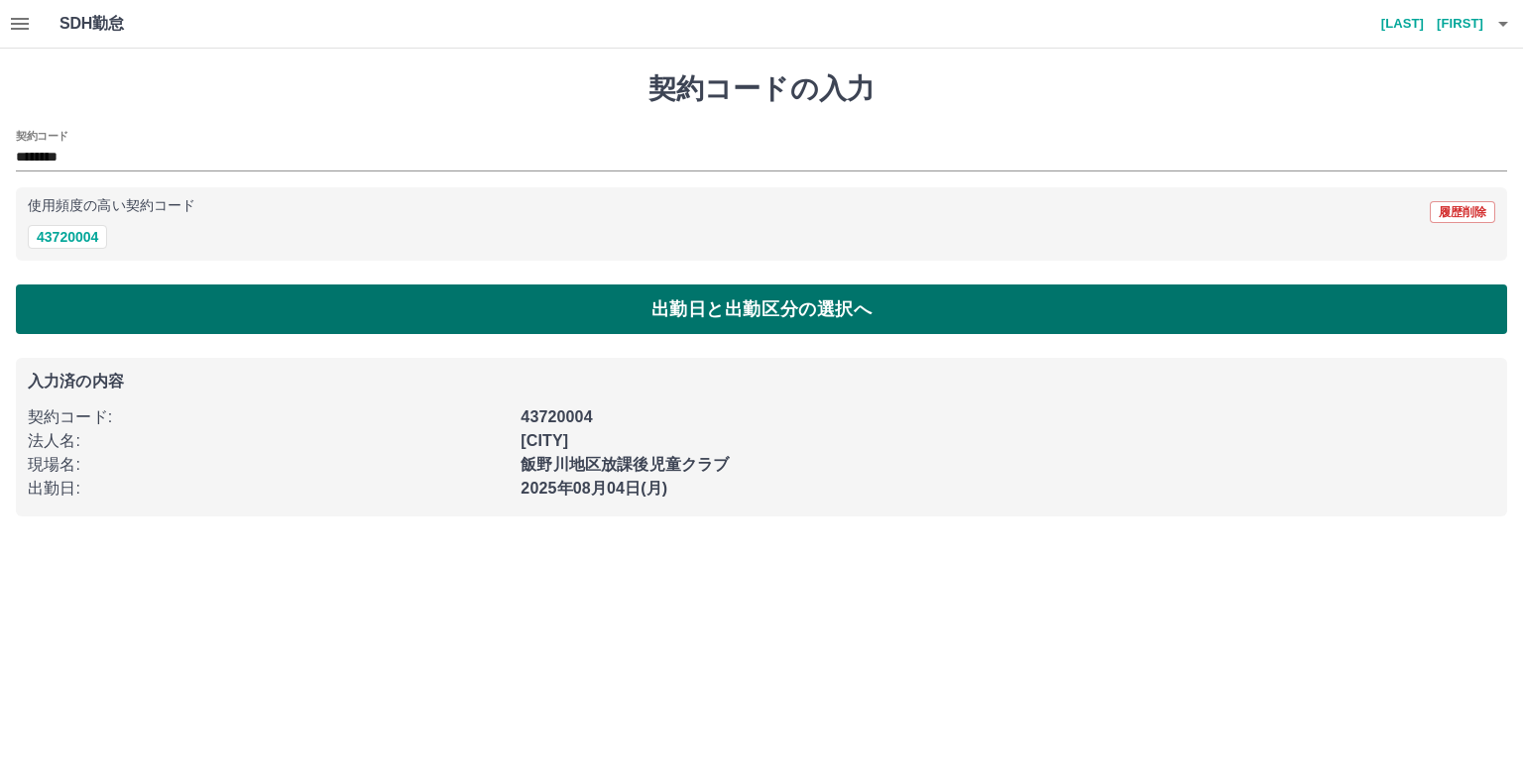 drag, startPoint x: 90, startPoint y: 235, endPoint x: 218, endPoint y: 316, distance: 151.47607 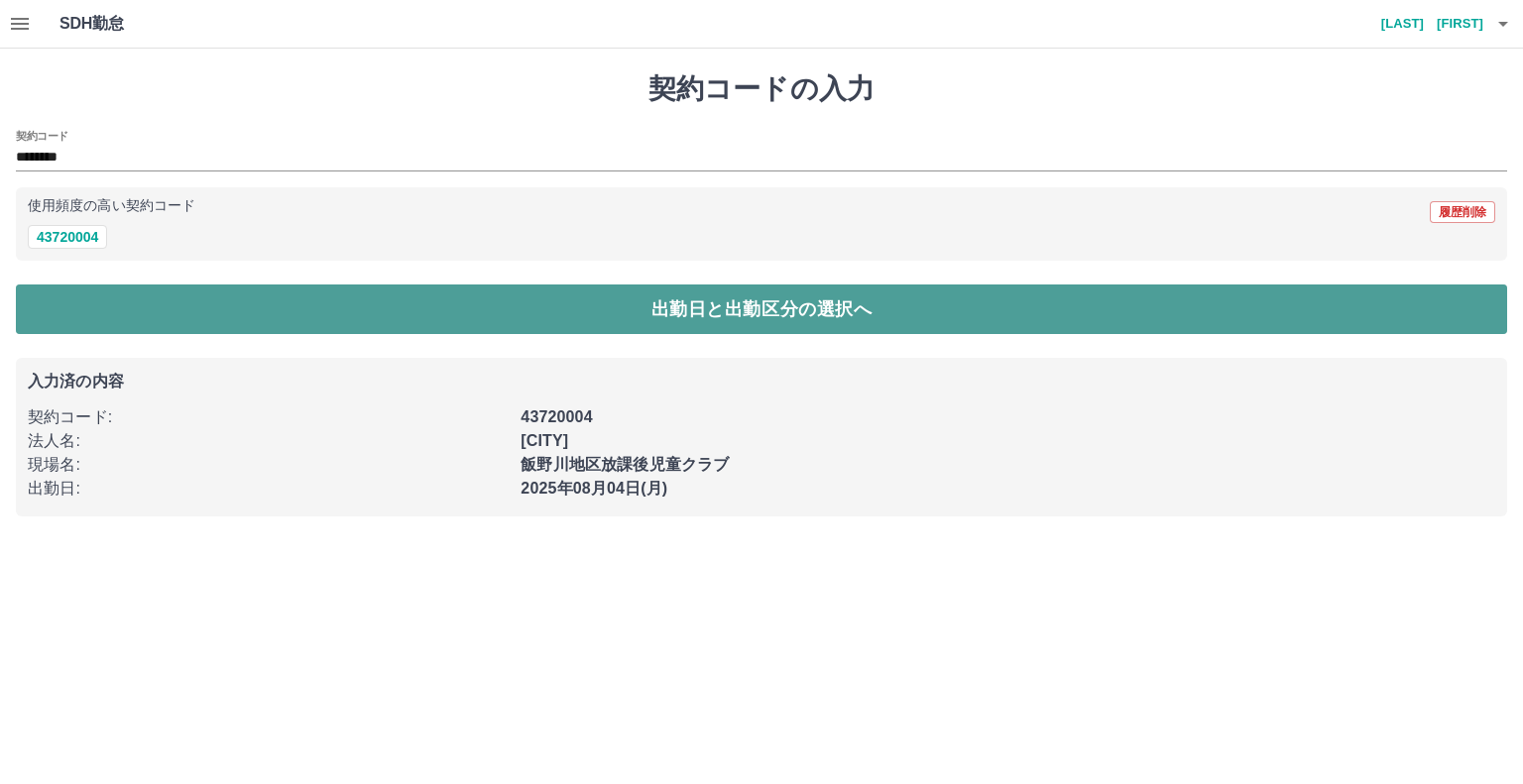 click on "出勤日と出勤区分の選択へ" at bounding box center (762, 309) 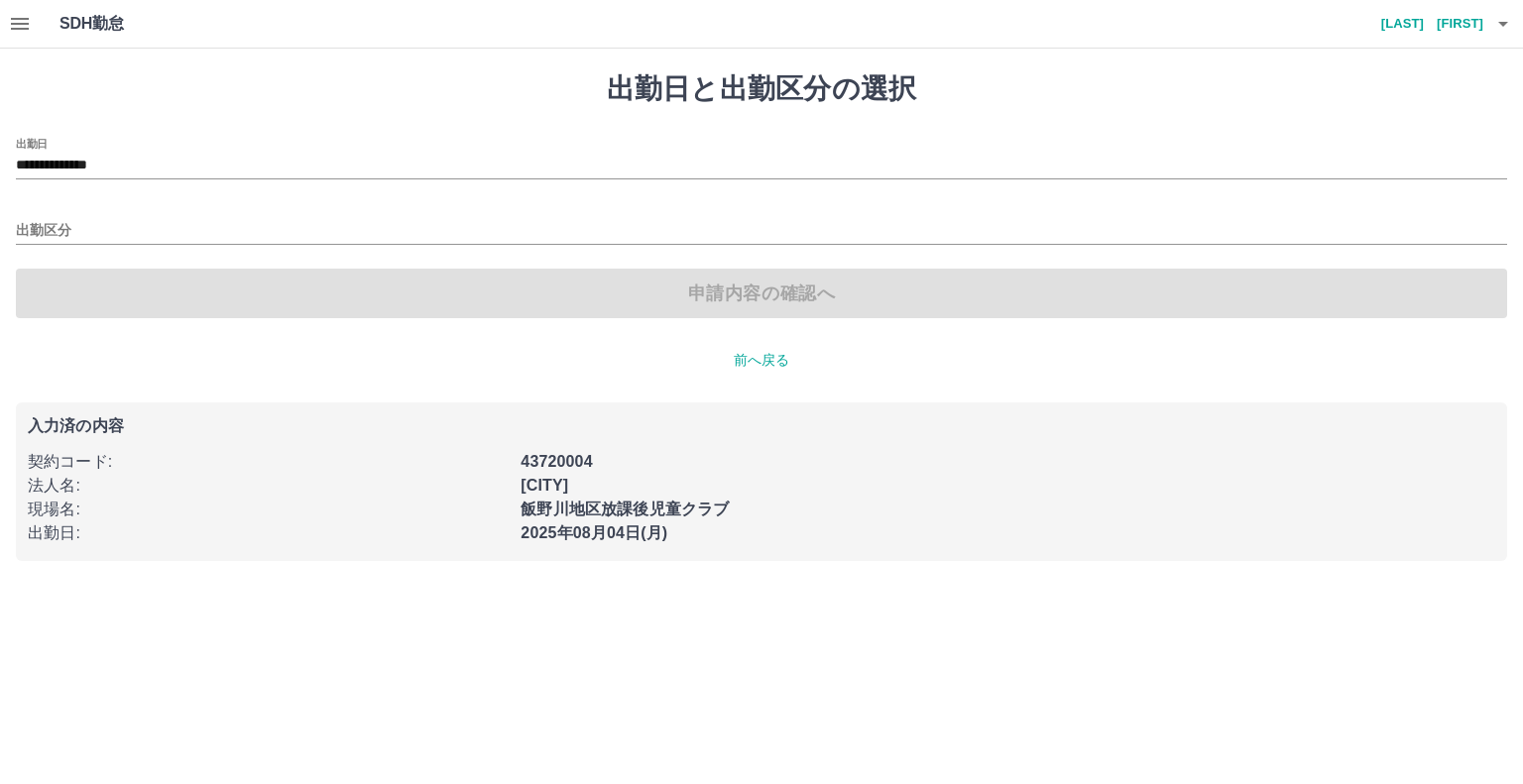 click on "出勤区分" at bounding box center [762, 224] 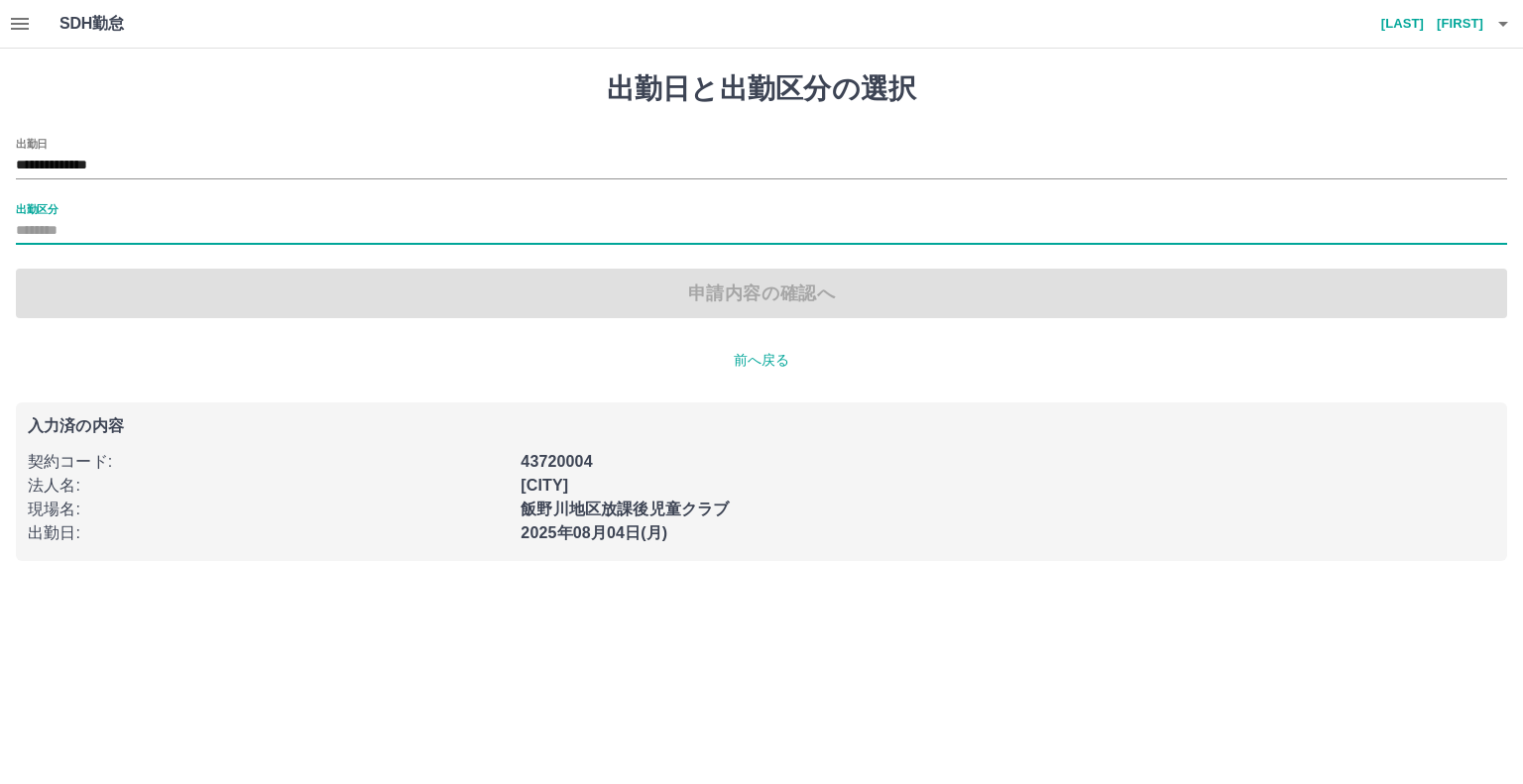 click on "出勤区分" at bounding box center [762, 224] 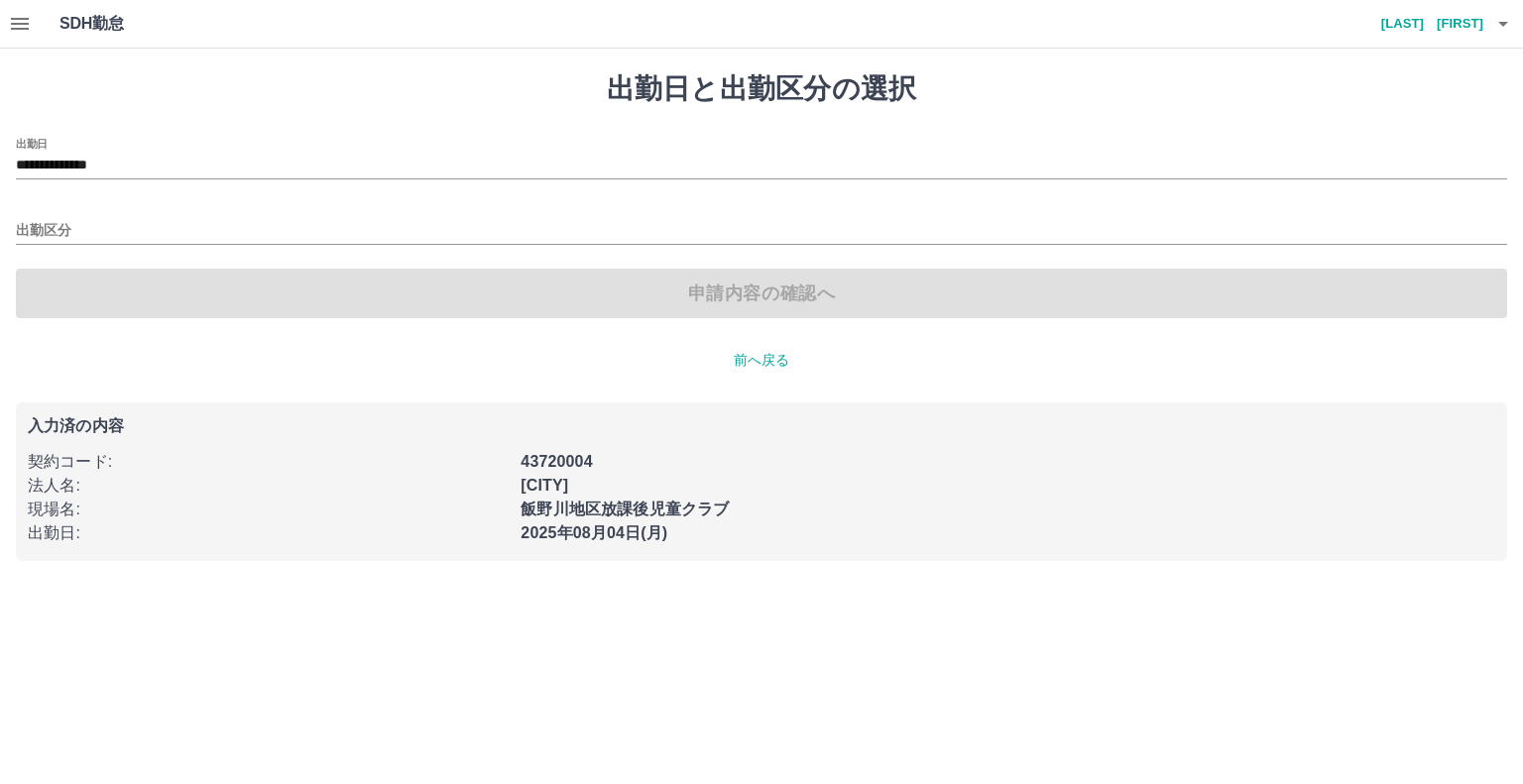 click on "前へ戻る" at bounding box center (762, 360) 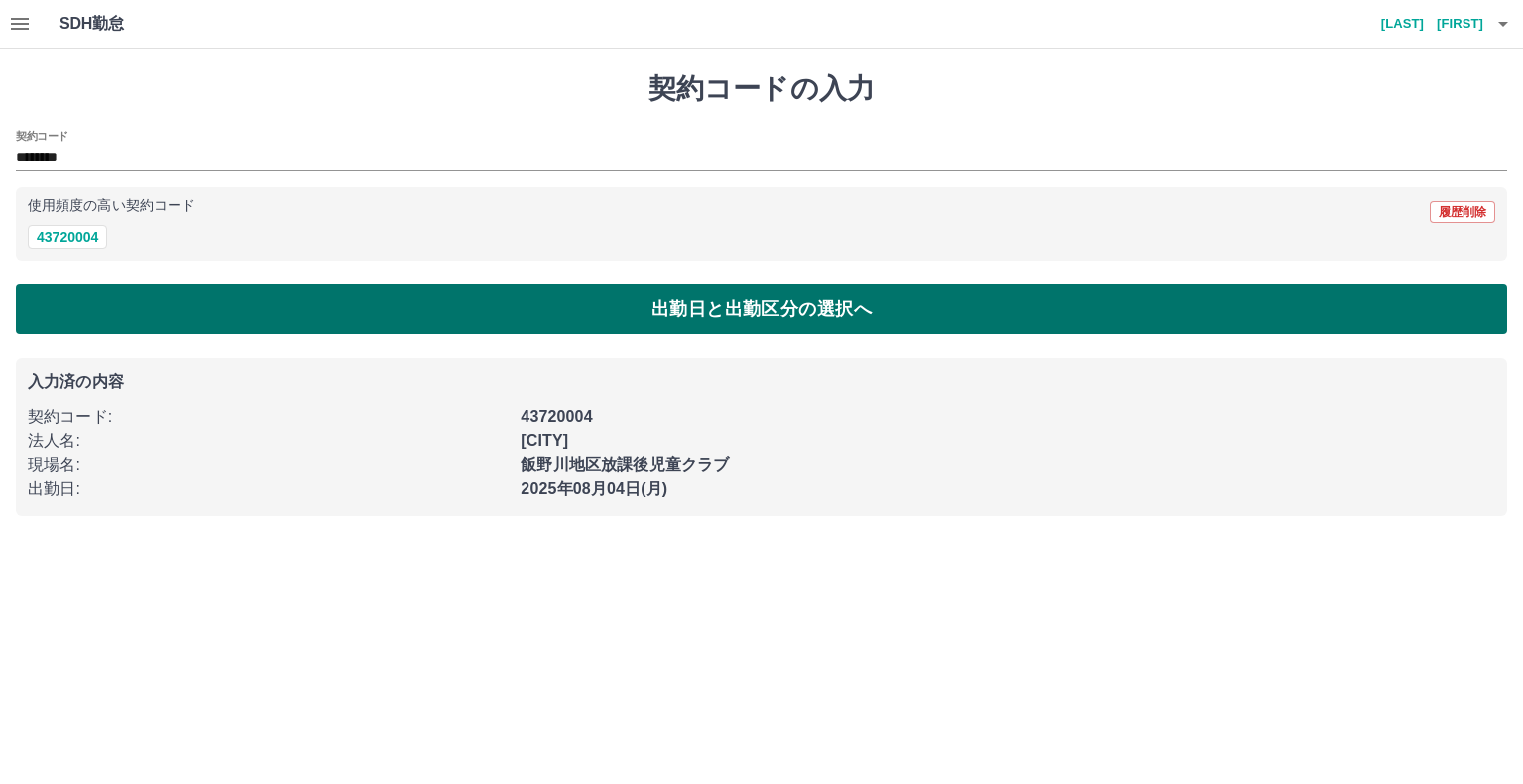 click on "出勤日と出勤区分の選択へ" at bounding box center (762, 309) 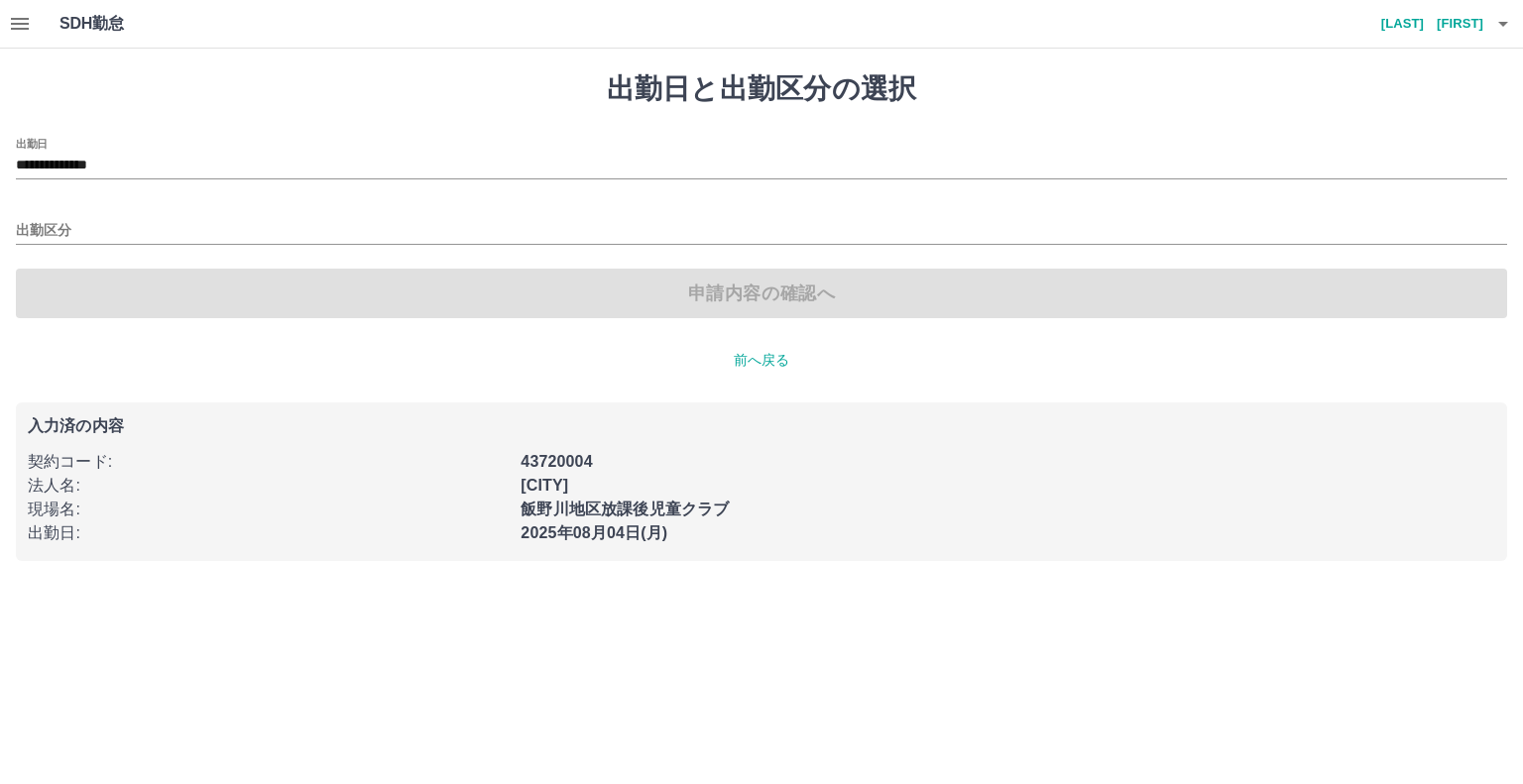 click on "出勤区分" at bounding box center [762, 224] 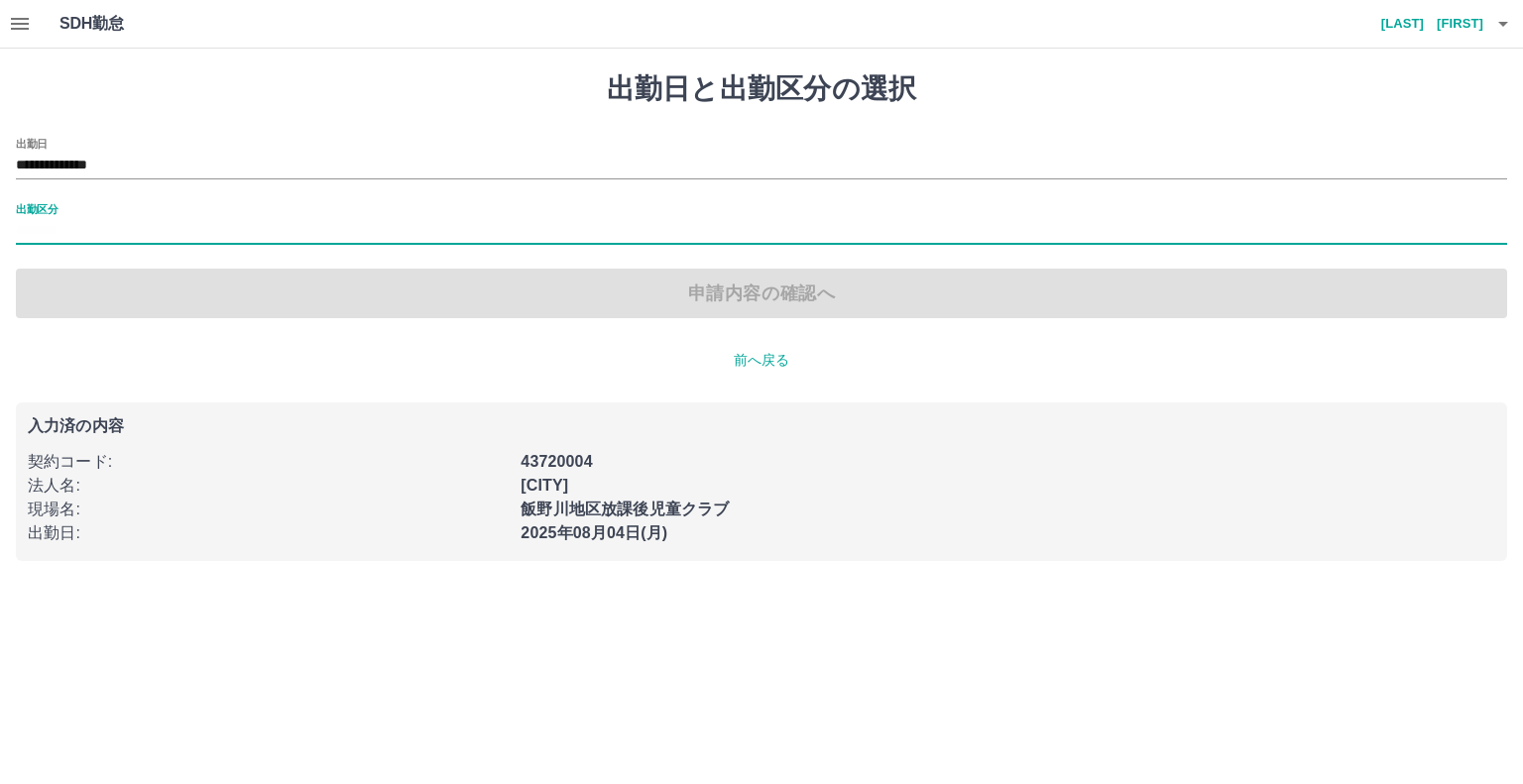 click on "出勤区分" at bounding box center (762, 224) 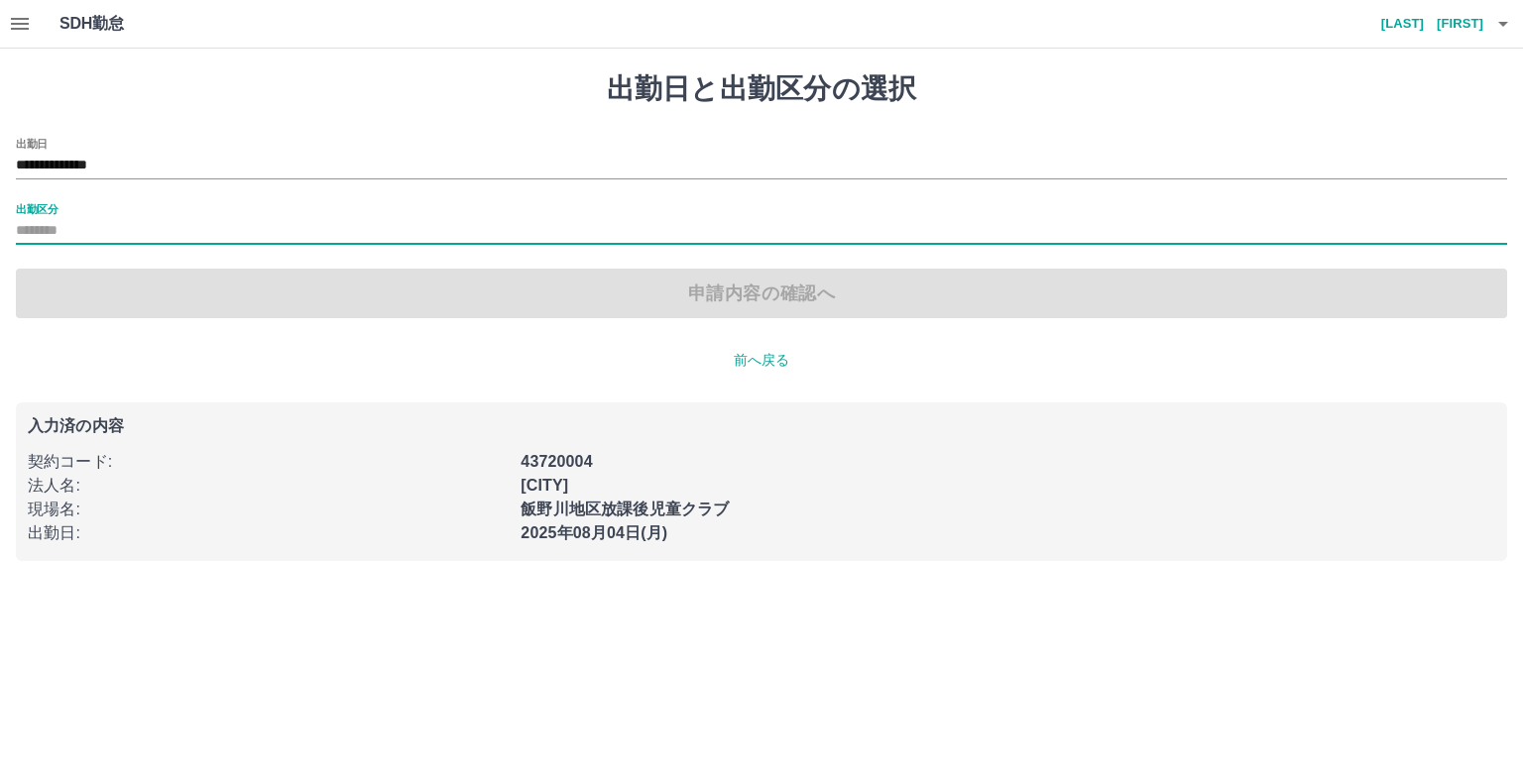click on "出勤区分" at bounding box center [762, 224] 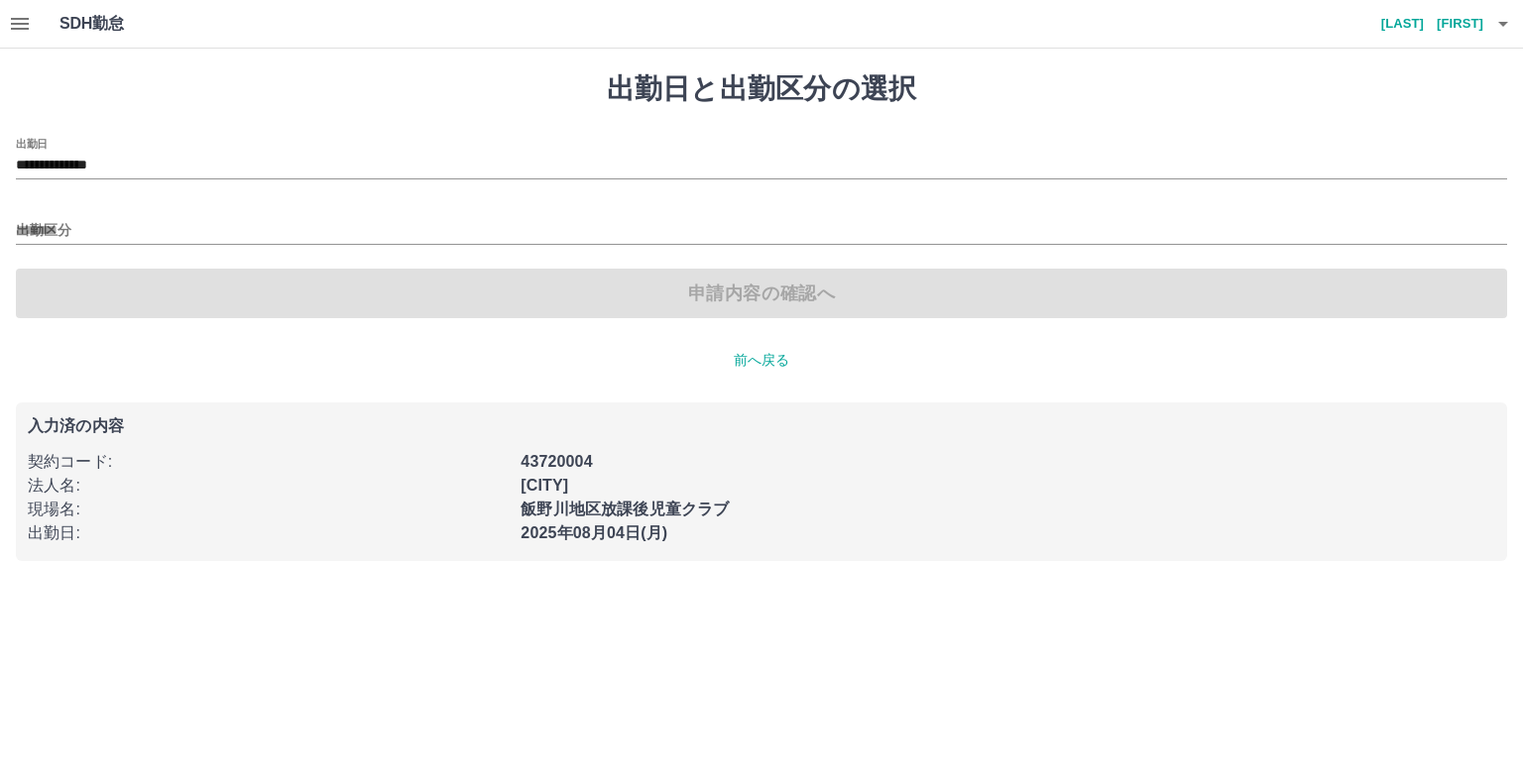 click on "**********" at bounding box center (762, 228) 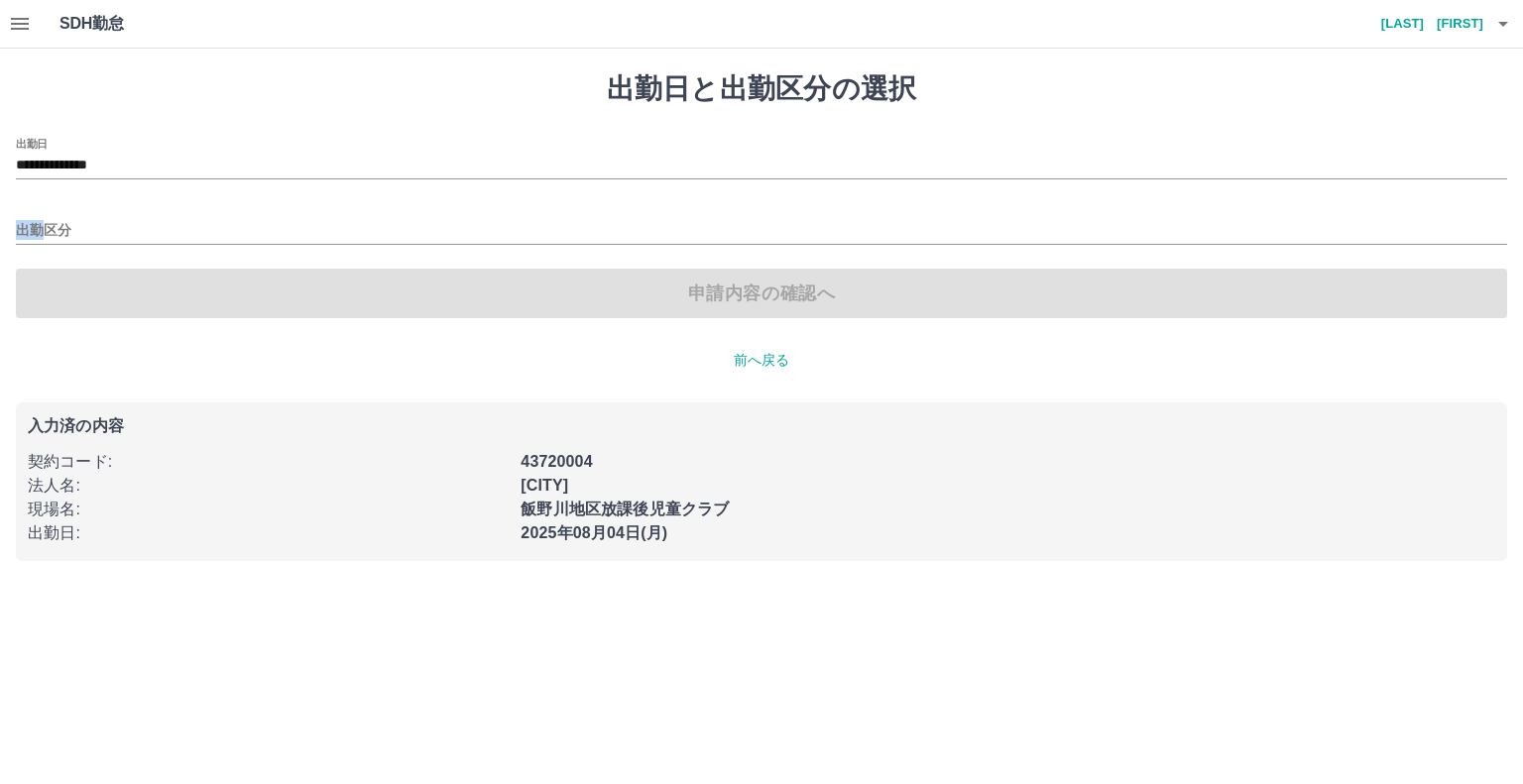 click on "**********" at bounding box center (762, 228) 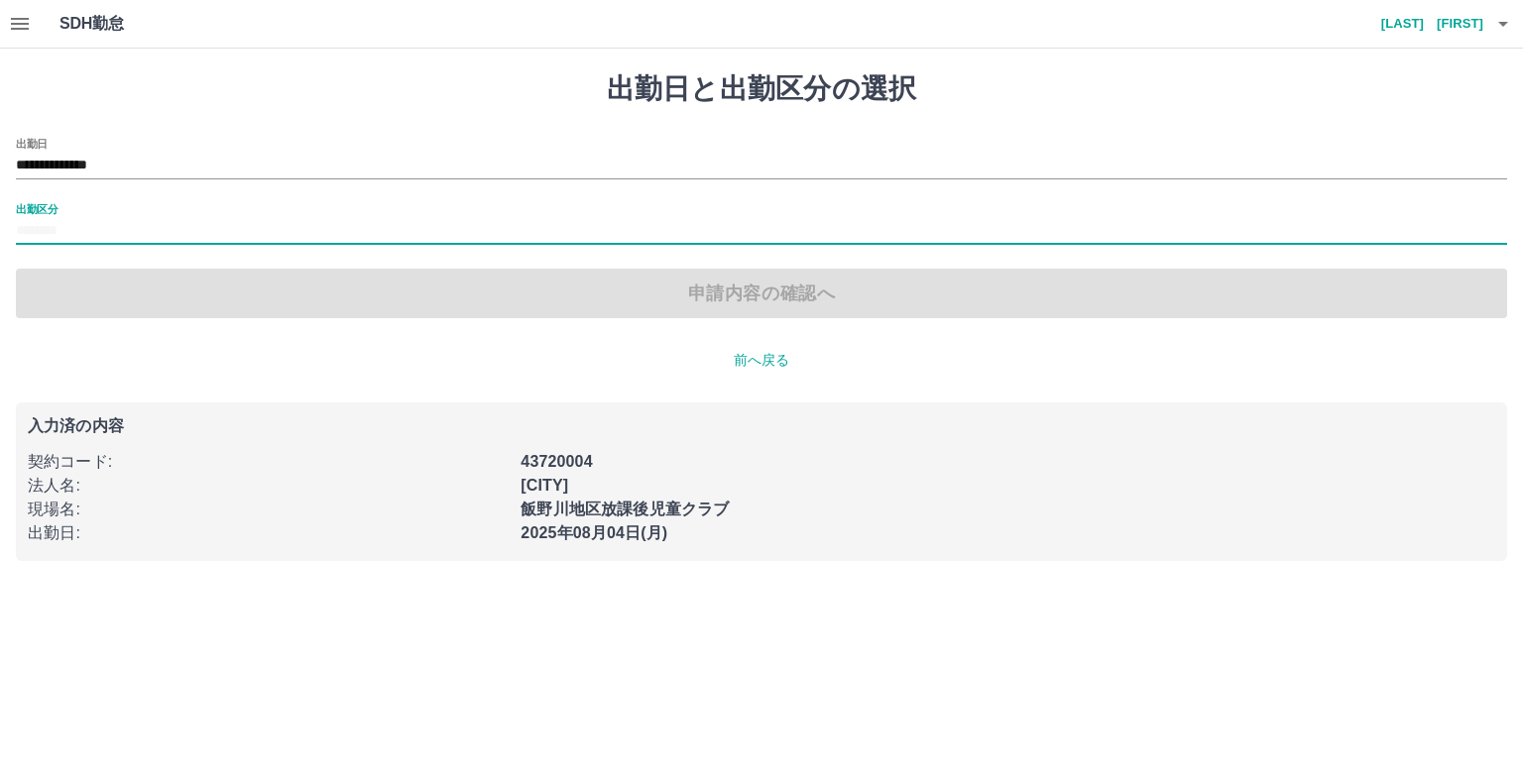 click on "出勤区分" at bounding box center (762, 224) 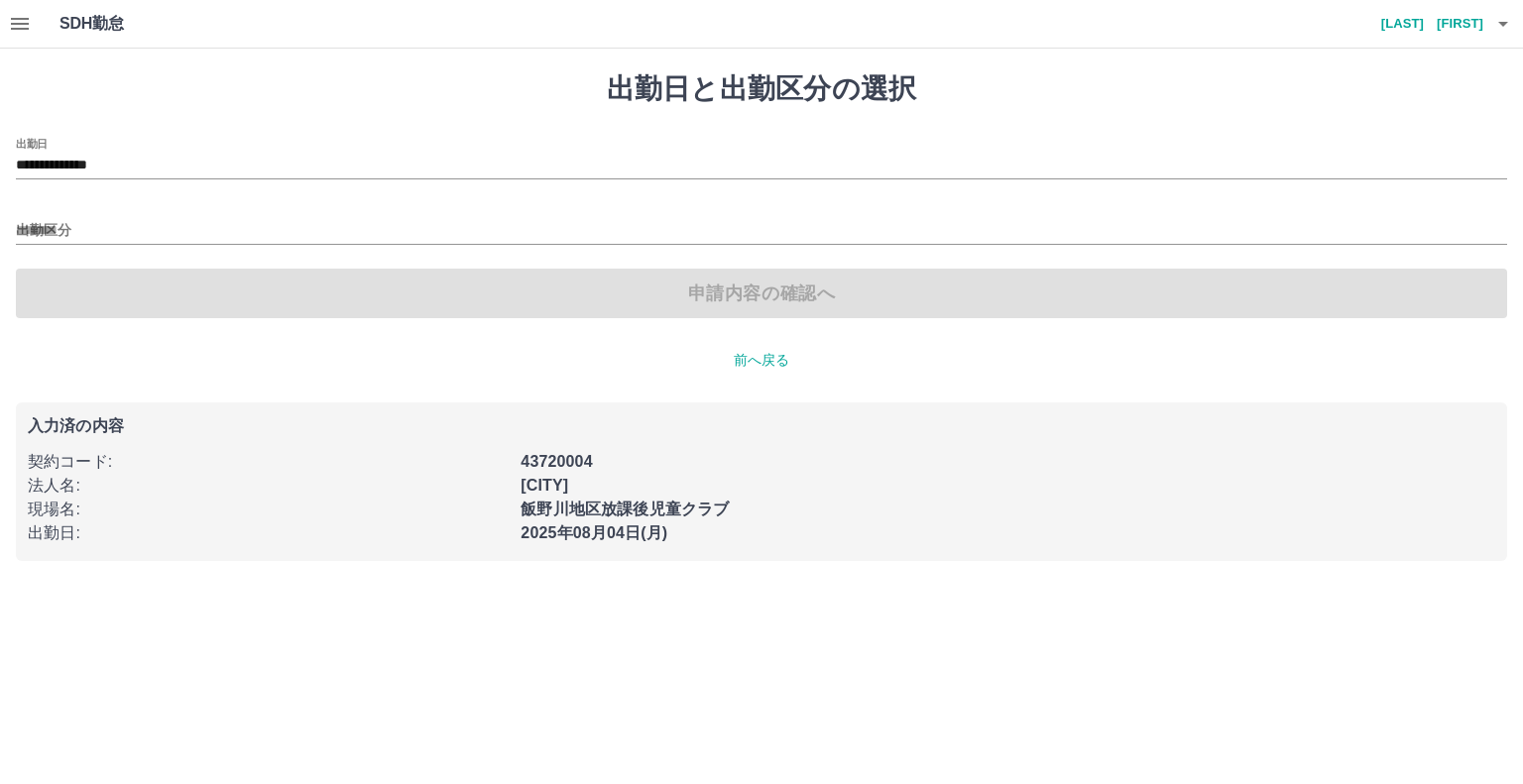 click on "**********" at bounding box center [762, 228] 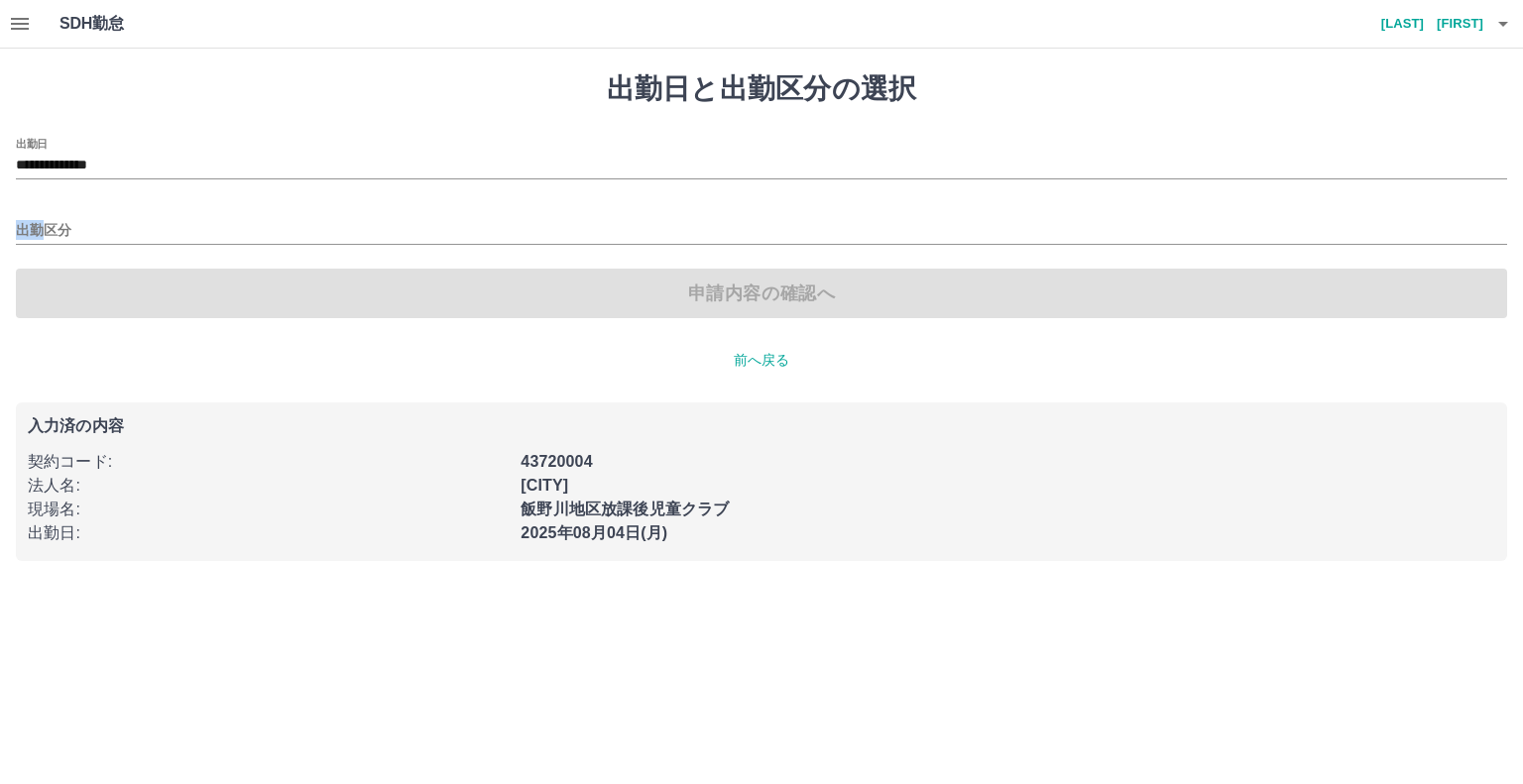 click on "**********" at bounding box center [762, 228] 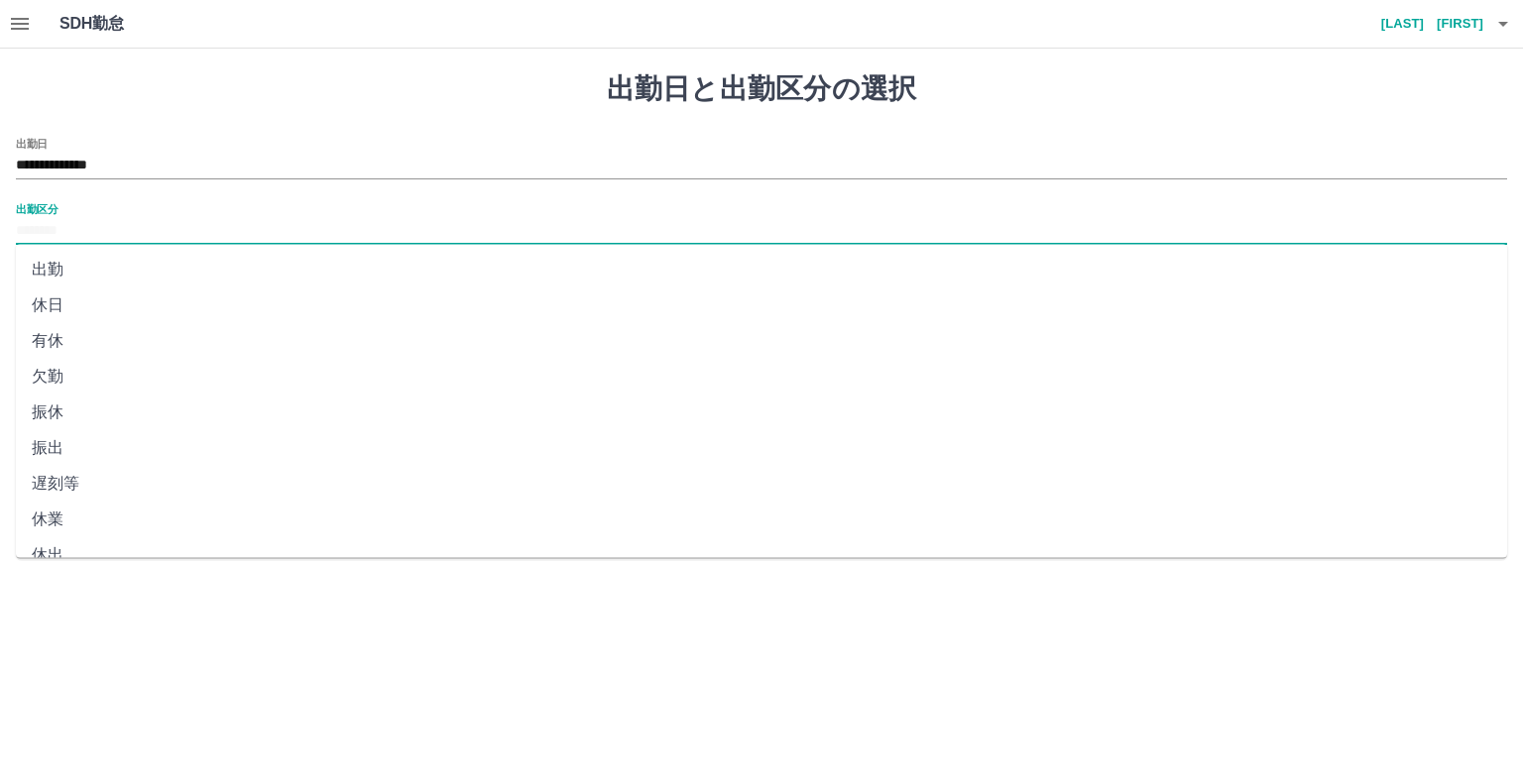 click on "出勤区分" at bounding box center (762, 231) 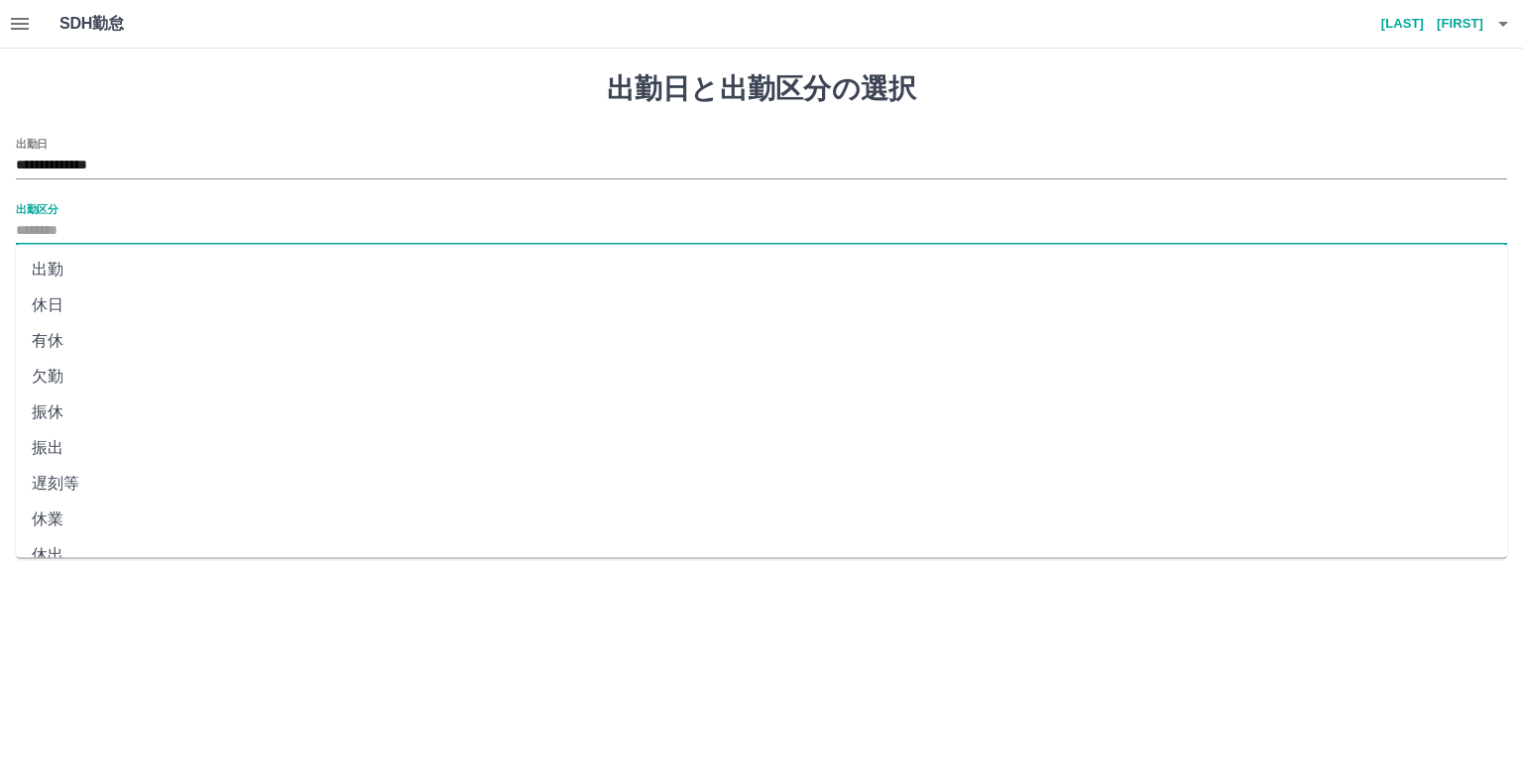 click on "出勤" at bounding box center [762, 270] 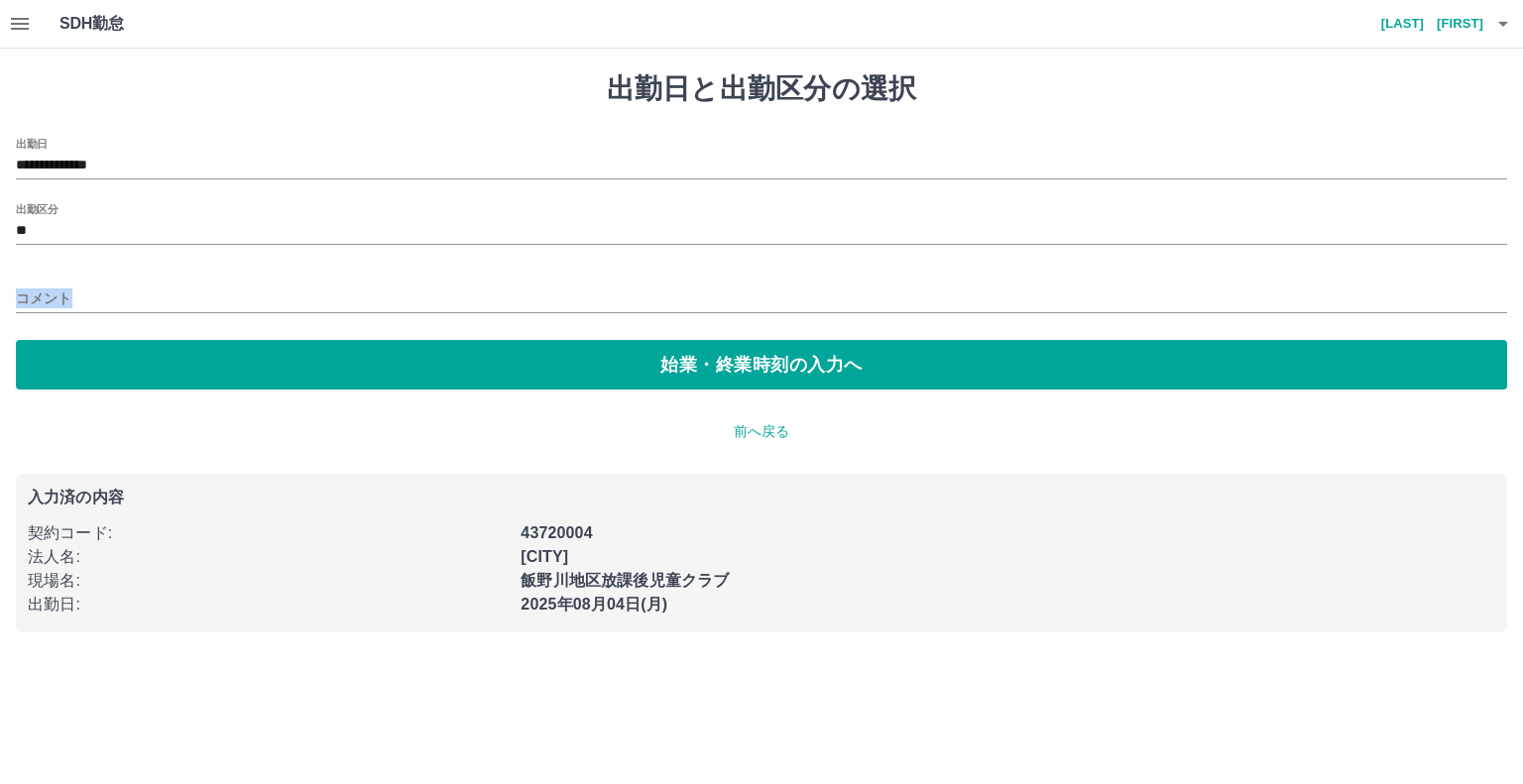 drag, startPoint x: 92, startPoint y: 264, endPoint x: 92, endPoint y: 420, distance: 156 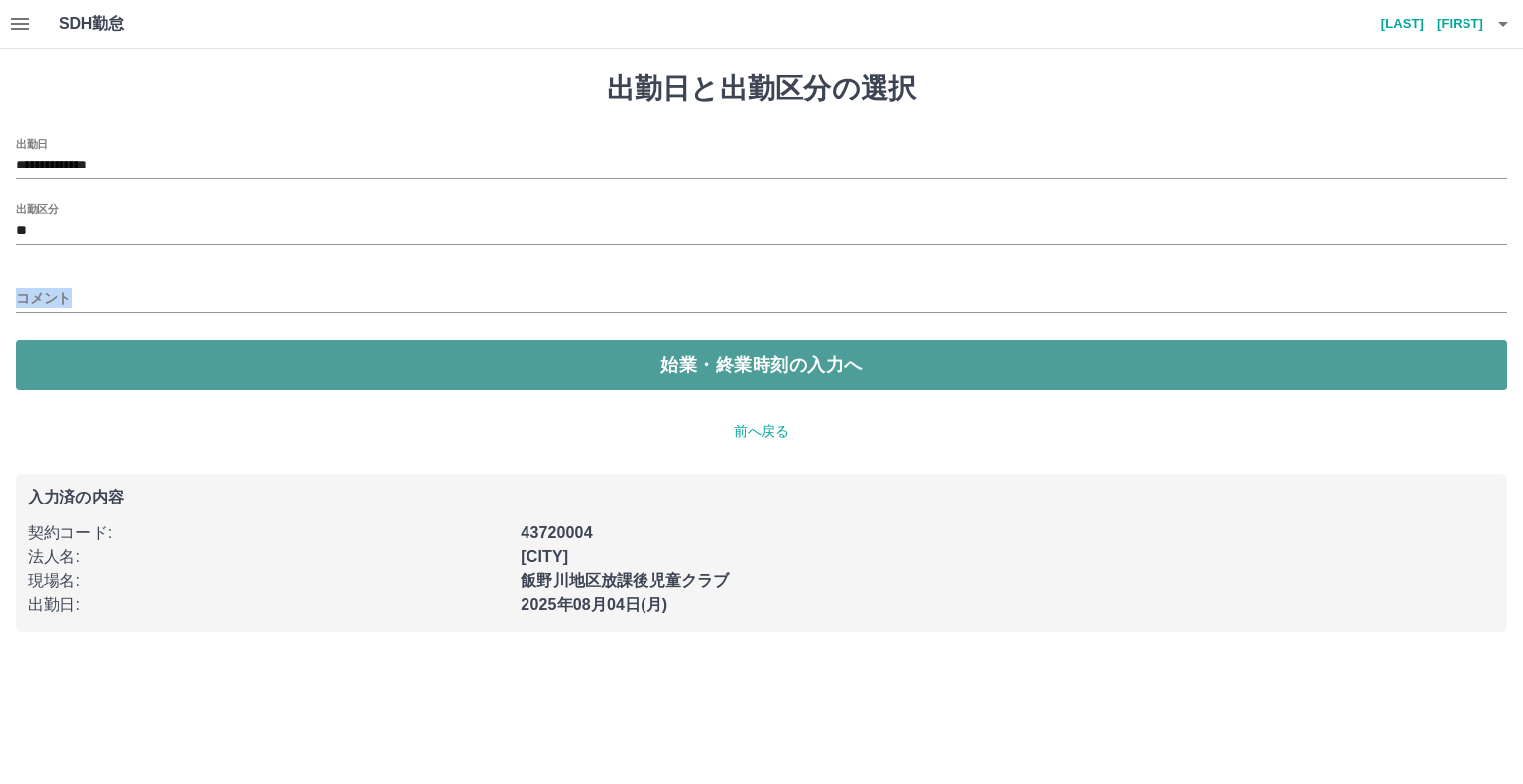 click on "始業・終業時刻の入力へ" at bounding box center (762, 365) 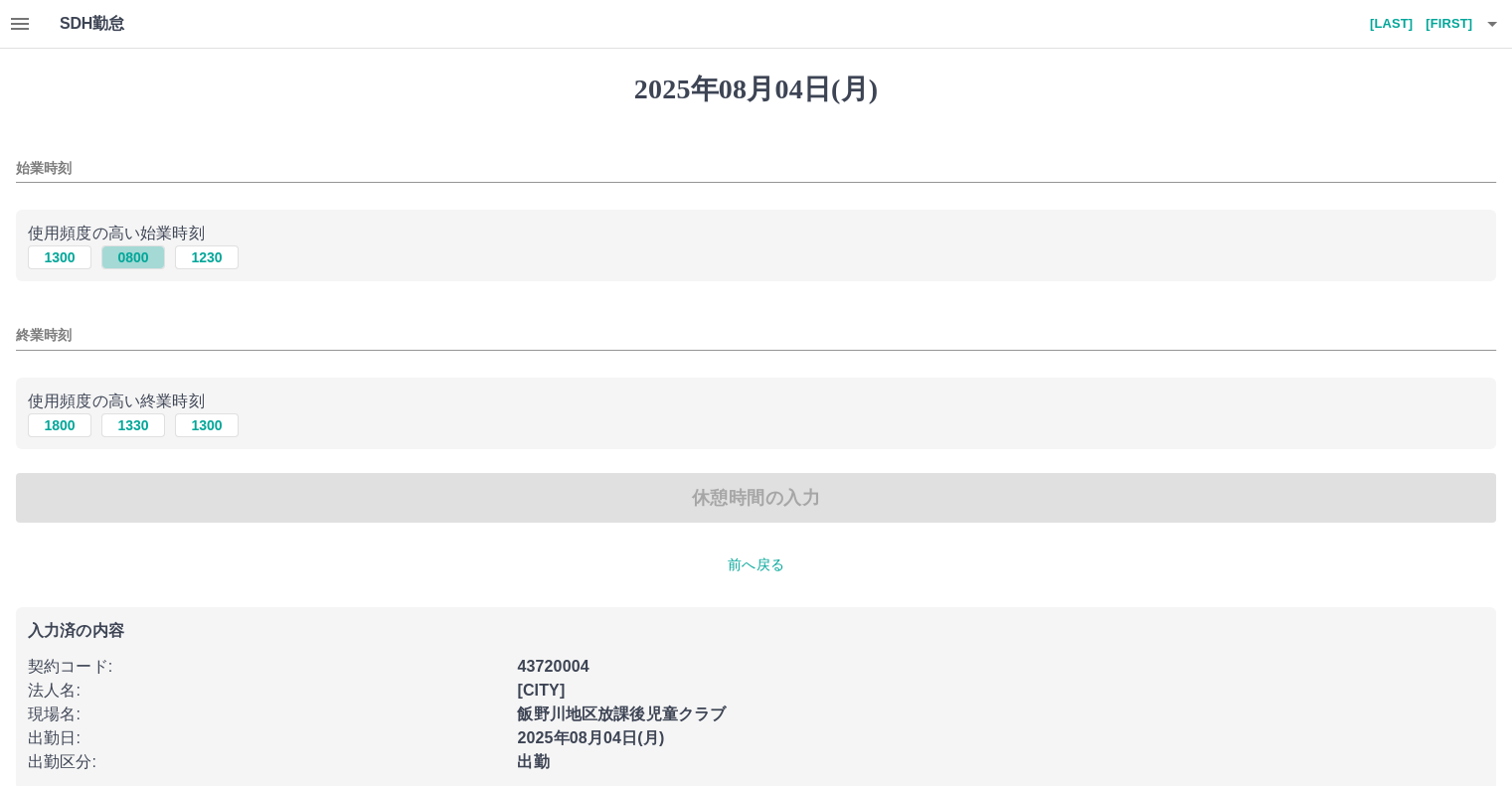 click on "0800" at bounding box center [133, 257] 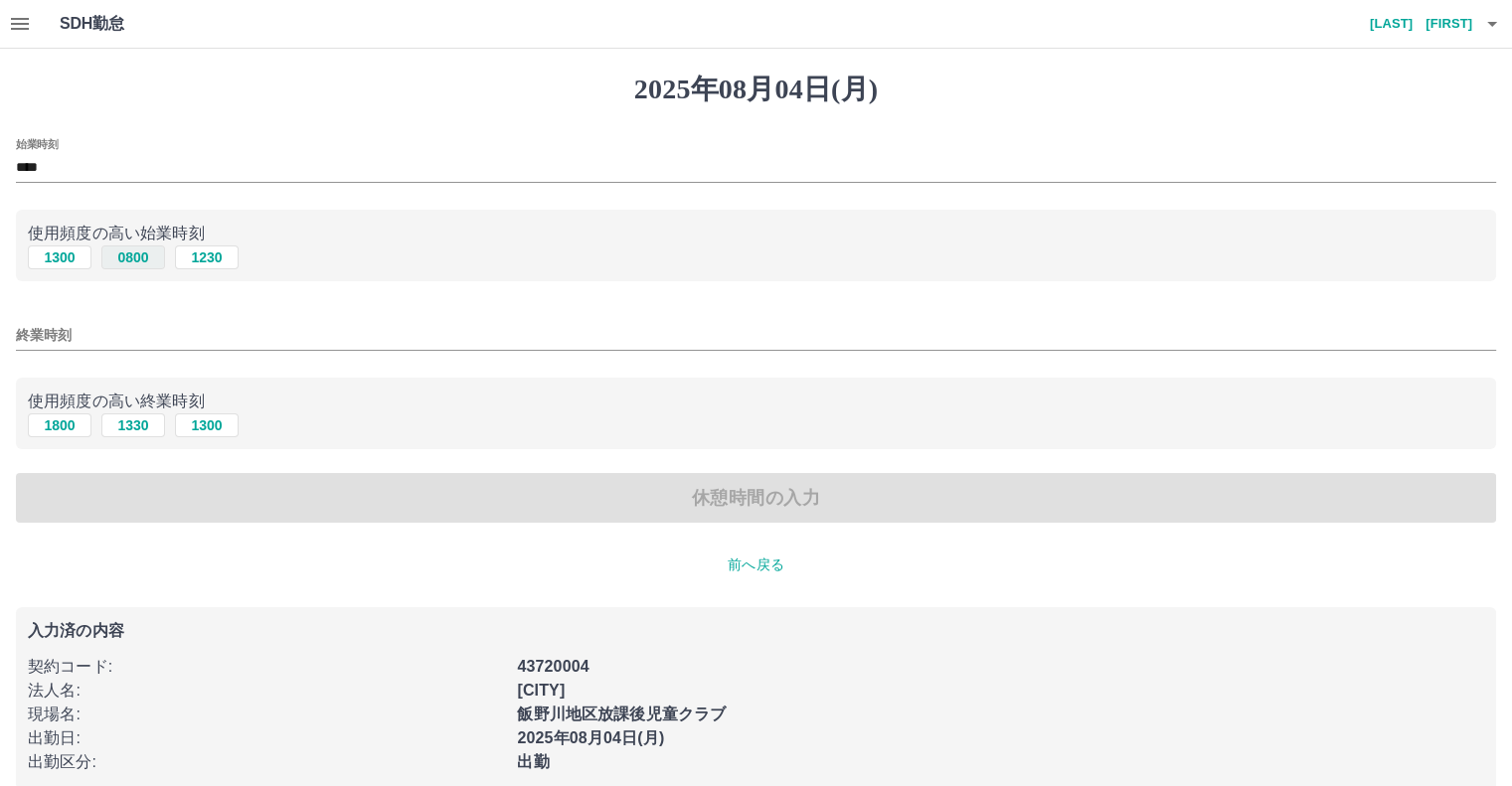 click on "0800" at bounding box center [133, 257] 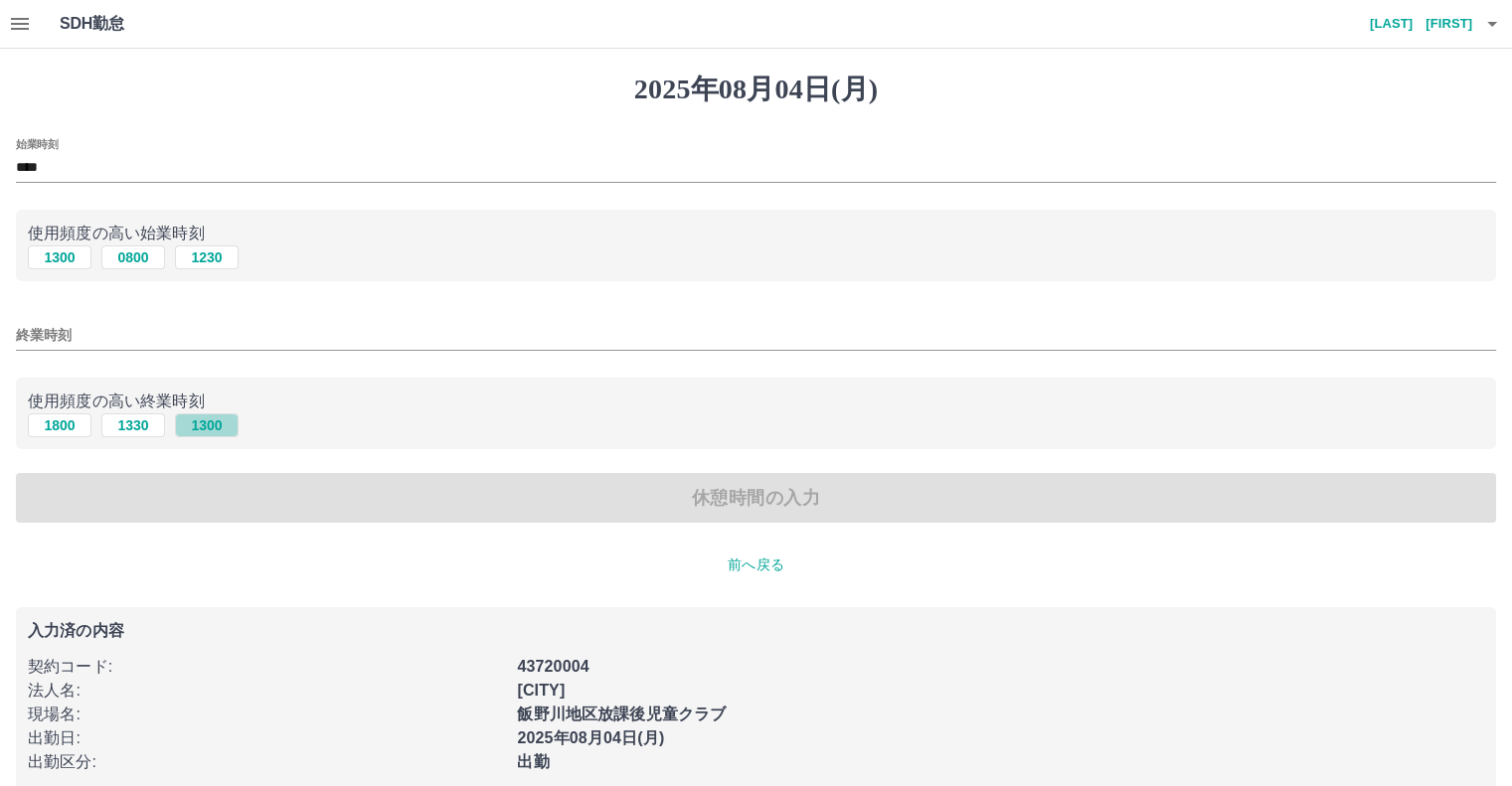 click on "1300" at bounding box center (207, 425) 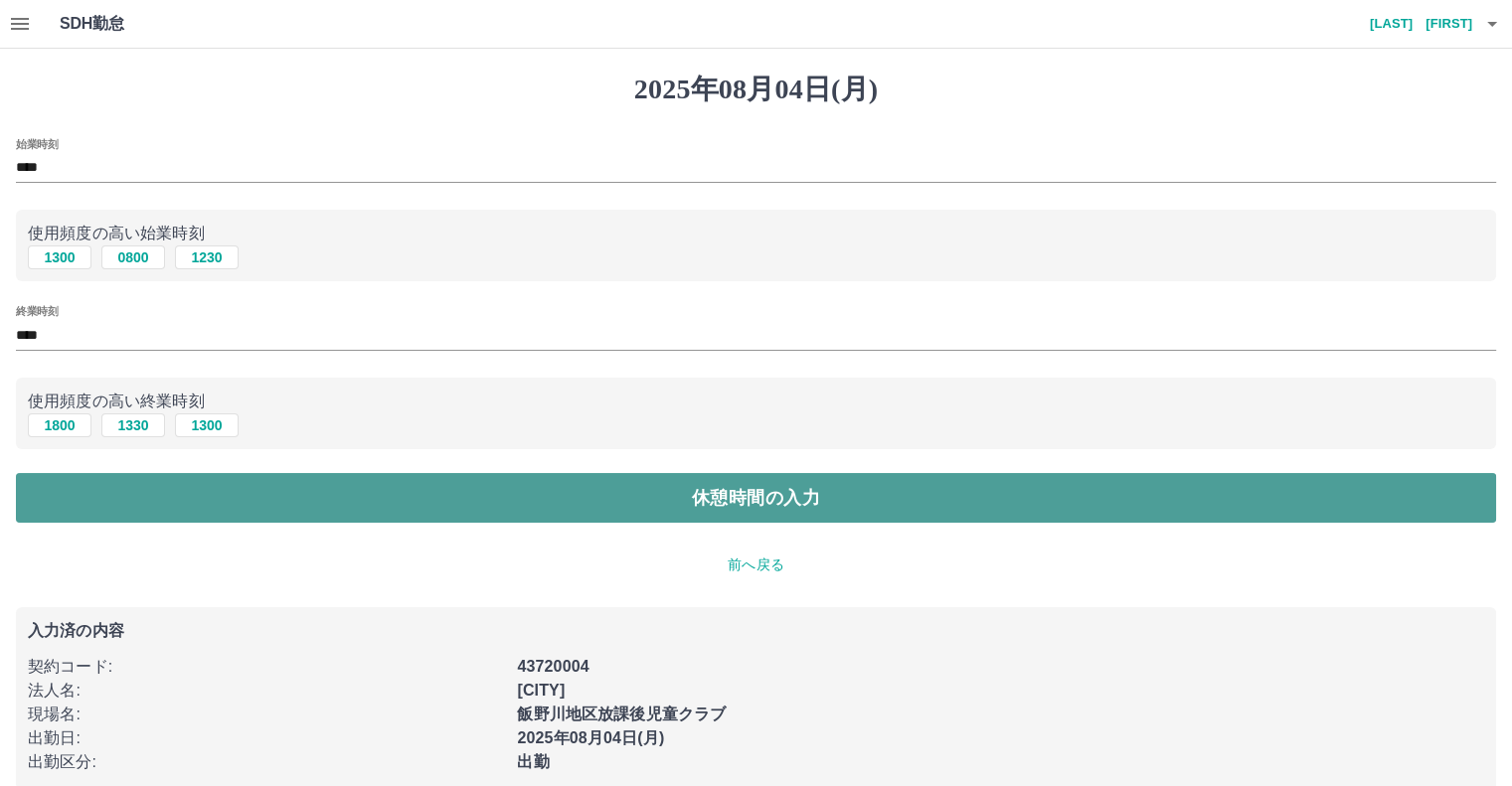 click on "休憩時間の入力" at bounding box center [756, 498] 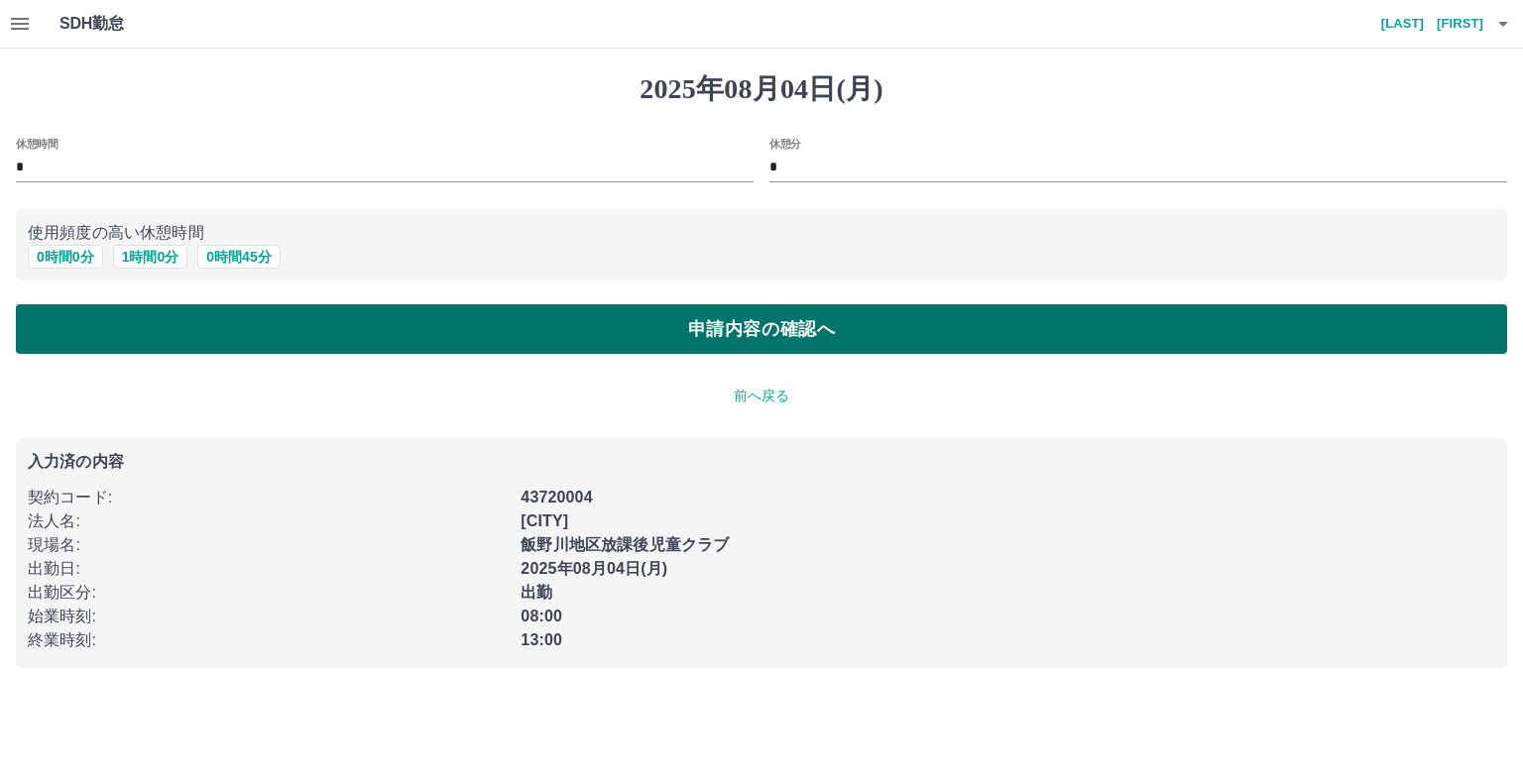 click on "申請内容の確認へ" at bounding box center [762, 329] 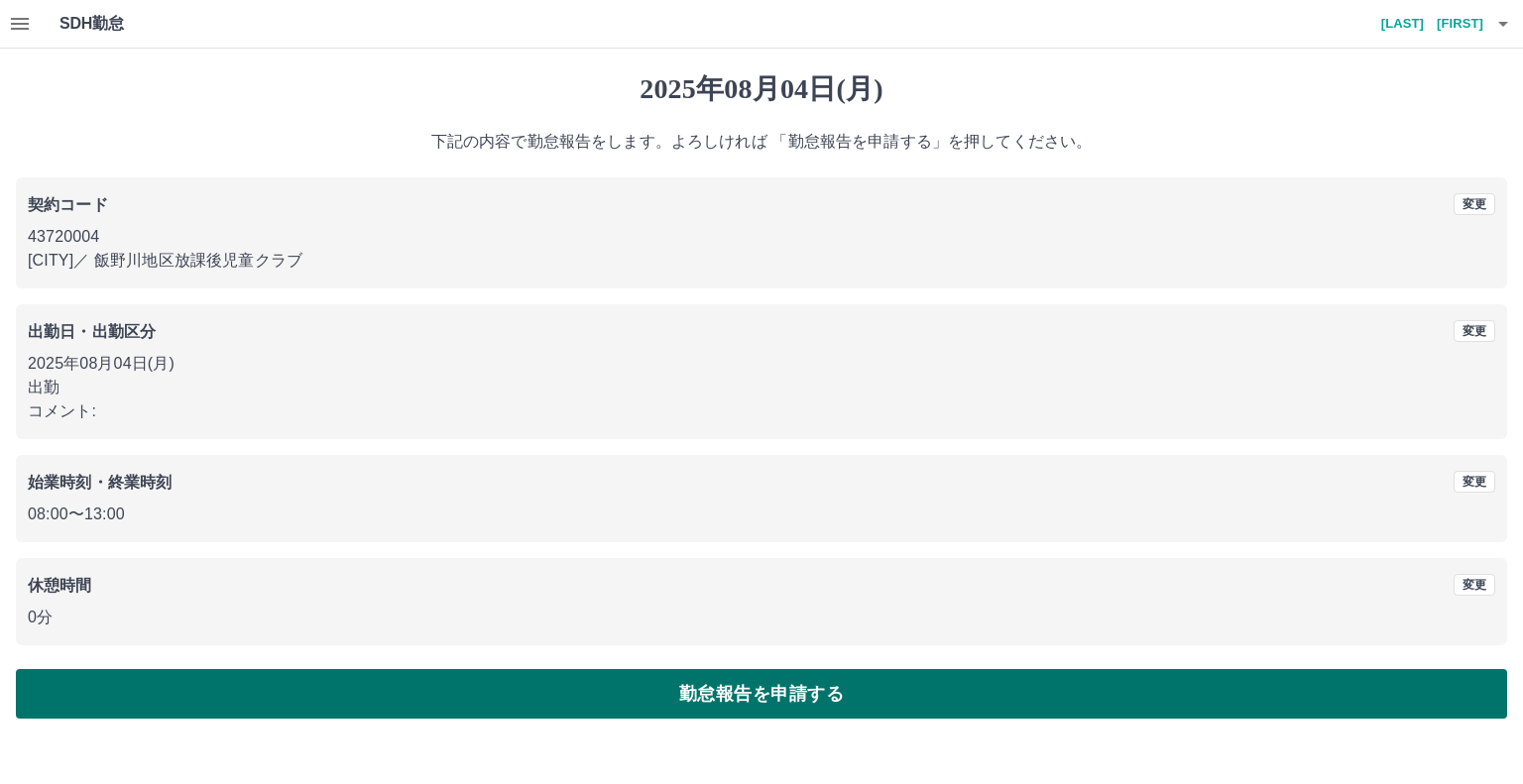 click on "勤怠報告を申請する" at bounding box center [762, 694] 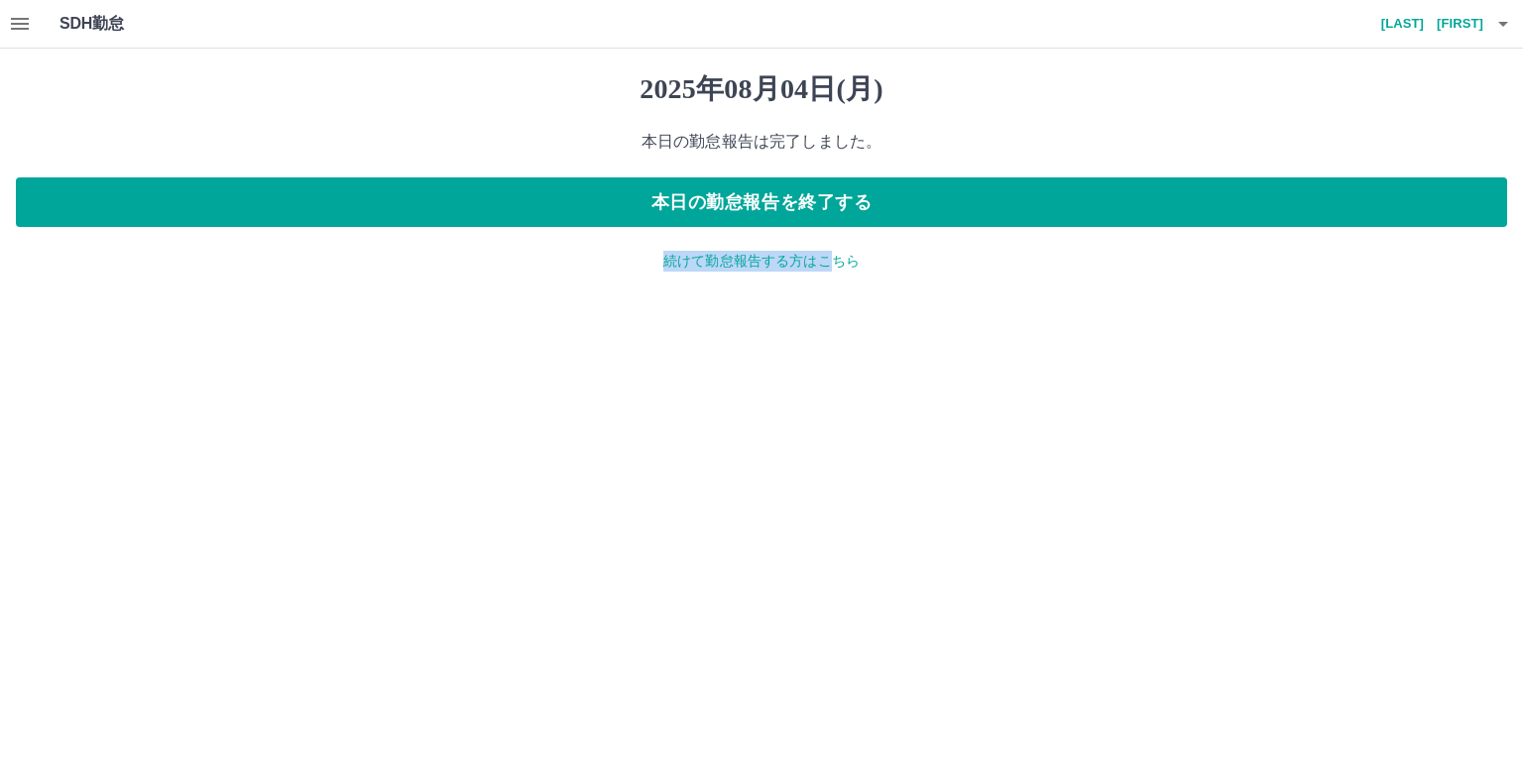 drag, startPoint x: 644, startPoint y: 689, endPoint x: 919, endPoint y: 673, distance: 275.46506 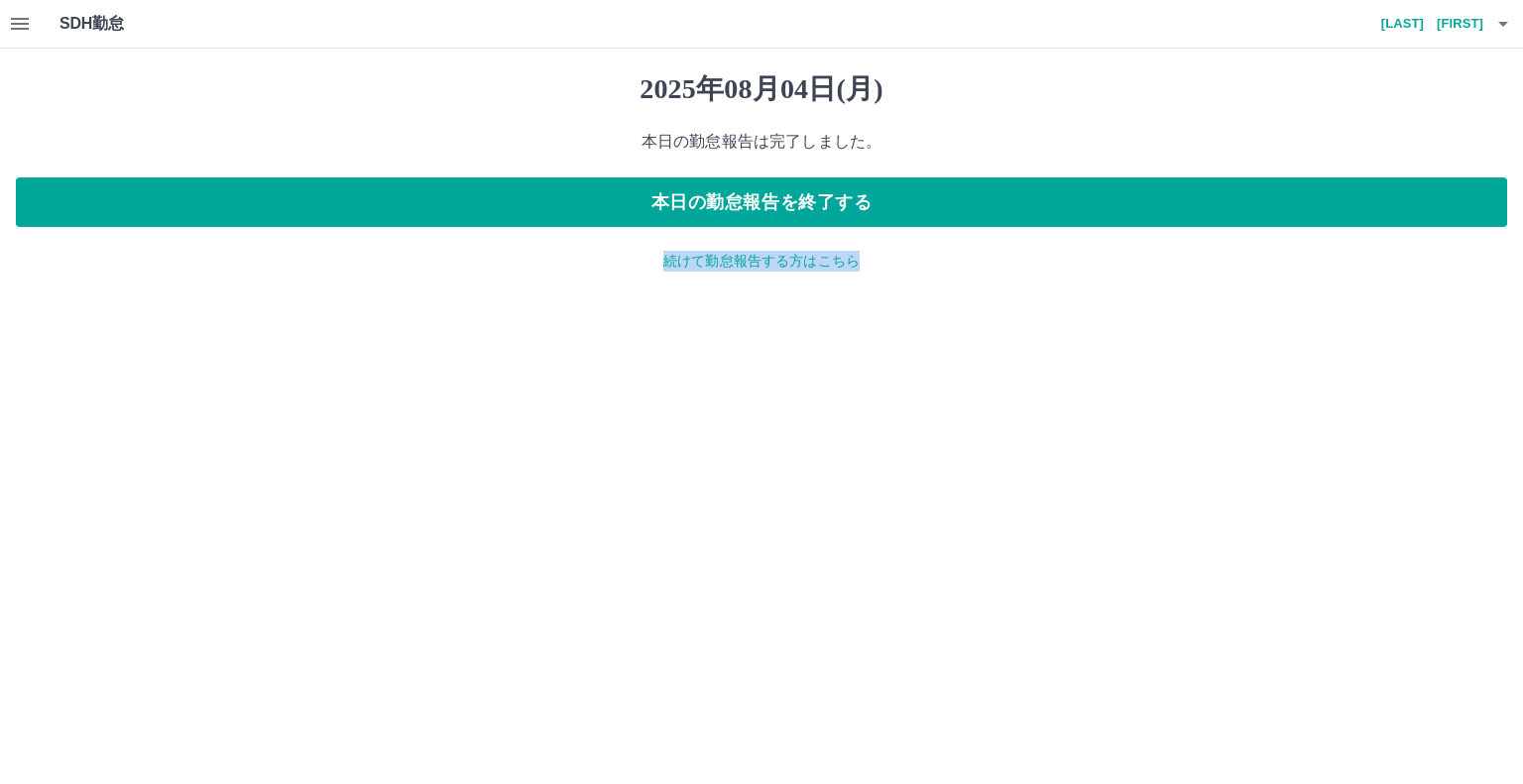 click on "SDH勤怠 [LAST]　[FIRST] [DATE]([DAY_OF_WEEK]) 本日の勤怠報告は完了しました。 本日の勤怠報告を終了する 続けて勤怠報告する方はこちら SDH勤怠" at bounding box center [762, 148] 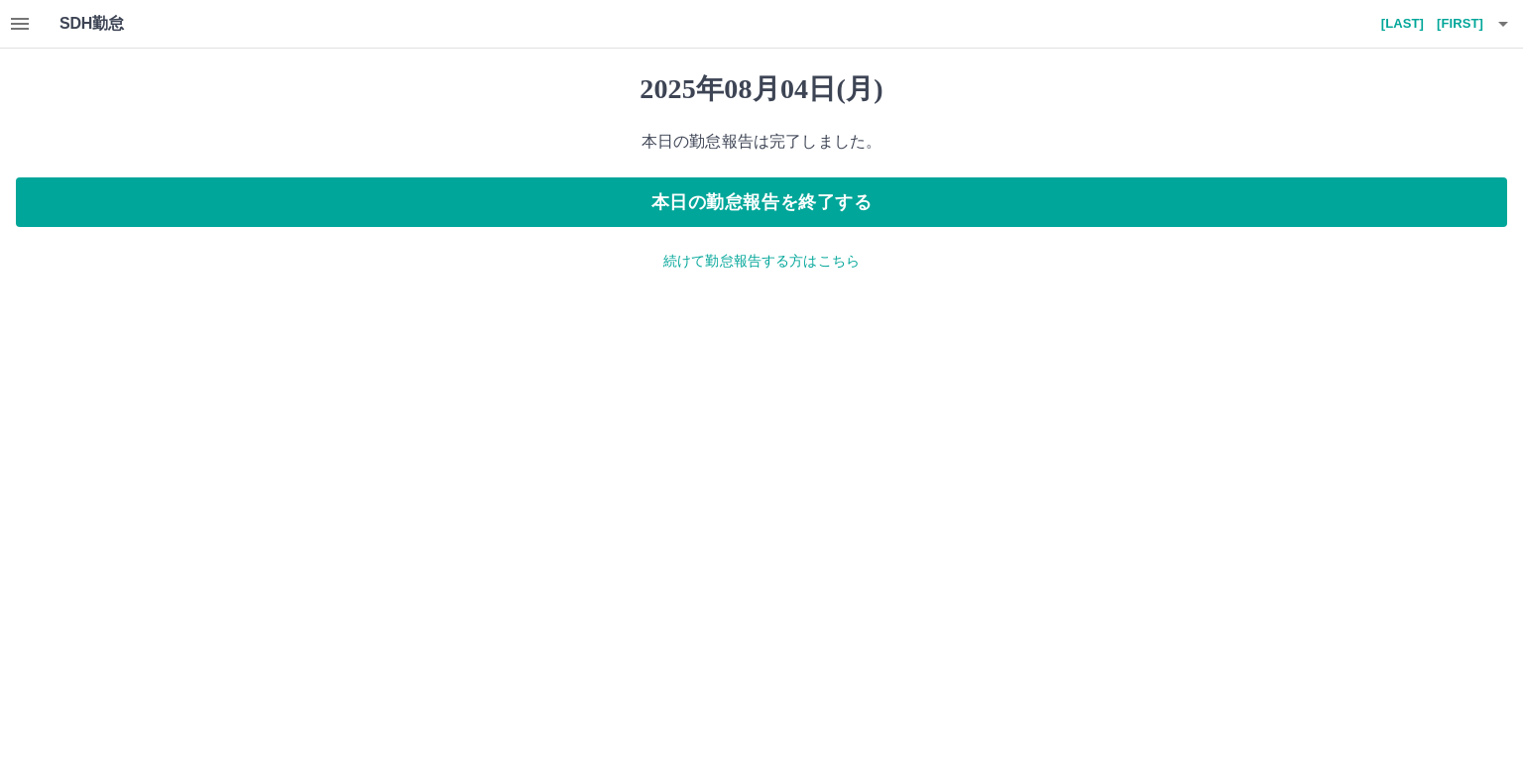 click on "続けて勤怠報告する方はこちら" at bounding box center (762, 261) 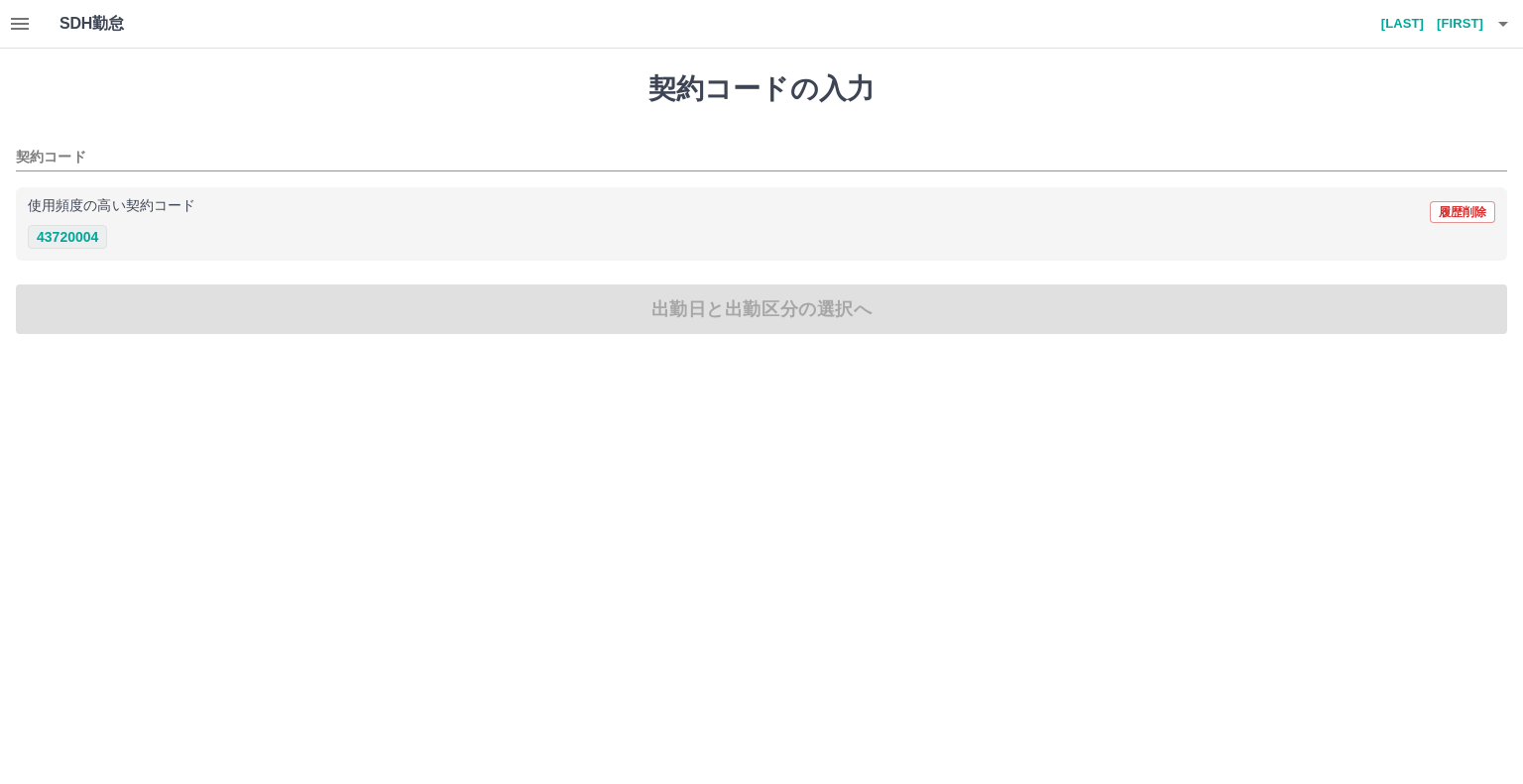 click on "43720004" at bounding box center (67, 237) 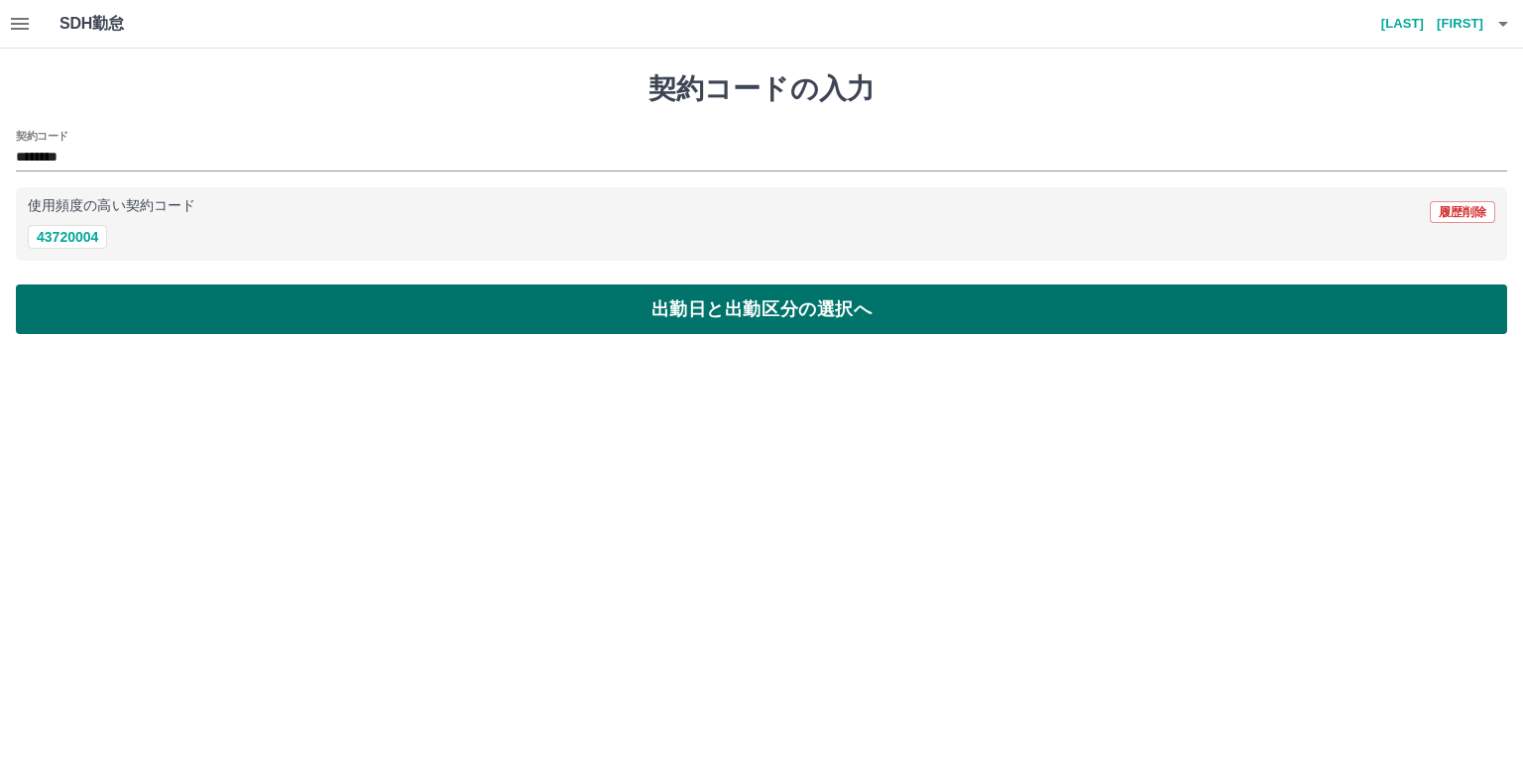 click on "出勤日と出勤区分の選択へ" at bounding box center [762, 309] 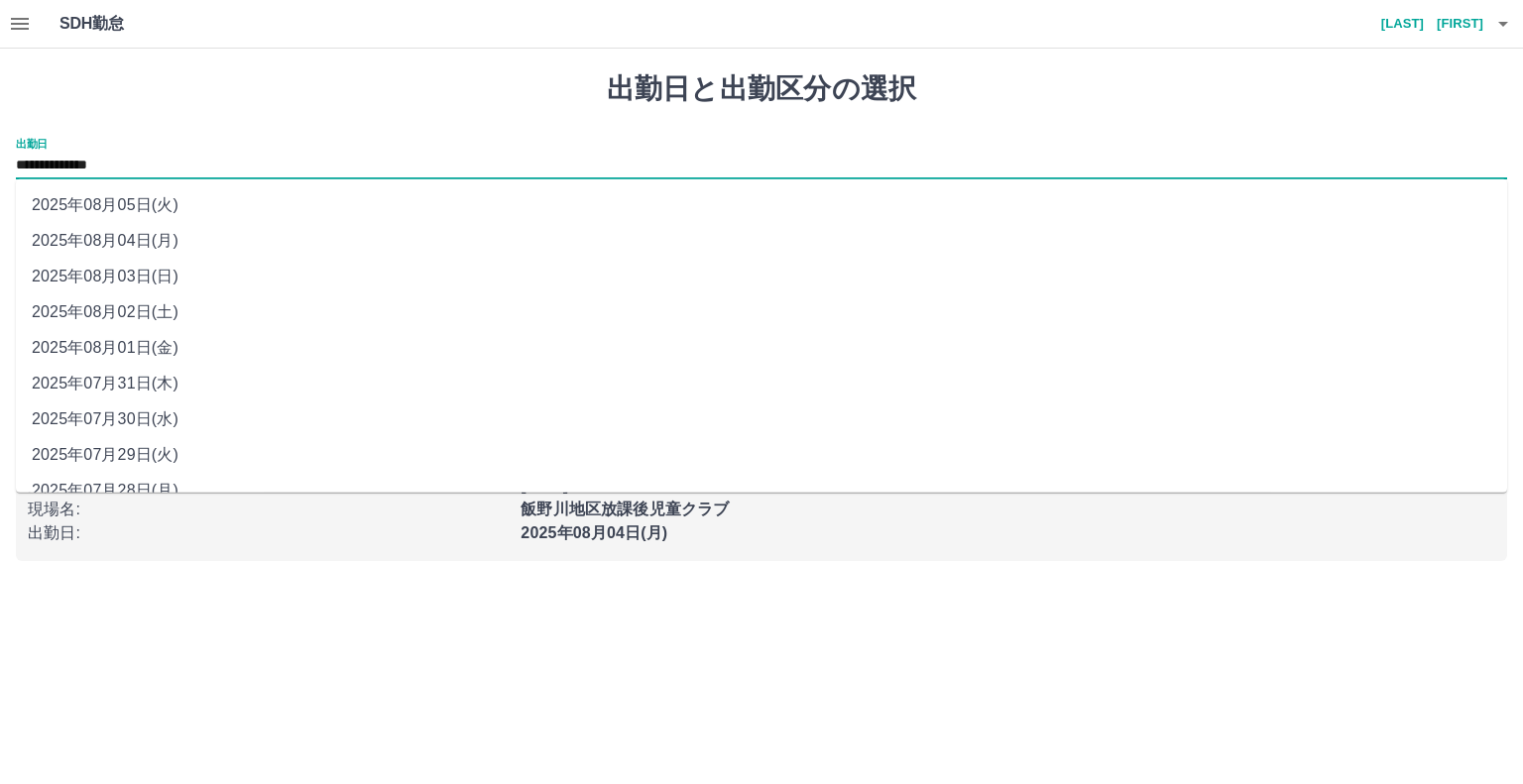 click on "**********" at bounding box center (762, 166) 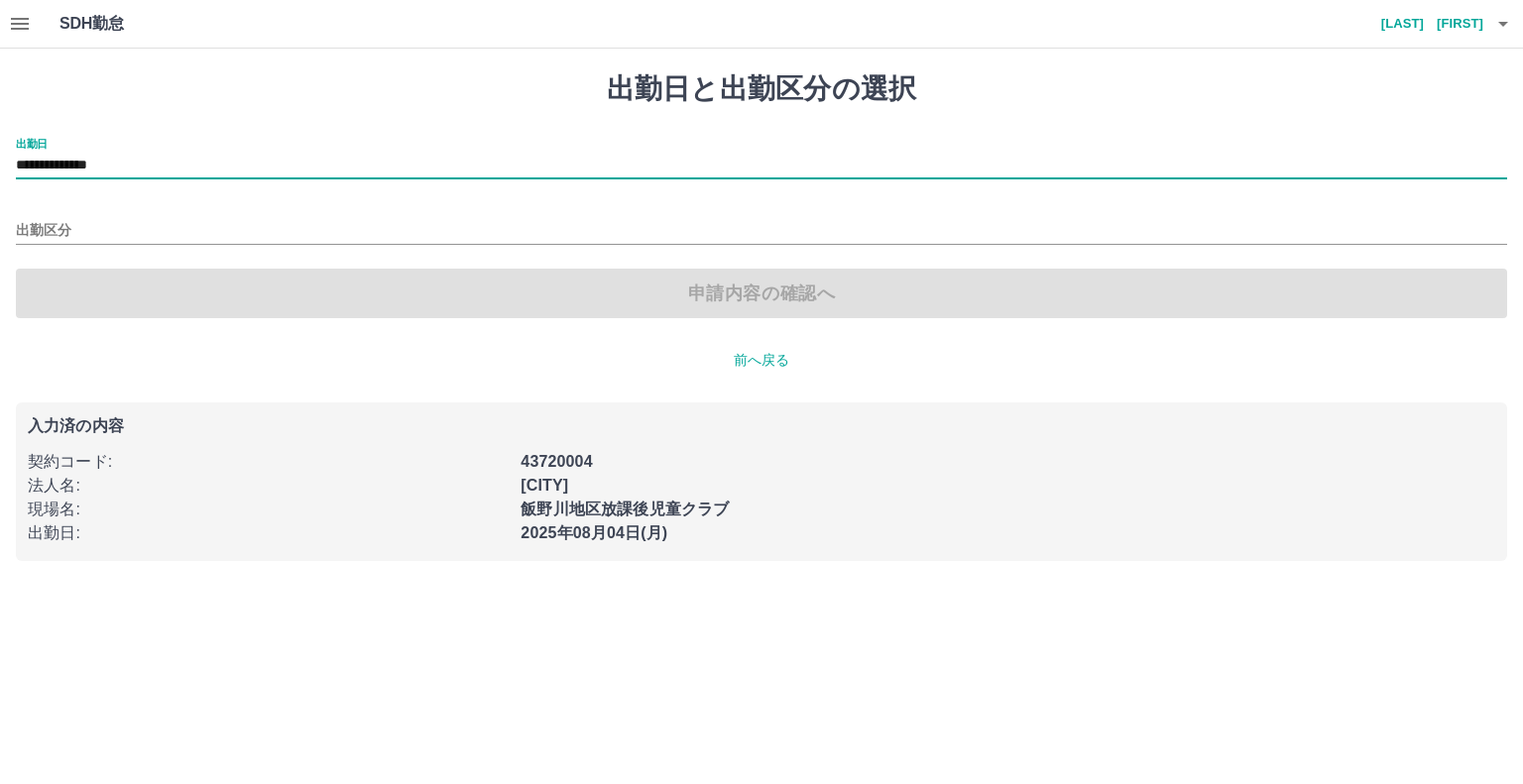 click on "出勤区分" at bounding box center (762, 224) 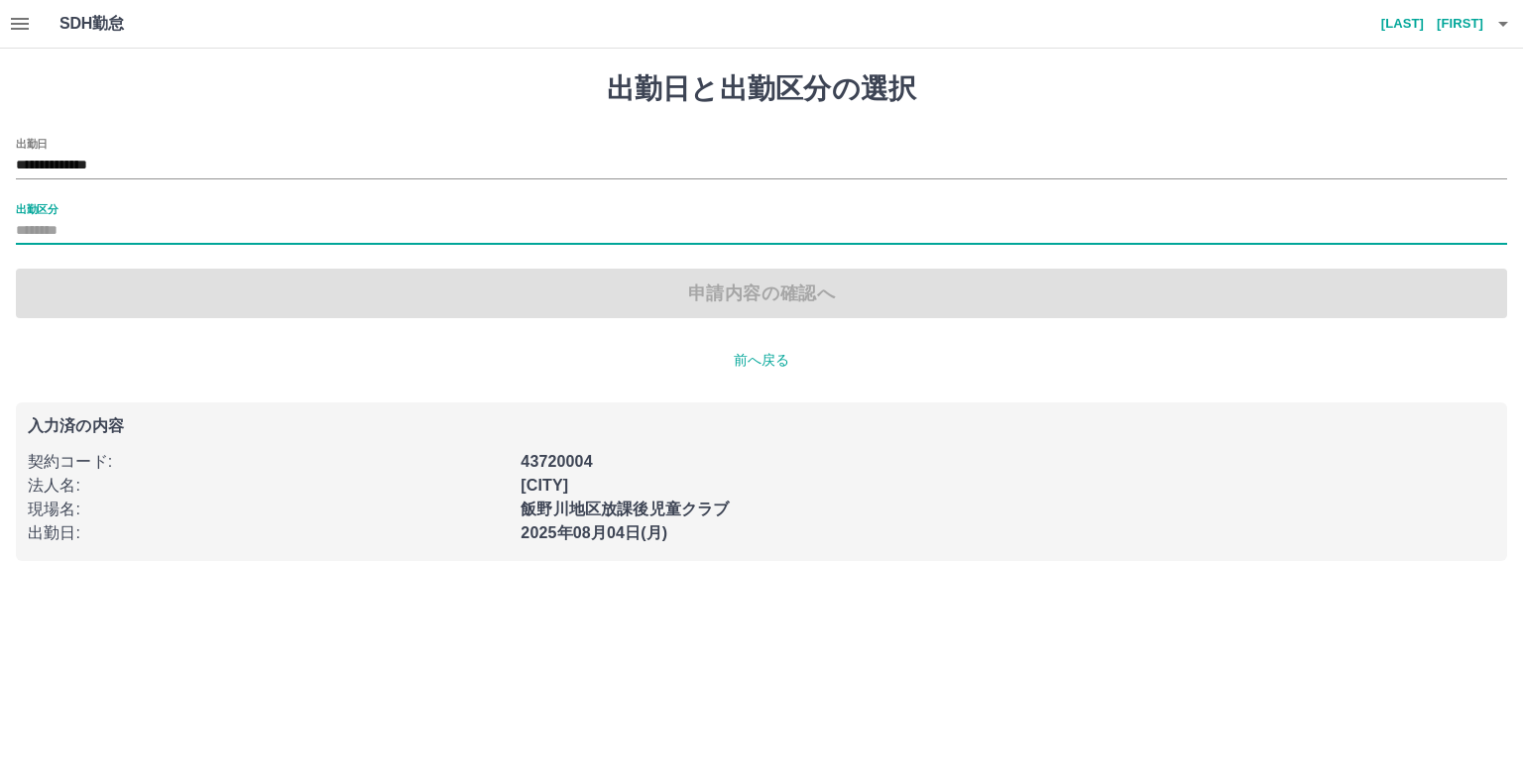 click on "出勤区分" at bounding box center (762, 224) 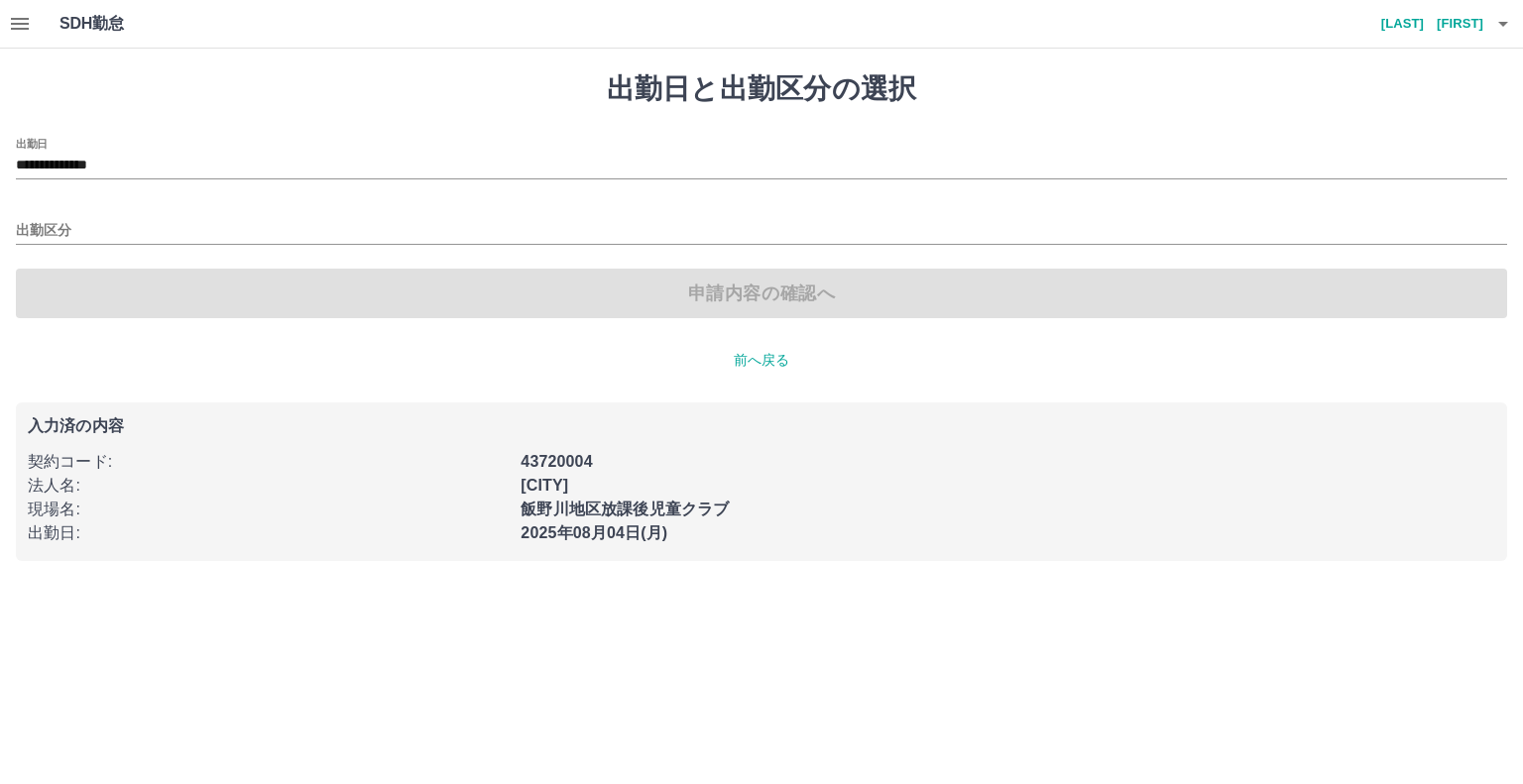 click on "**********" at bounding box center (762, 228) 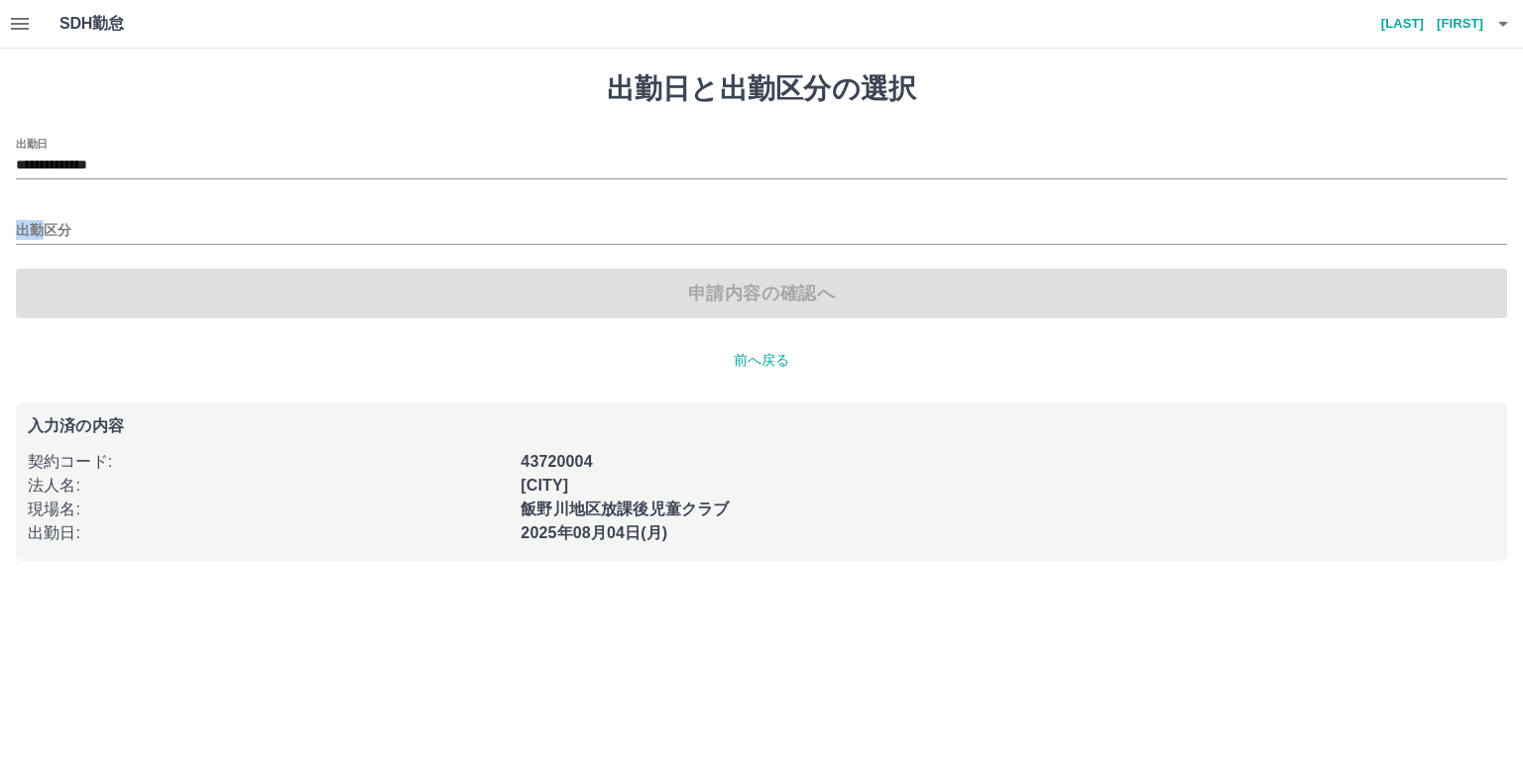 click on "**********" at bounding box center (762, 228) 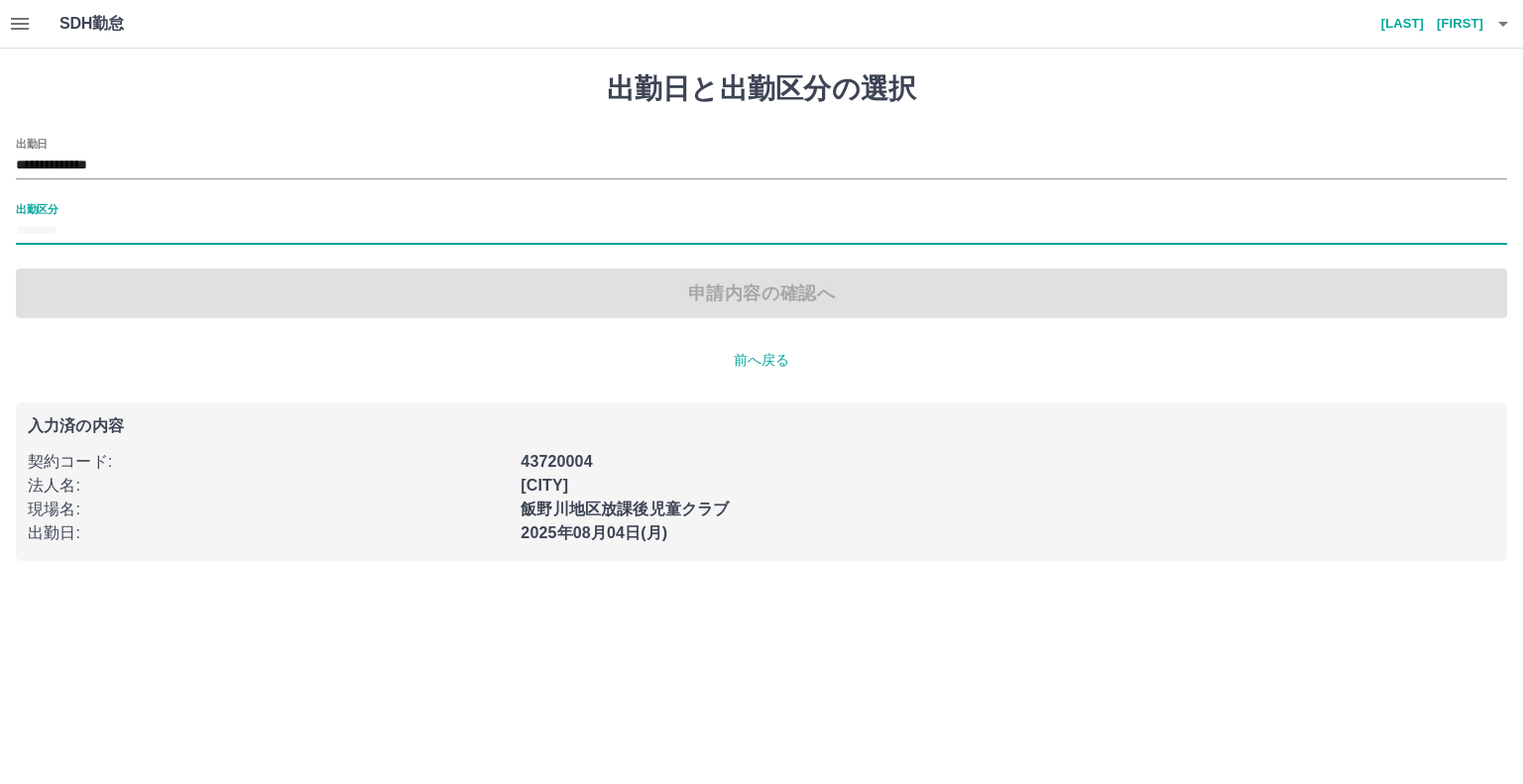 click on "出勤区分" at bounding box center [762, 224] 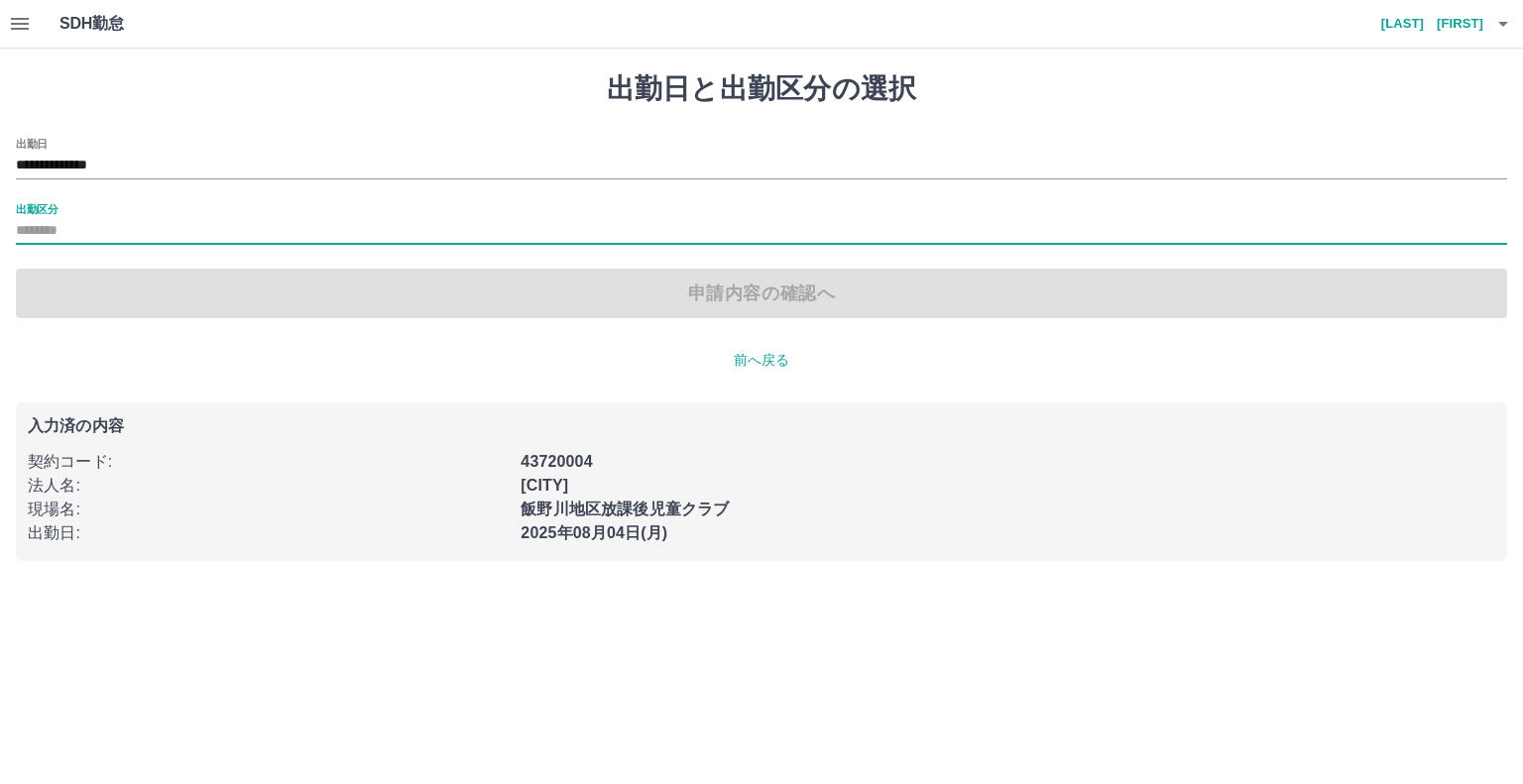 click on "出勤区分" at bounding box center [762, 224] 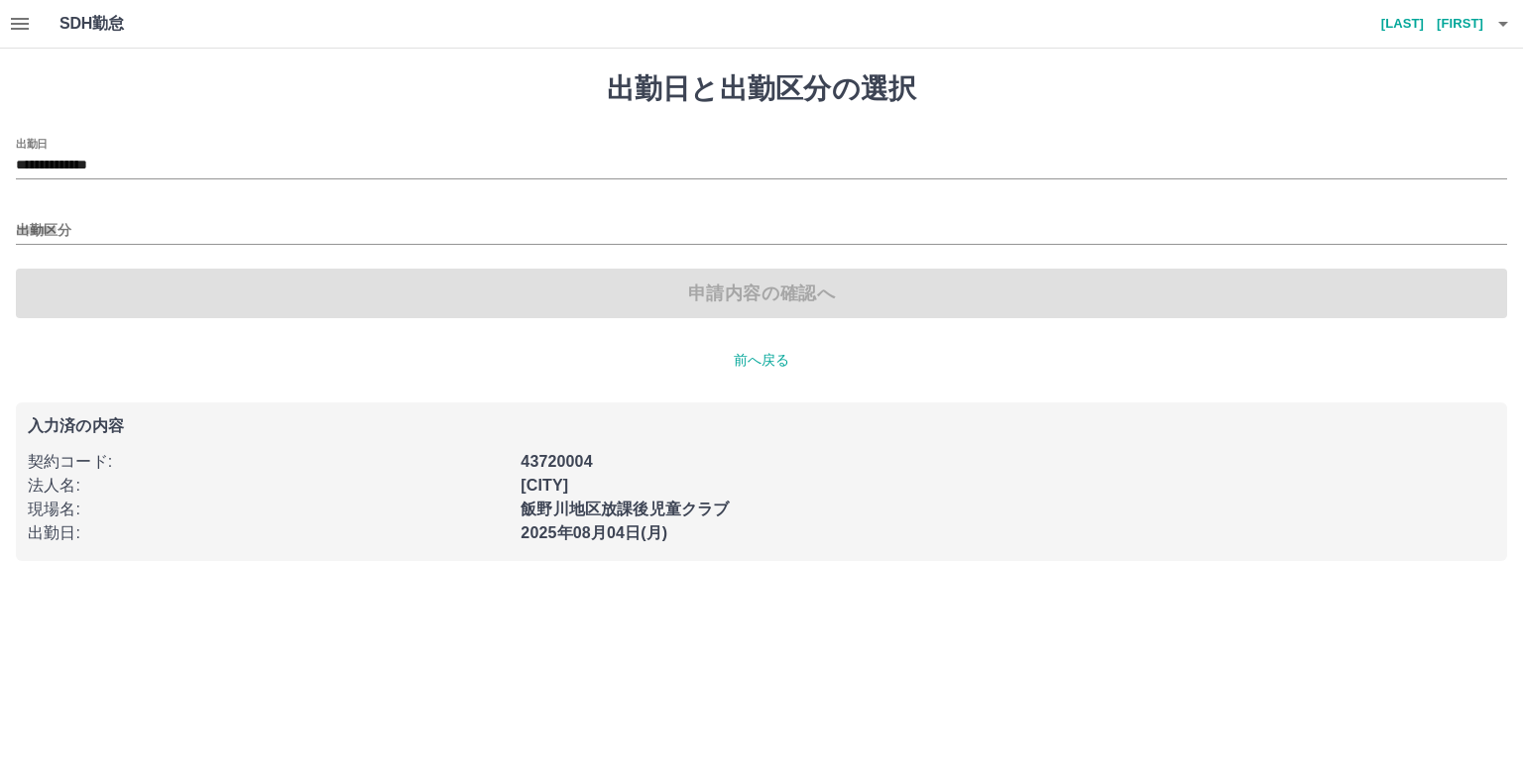 click on "**********" at bounding box center [762, 228] 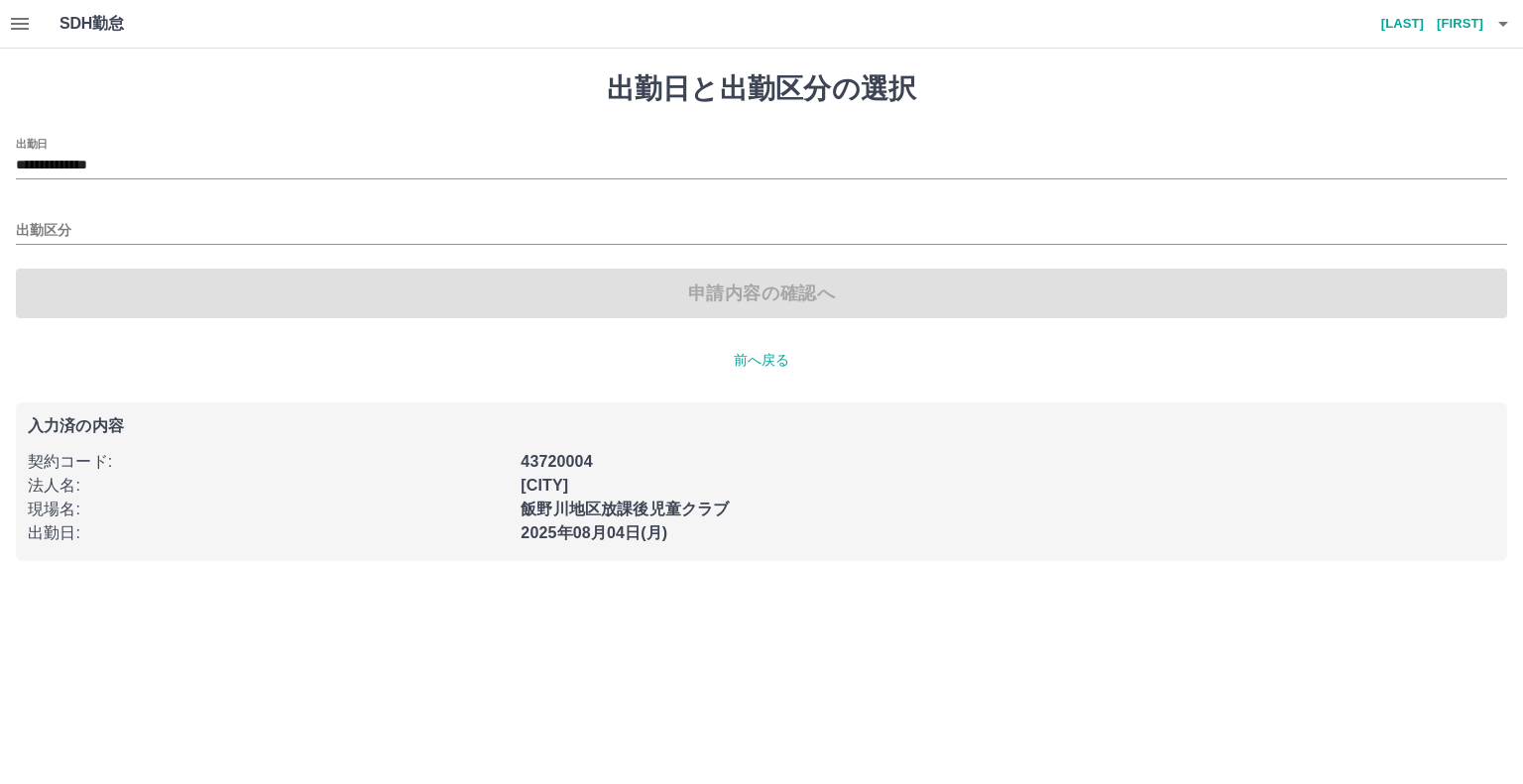 click on "**********" at bounding box center (762, 228) 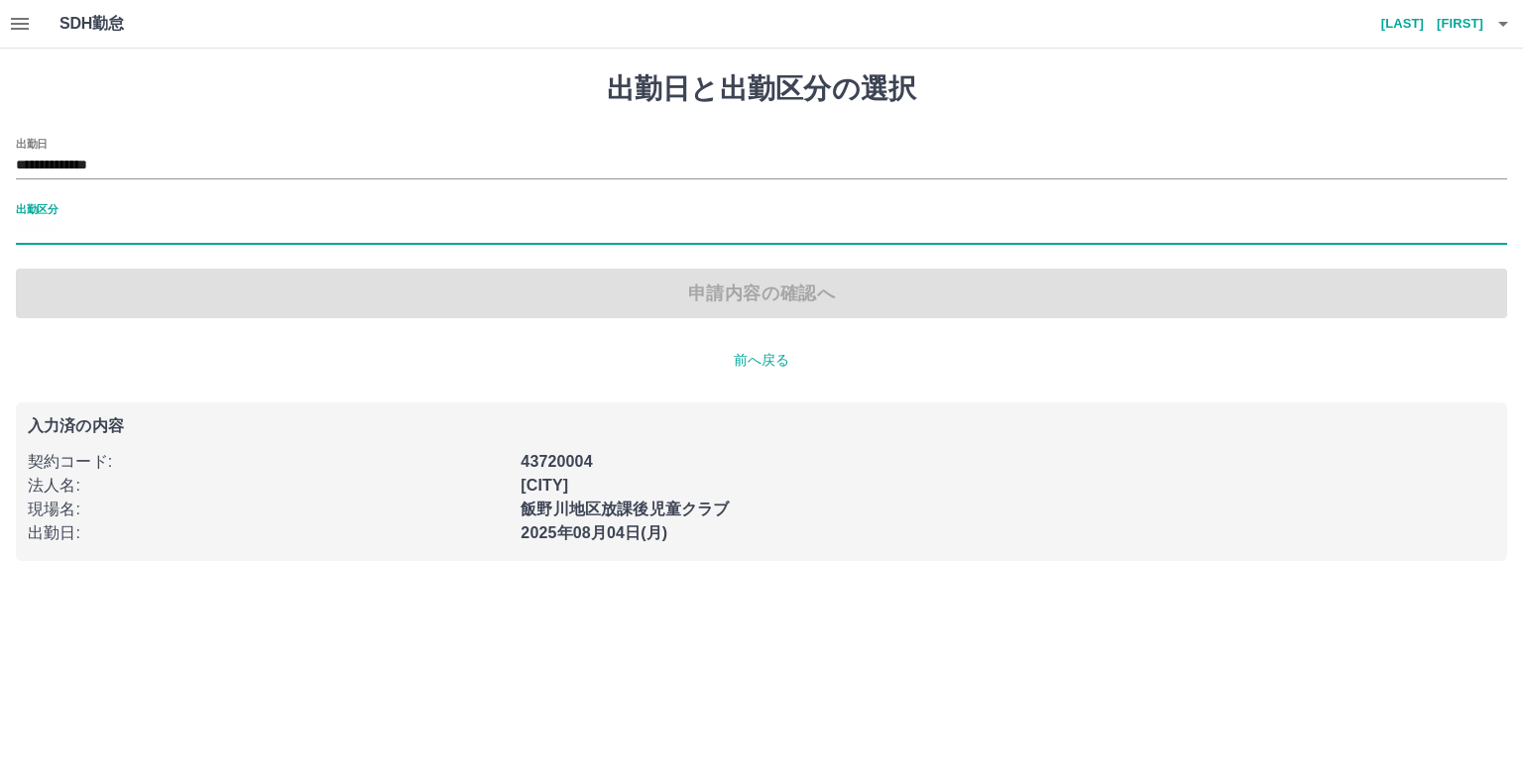 click on "出勤区分" at bounding box center (762, 224) 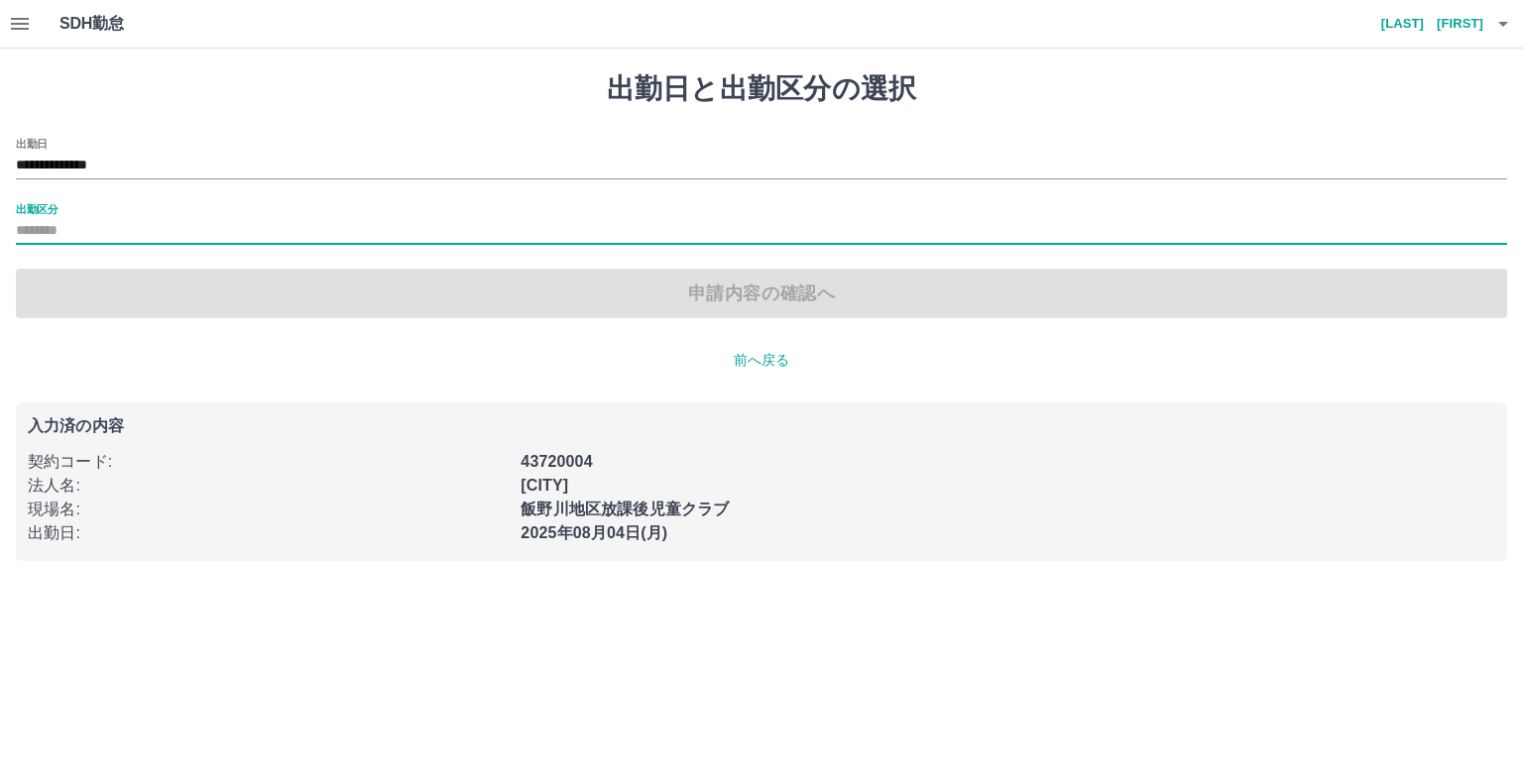 click on "出勤区分" at bounding box center (762, 224) 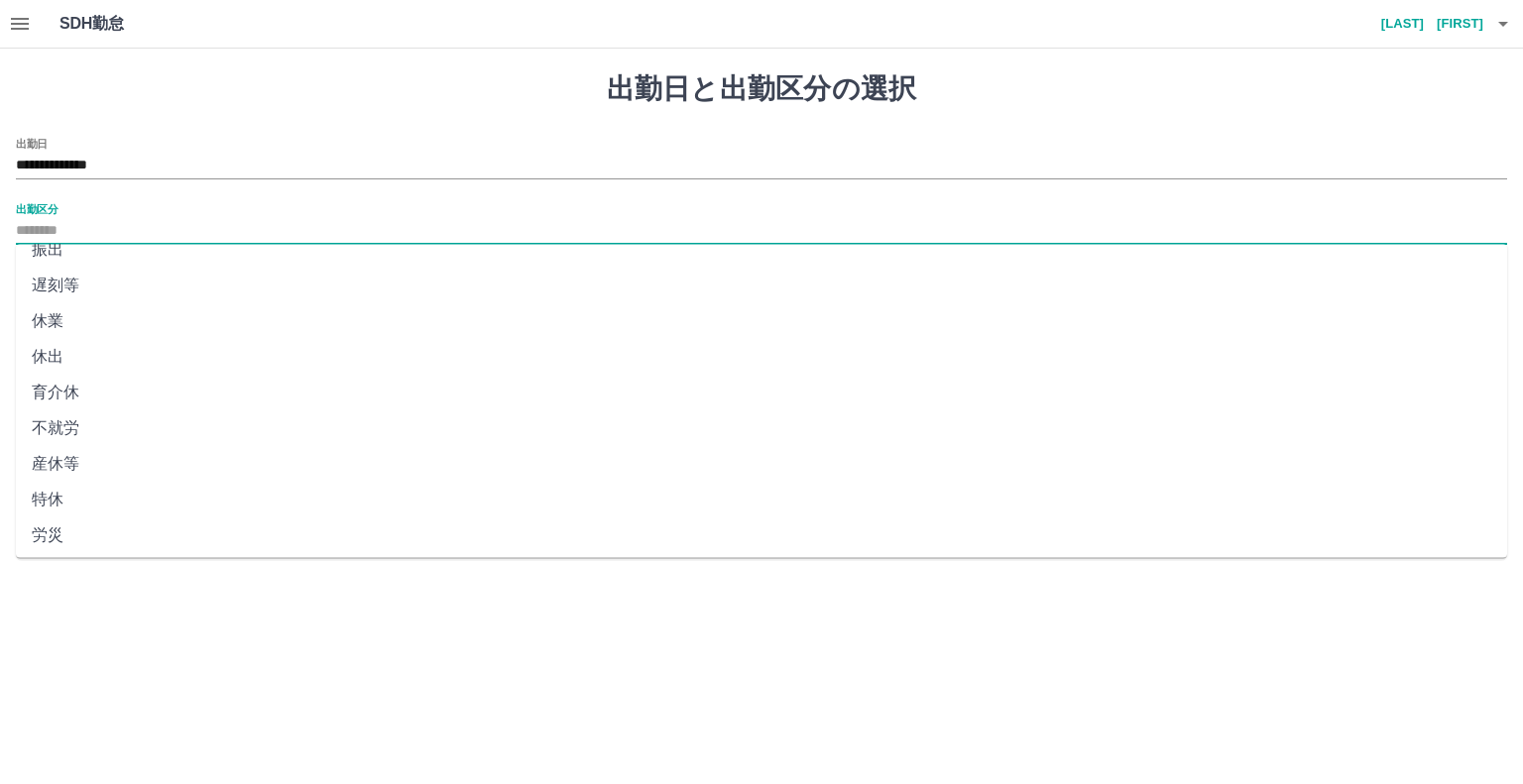 scroll, scrollTop: 344, scrollLeft: 0, axis: vertical 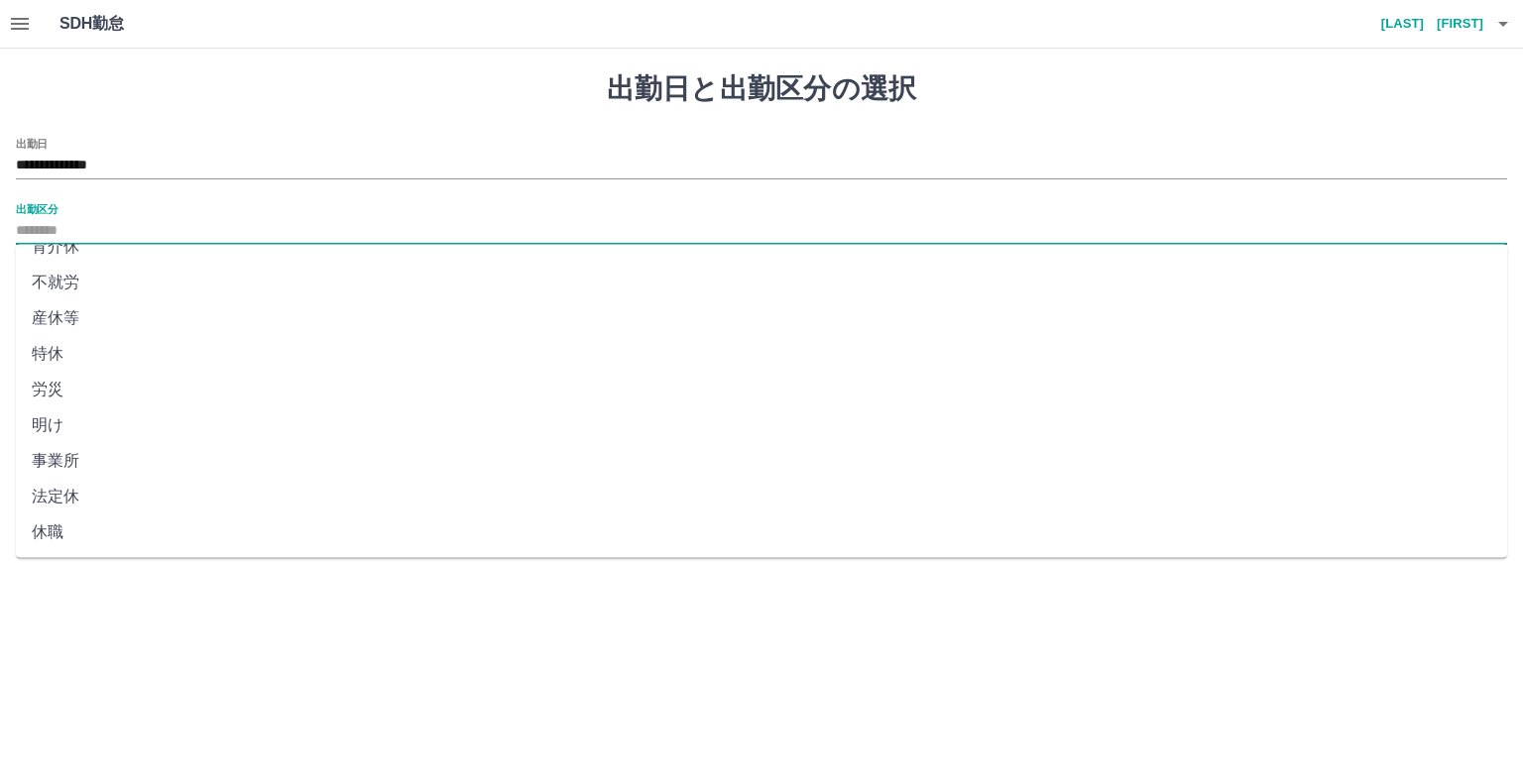 click on "法定休" at bounding box center [762, 497] 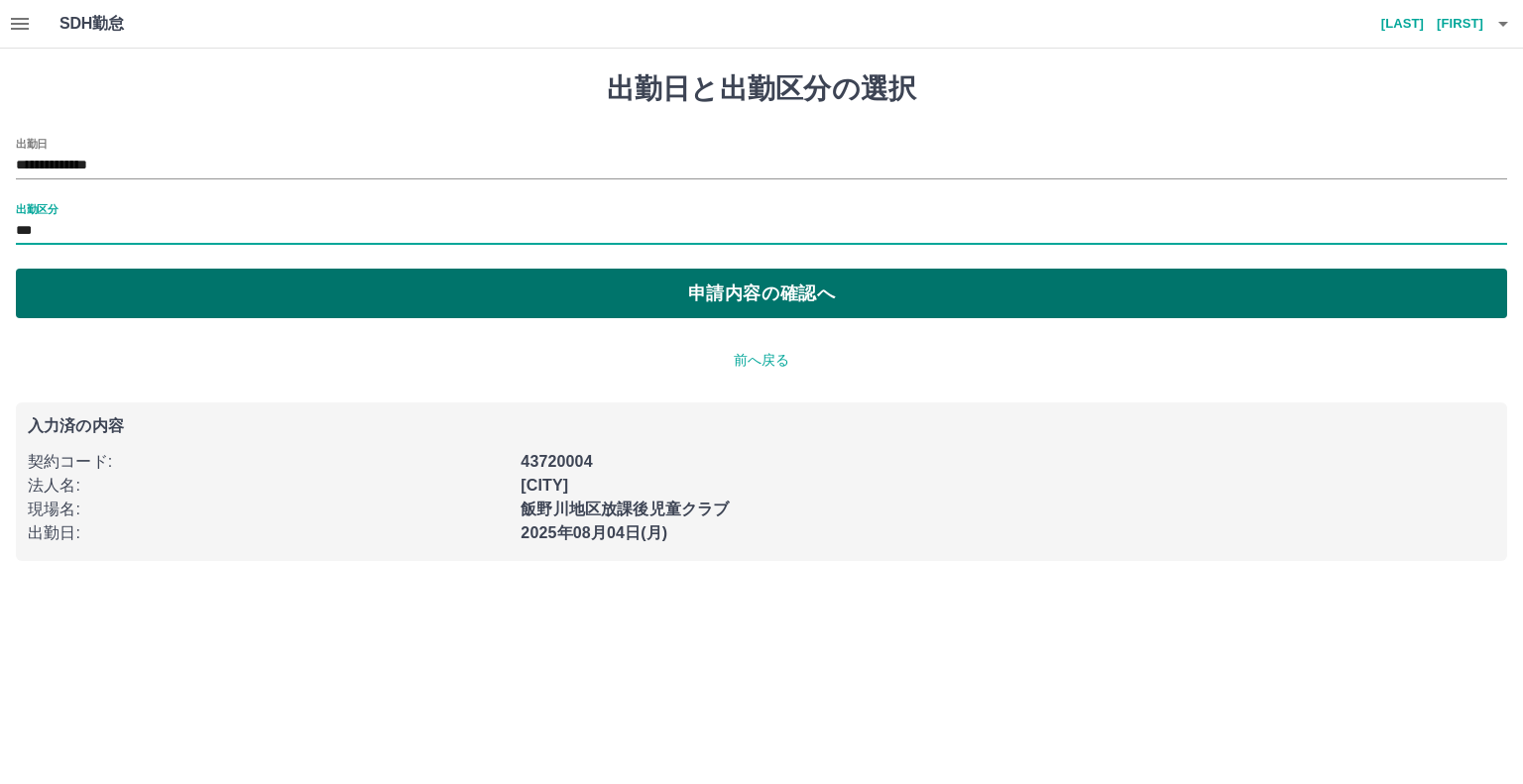 click on "申請内容の確認へ" at bounding box center [762, 293] 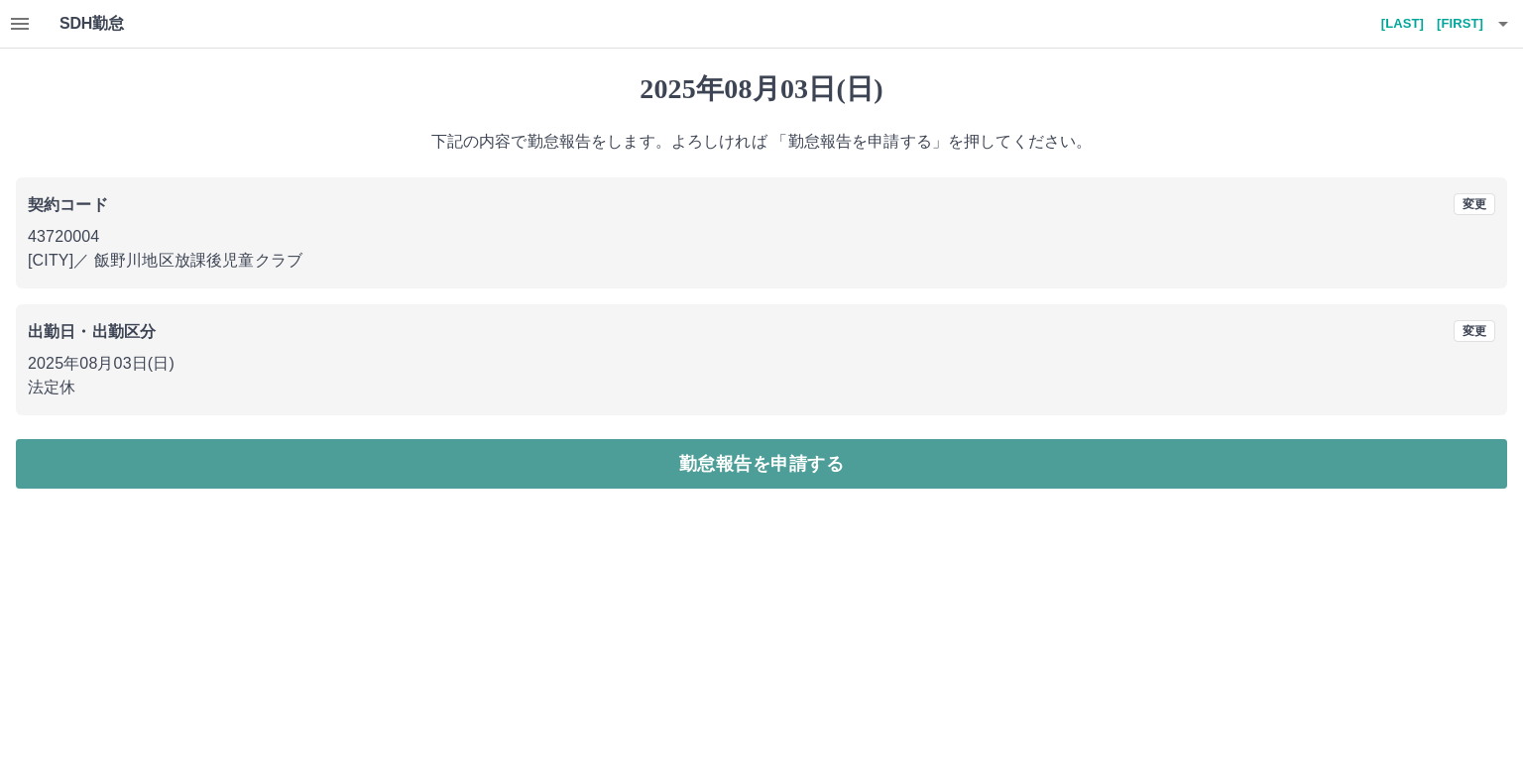 click on "勤怠報告を申請する" at bounding box center [762, 464] 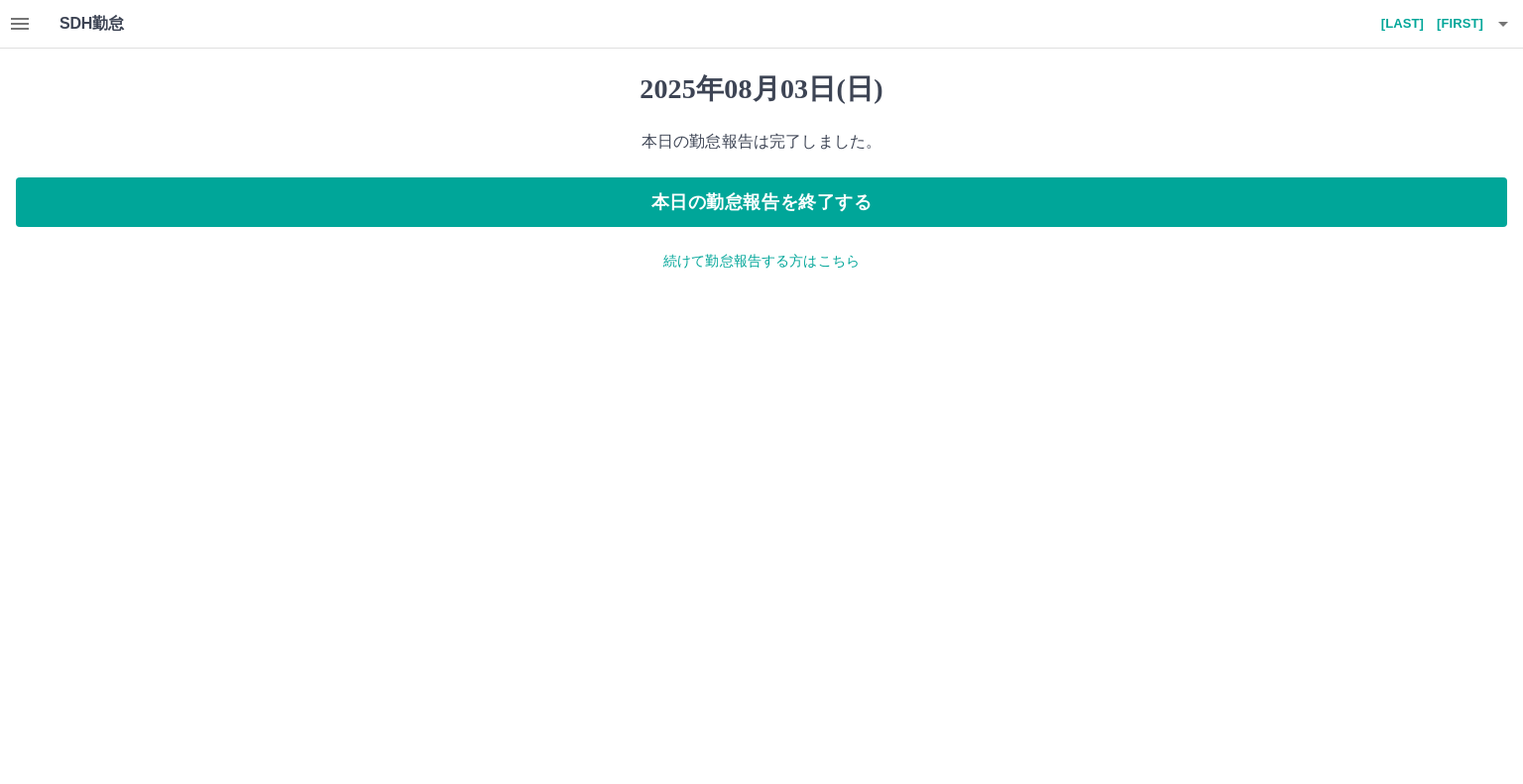 click on "続けて勤怠報告する方はこちら" at bounding box center [762, 261] 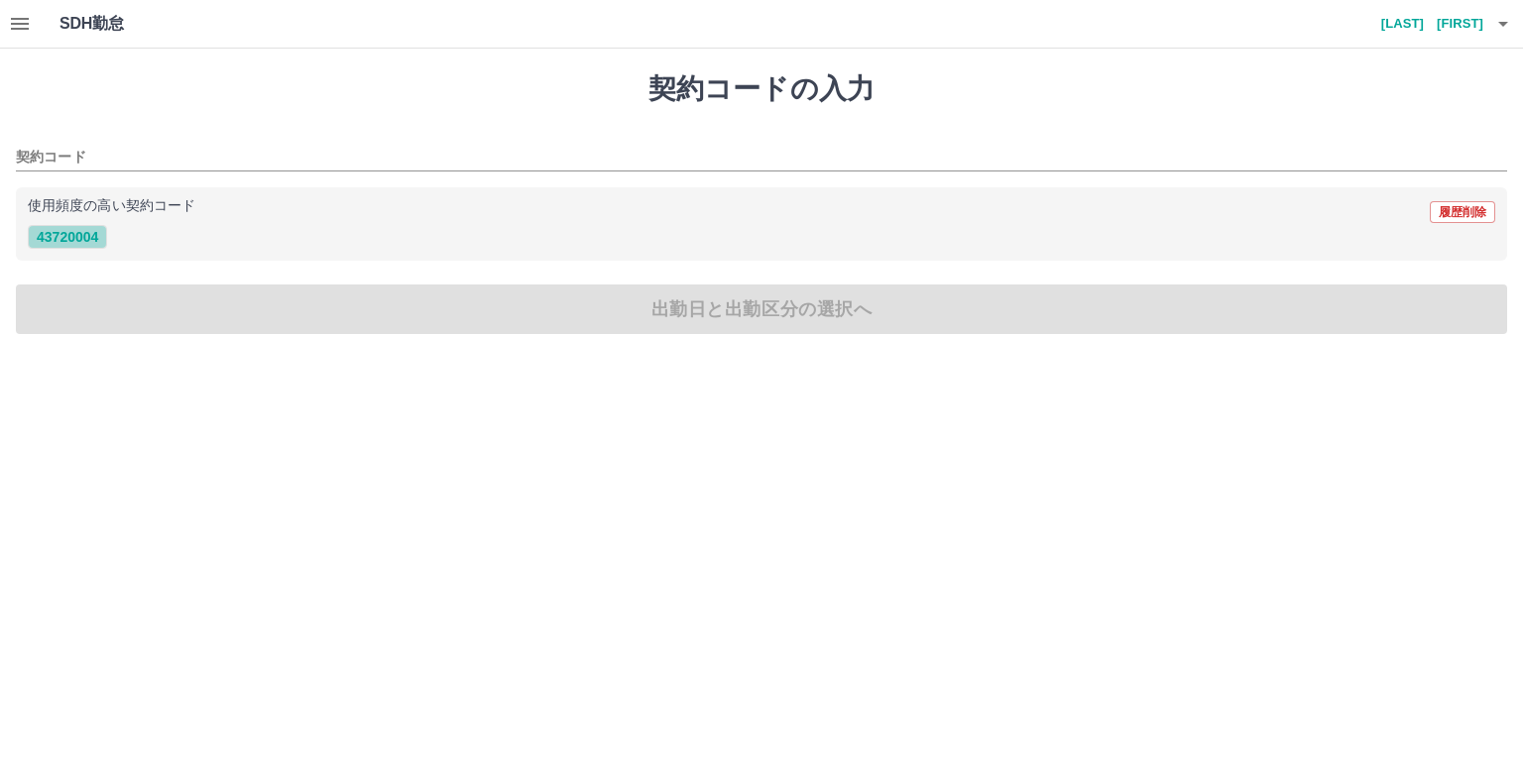 click on "43720004" at bounding box center [67, 237] 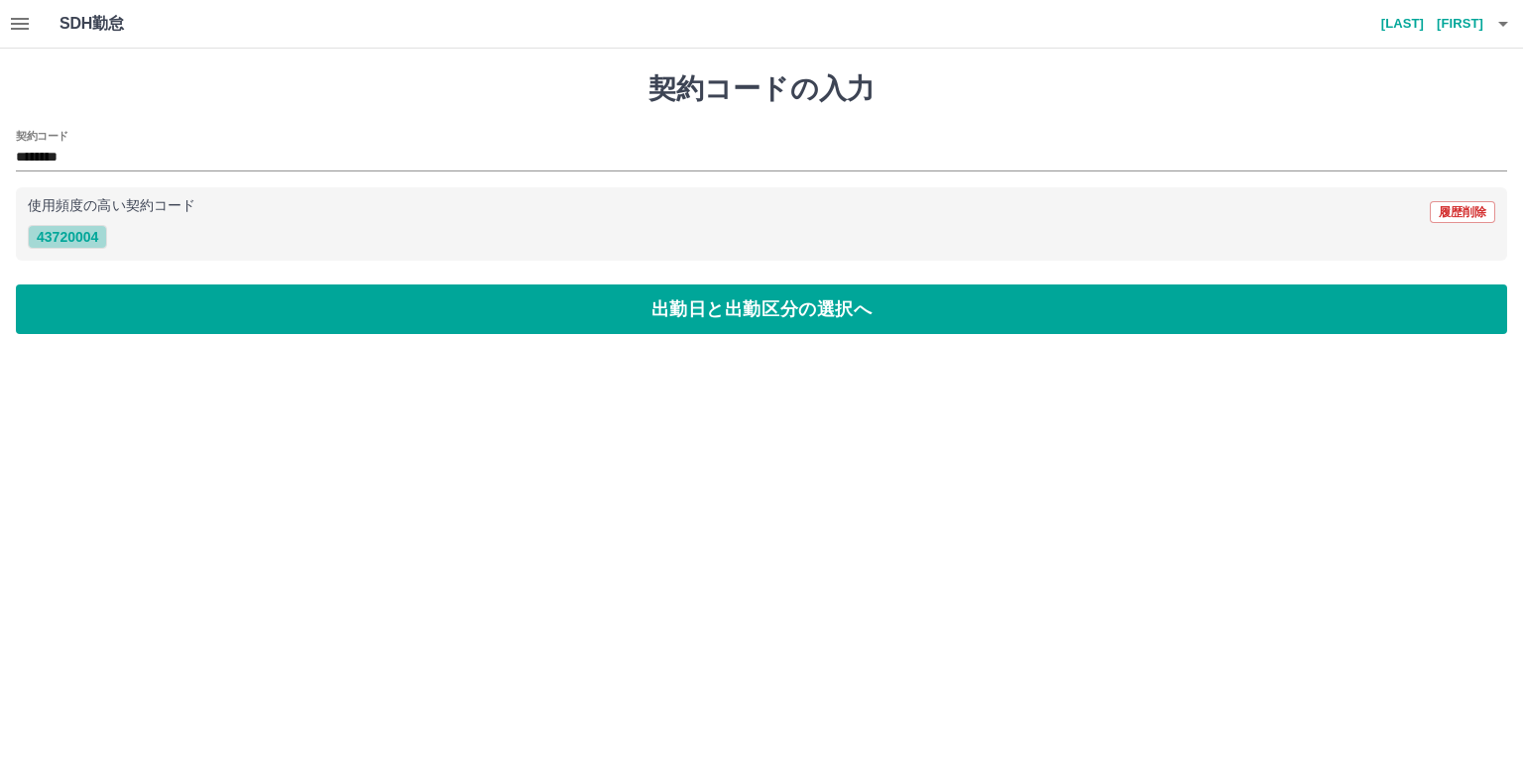 click on "43720004" at bounding box center (67, 237) 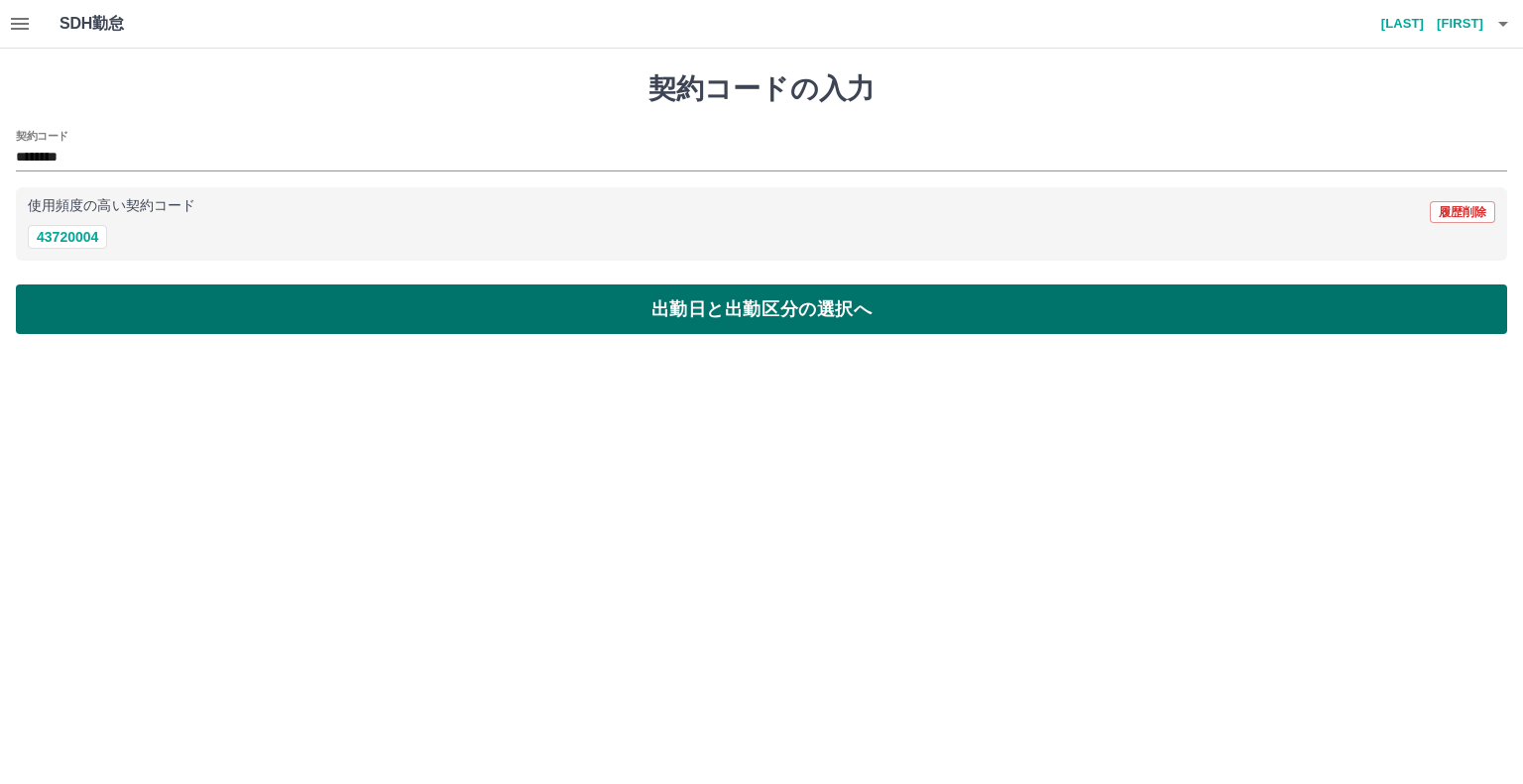 click on "出勤日と出勤区分の選択へ" at bounding box center [762, 309] 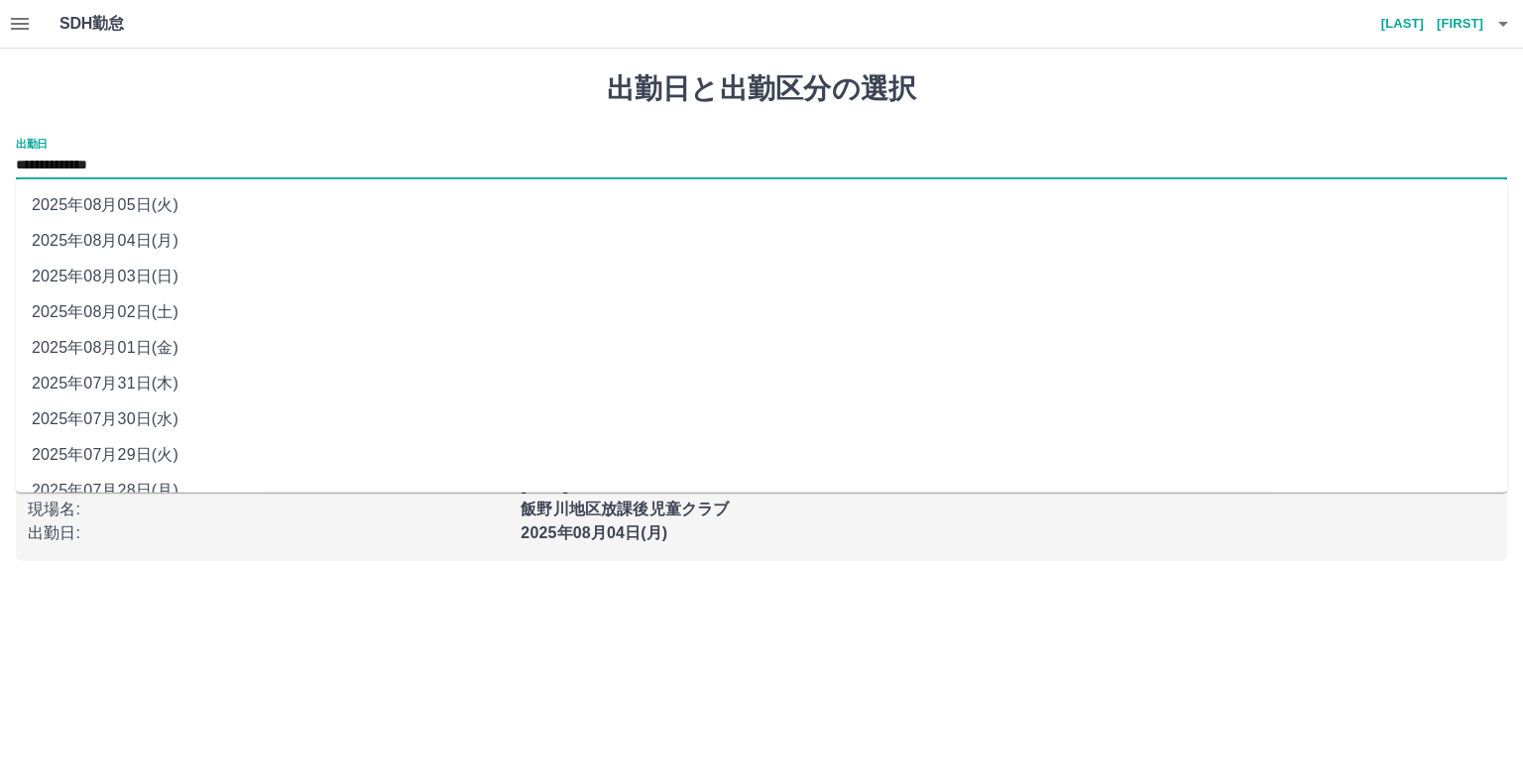 click on "**********" at bounding box center [762, 166] 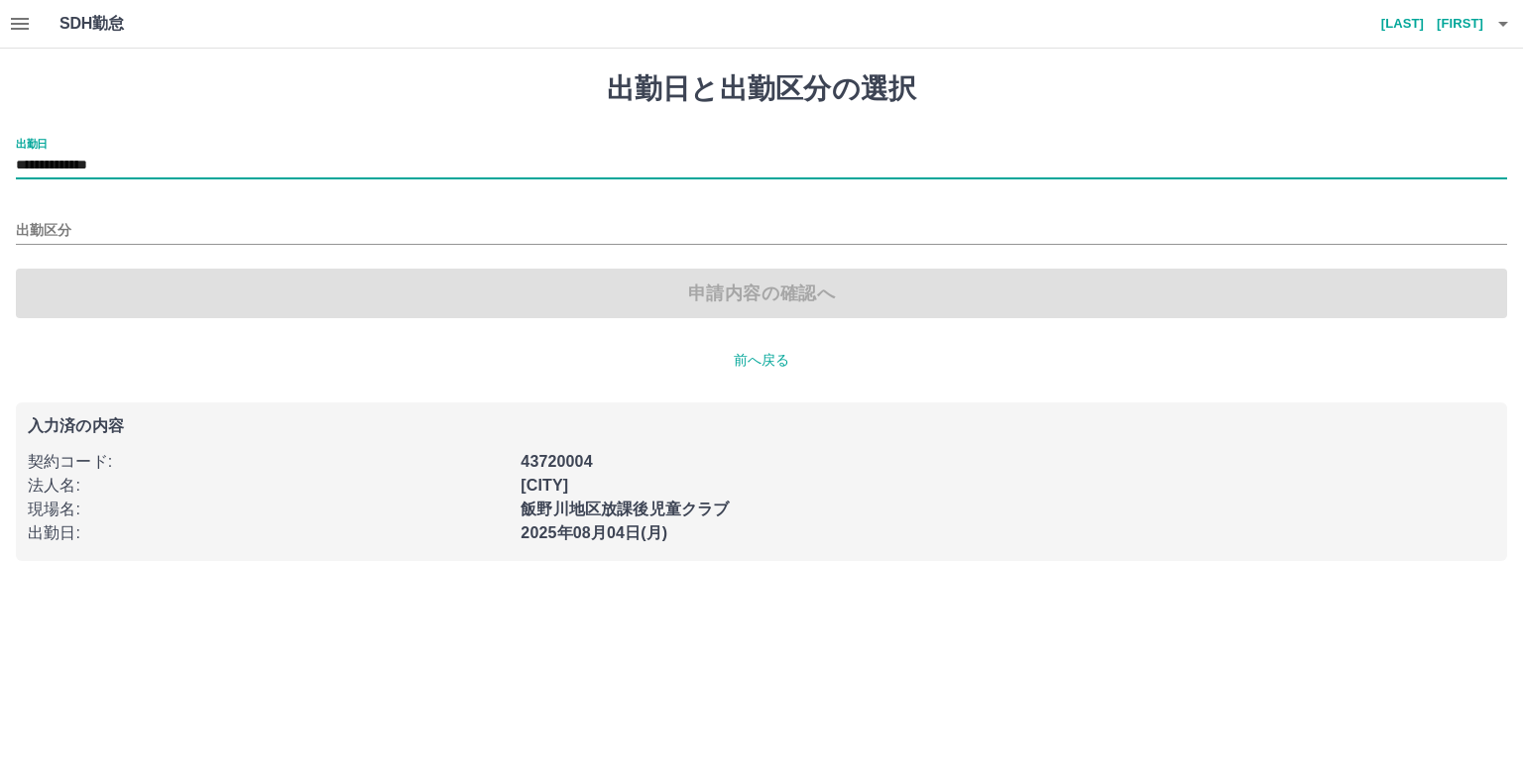 click on "出勤区分" at bounding box center [762, 224] 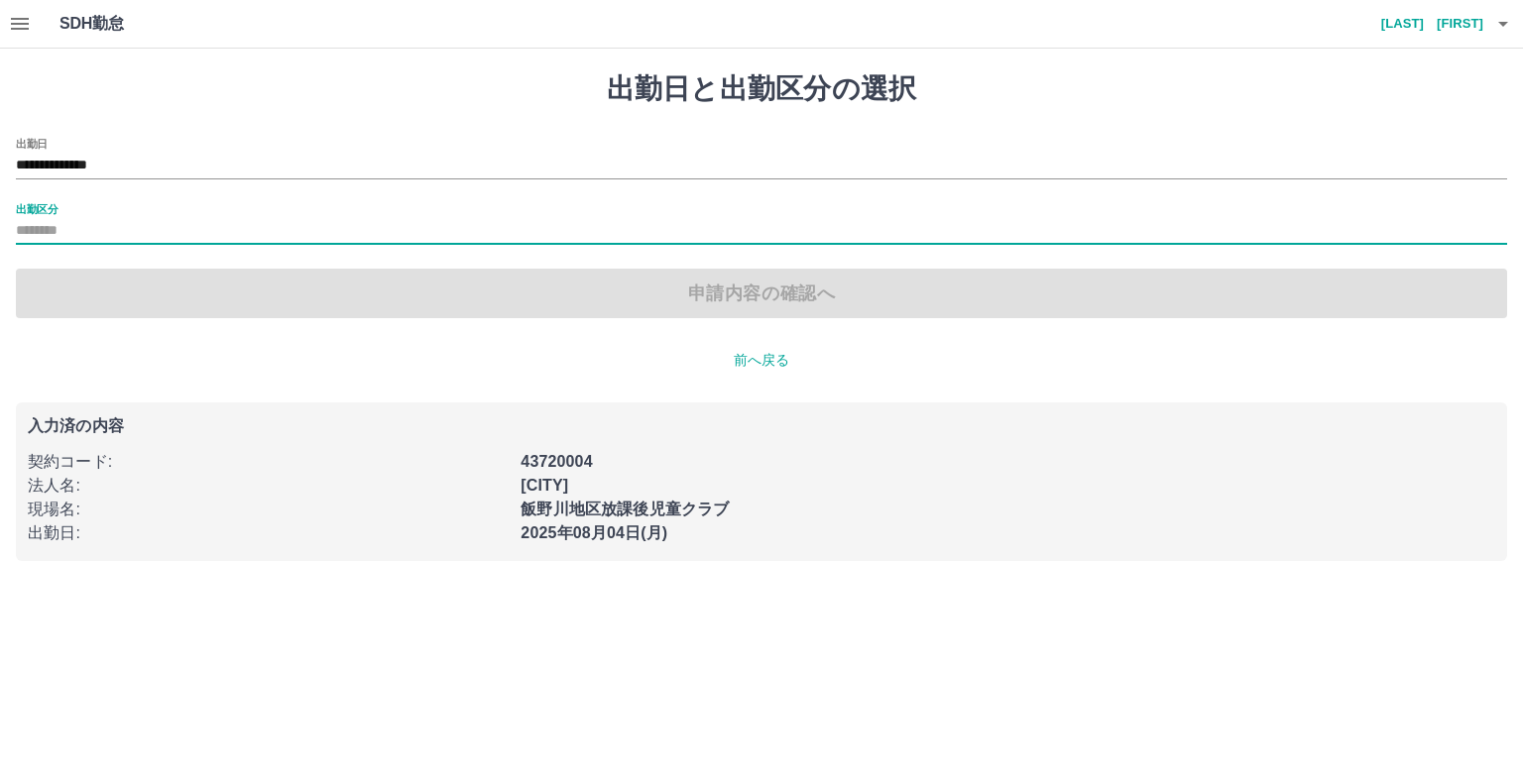 click on "出勤区分" at bounding box center (762, 224) 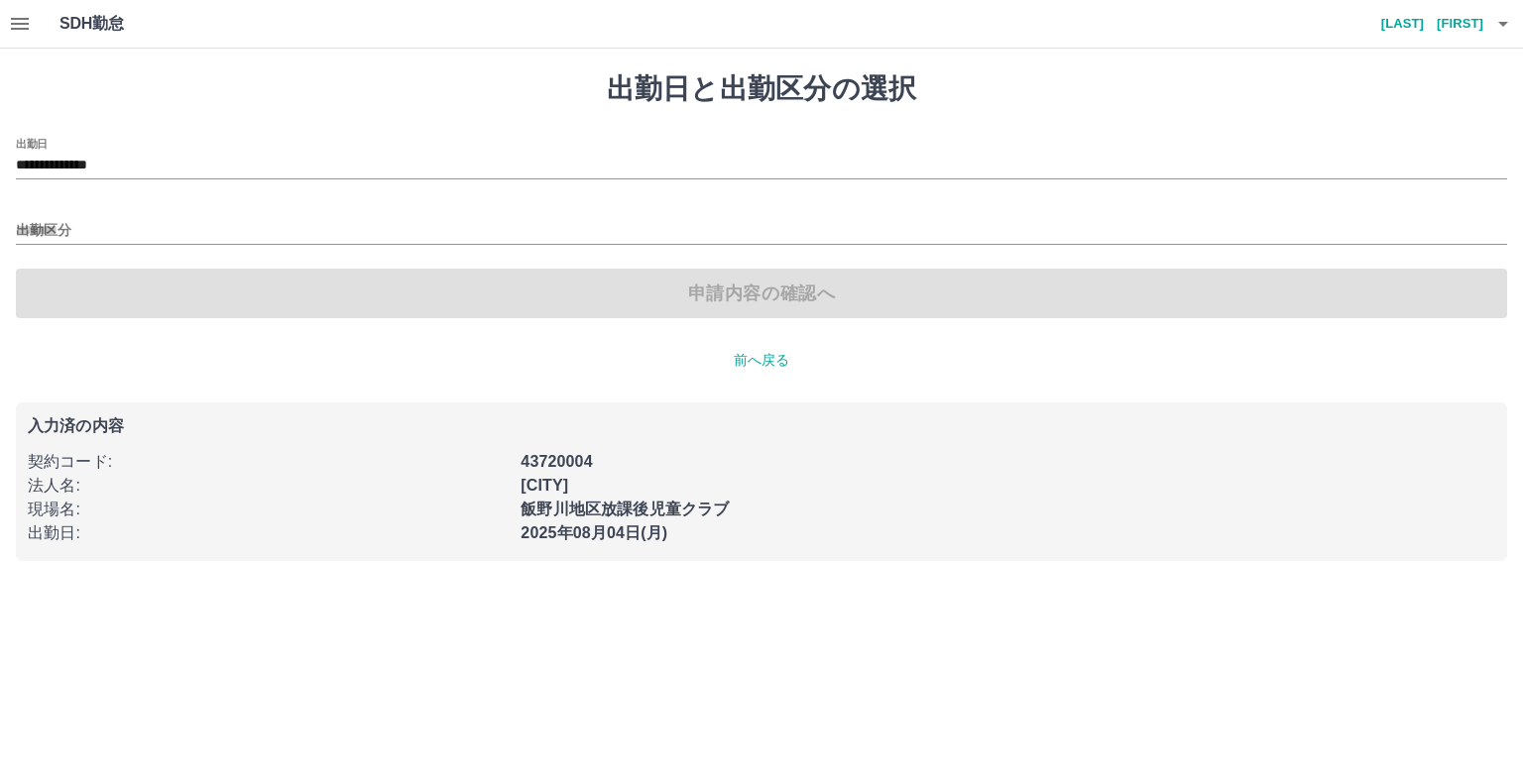 click on "**********" at bounding box center [762, 228] 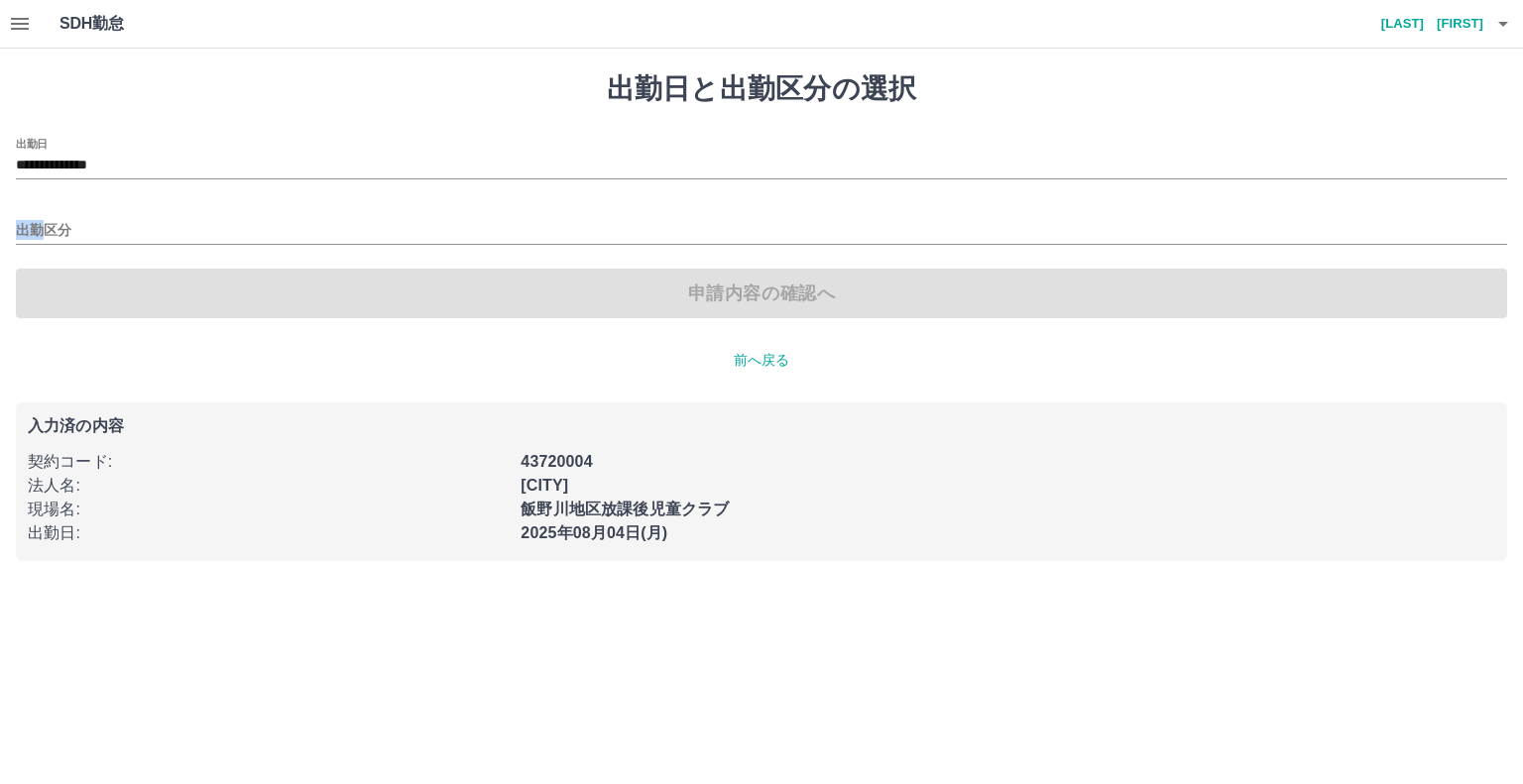 click on "**********" at bounding box center (762, 228) 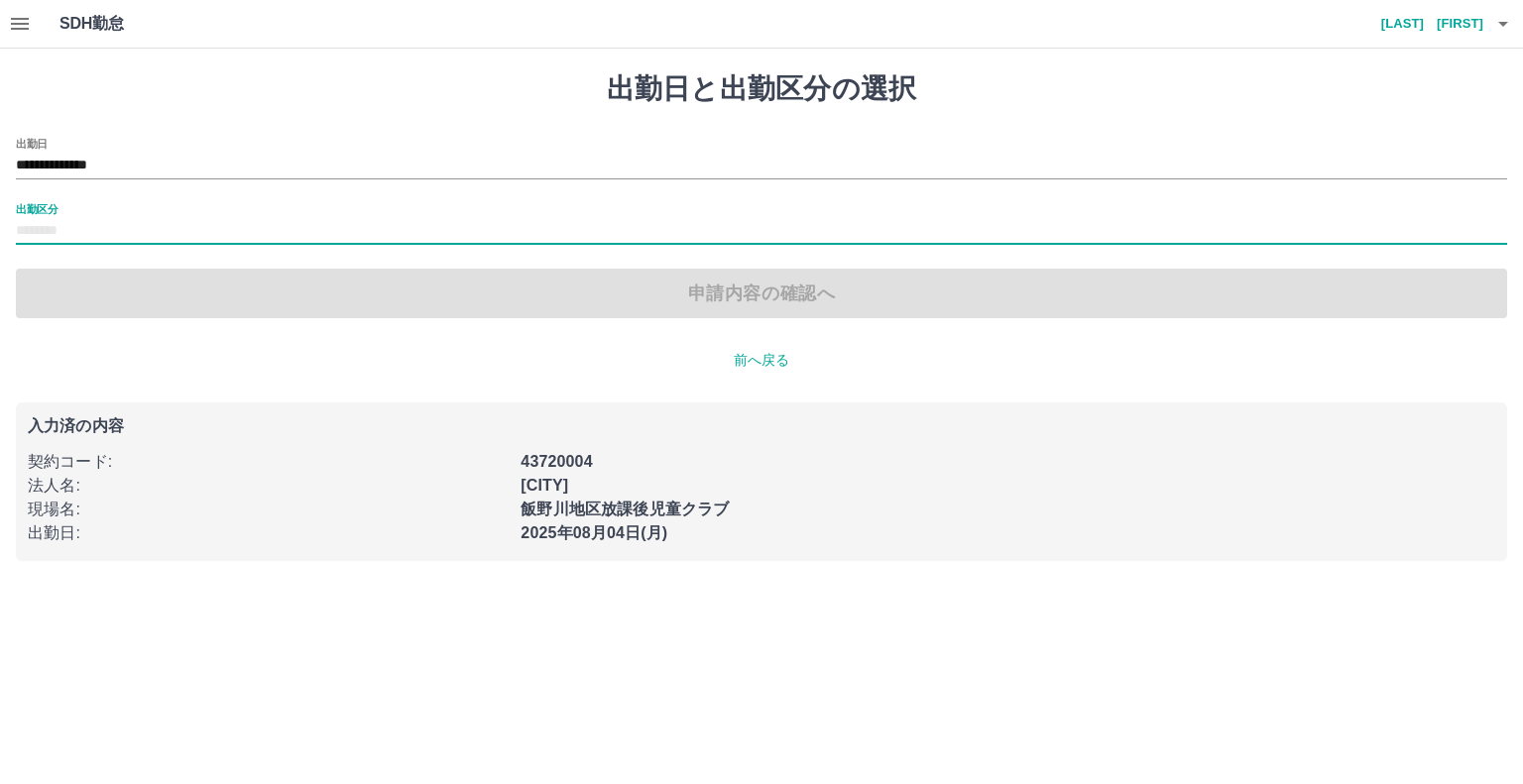click on "出勤区分" at bounding box center (762, 224) 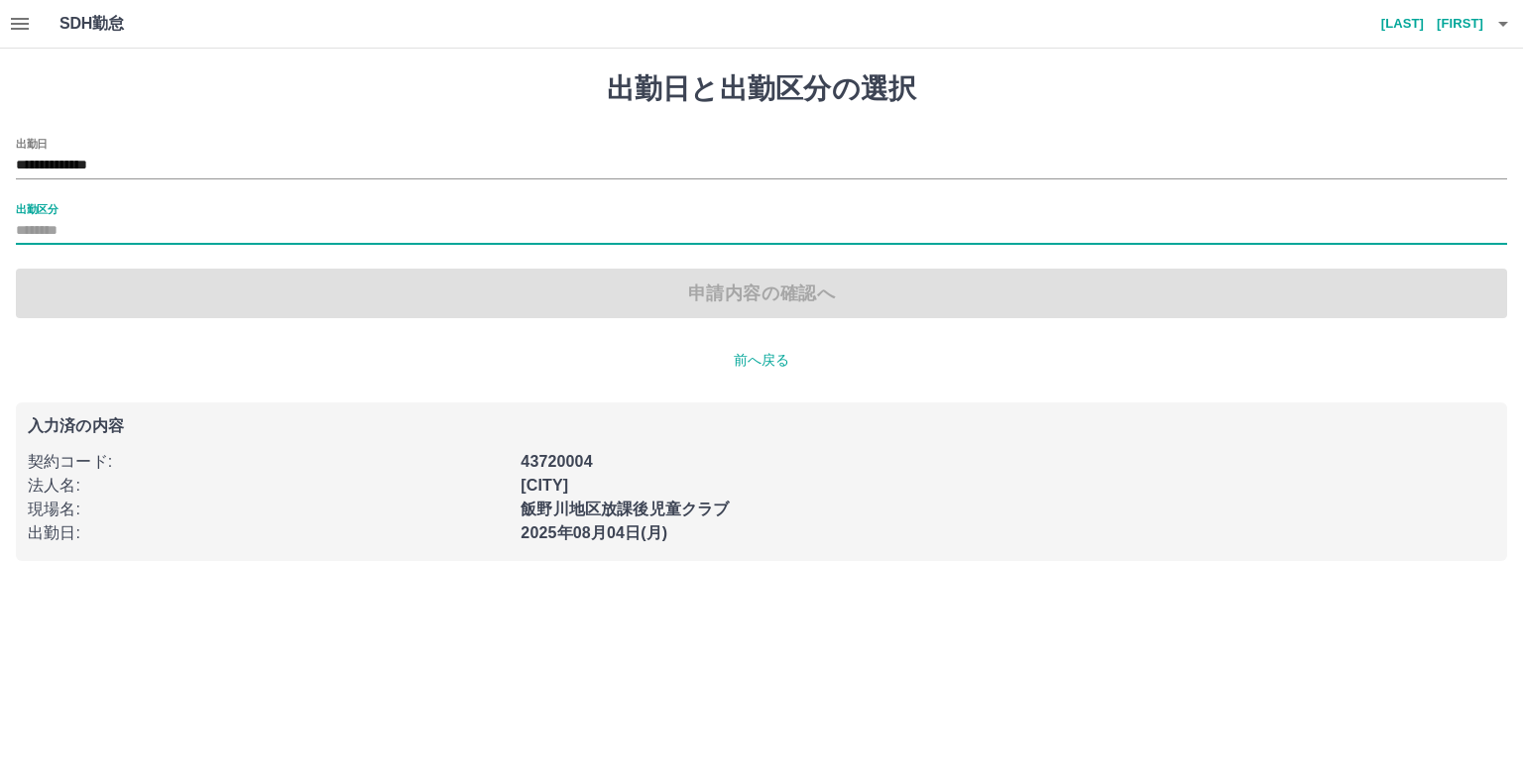 click on "出勤区分" at bounding box center [762, 224] 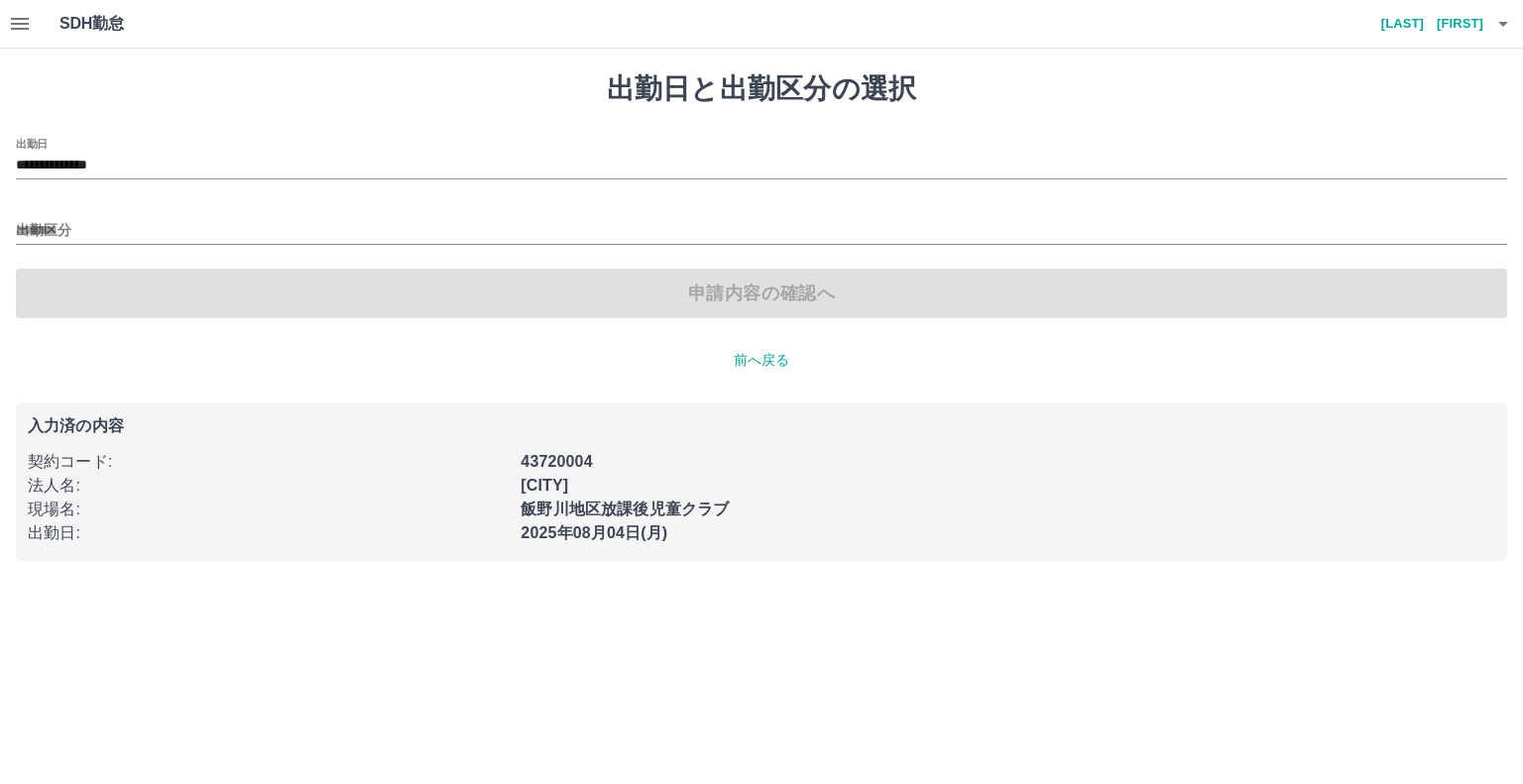 click on "**********" at bounding box center (762, 228) 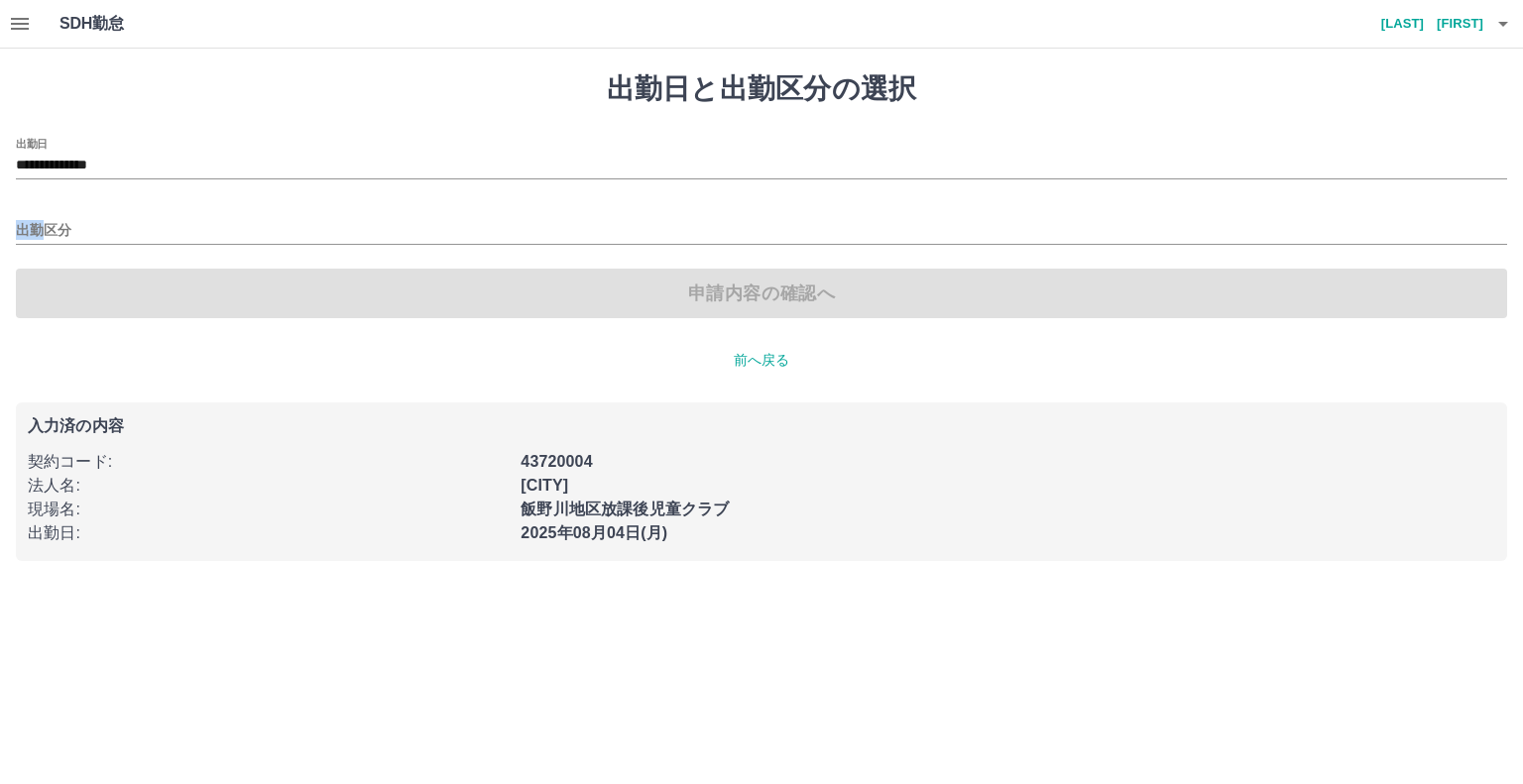 click on "**********" at bounding box center (762, 228) 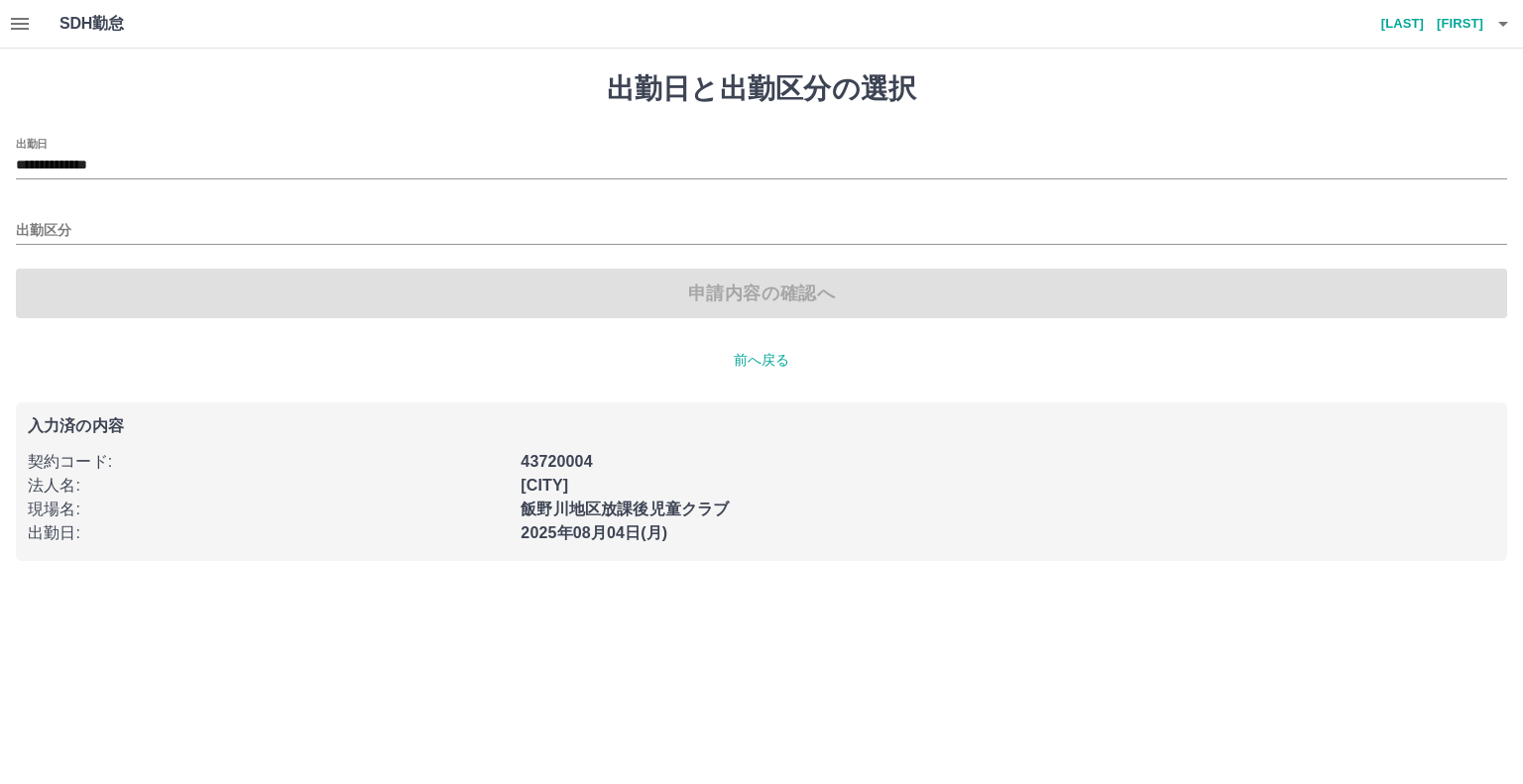 click on "**********" at bounding box center (762, 316) 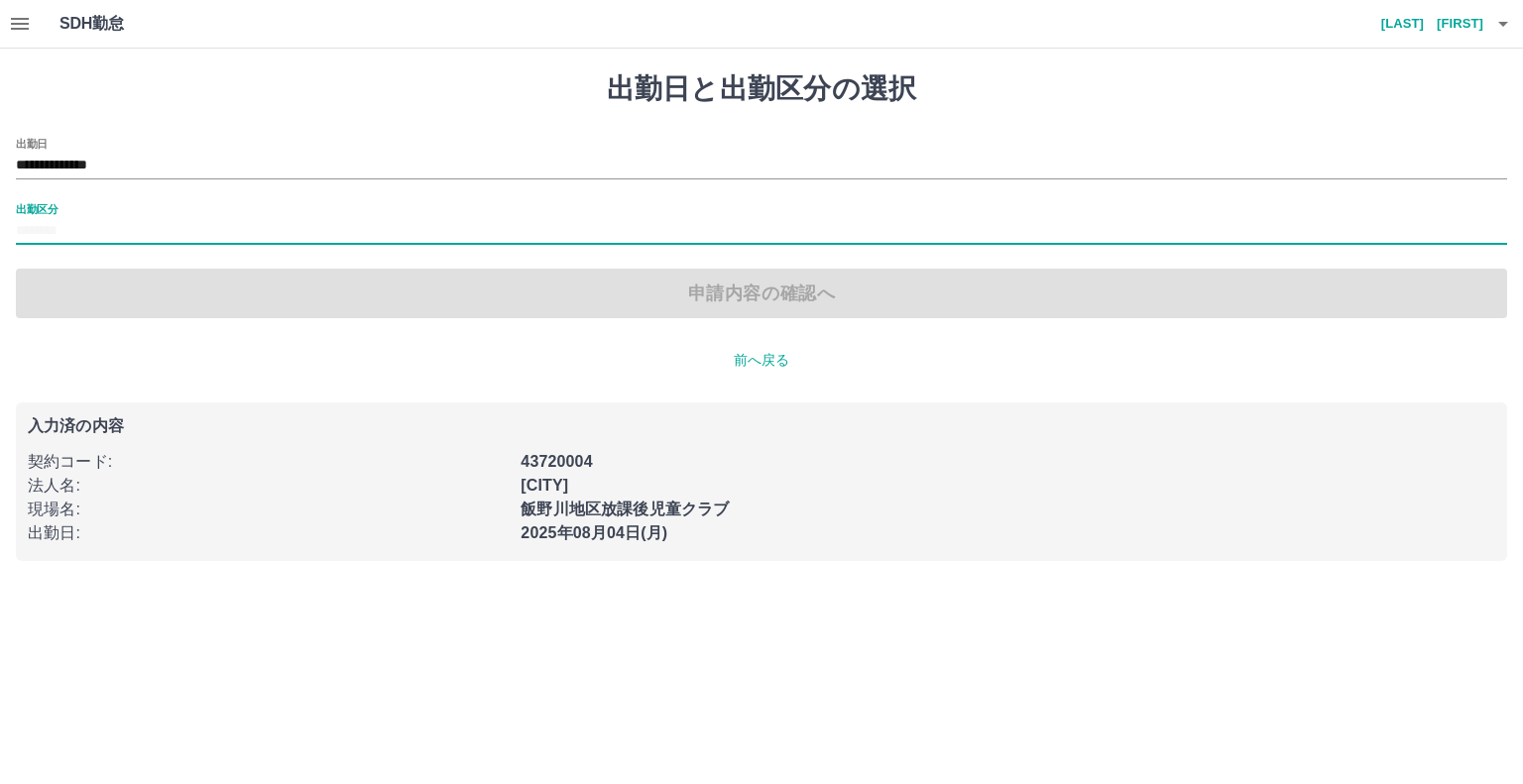 click on "出勤区分" at bounding box center [762, 224] 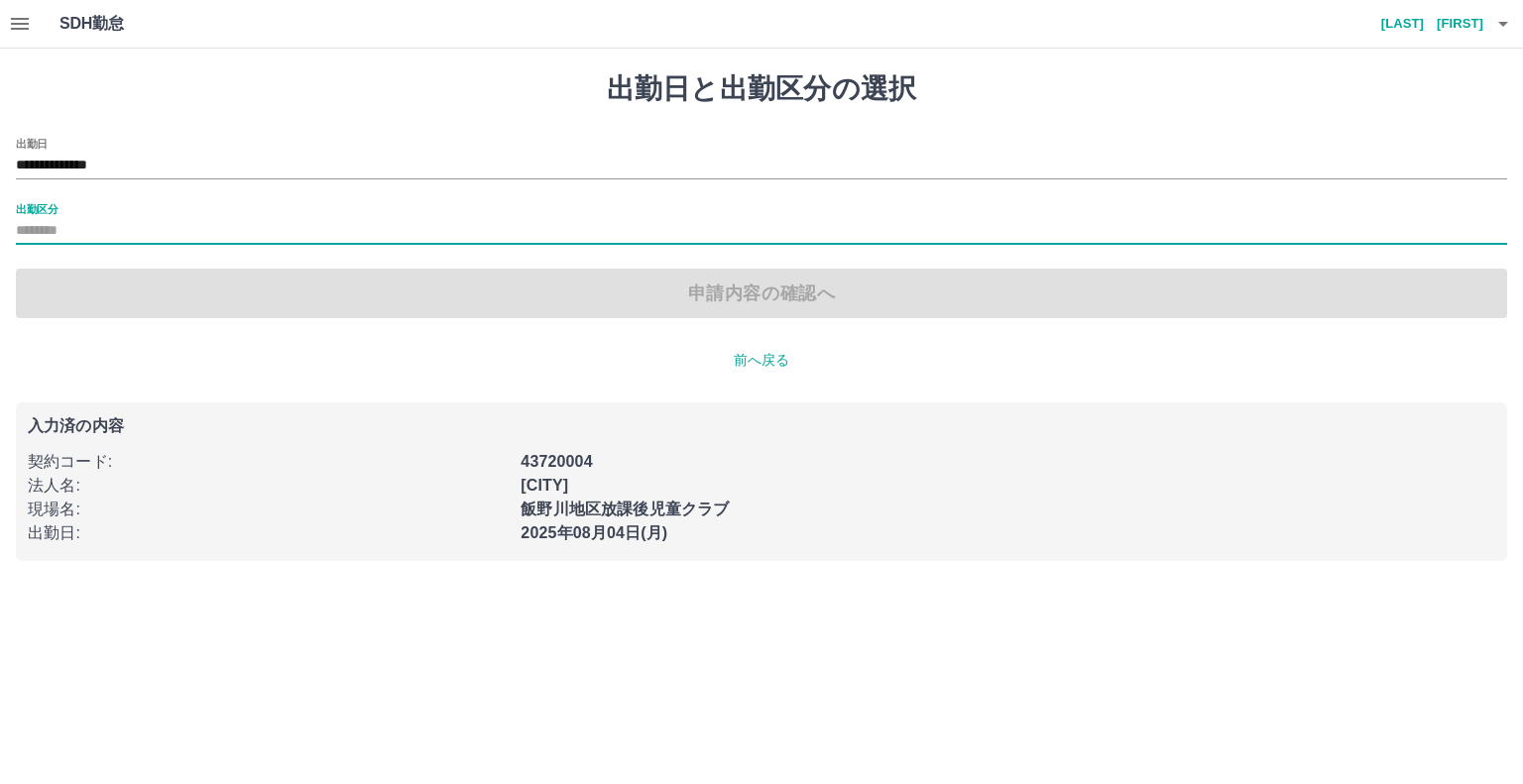 click on "出勤区分" at bounding box center [762, 224] 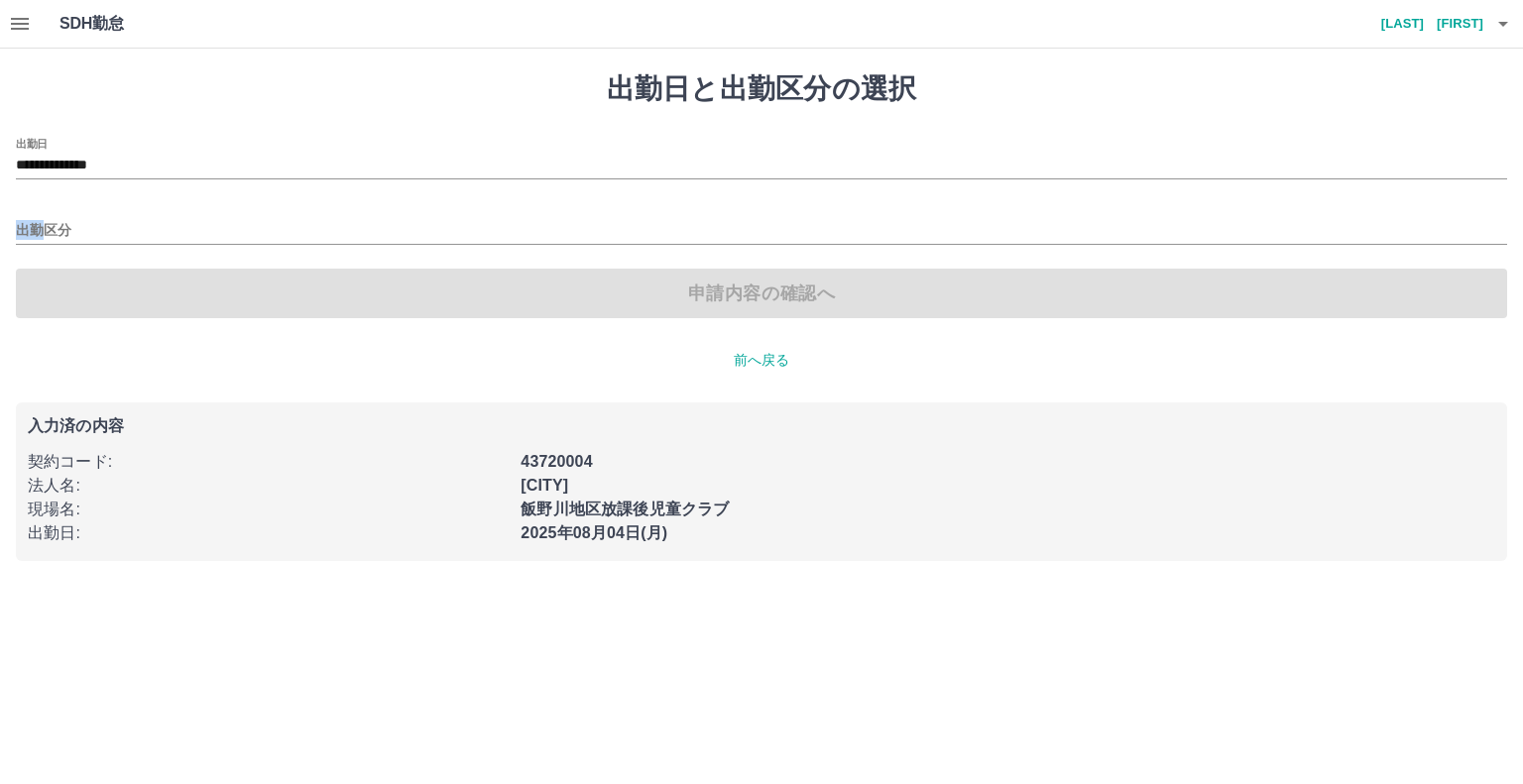click on "**********" at bounding box center [762, 228] 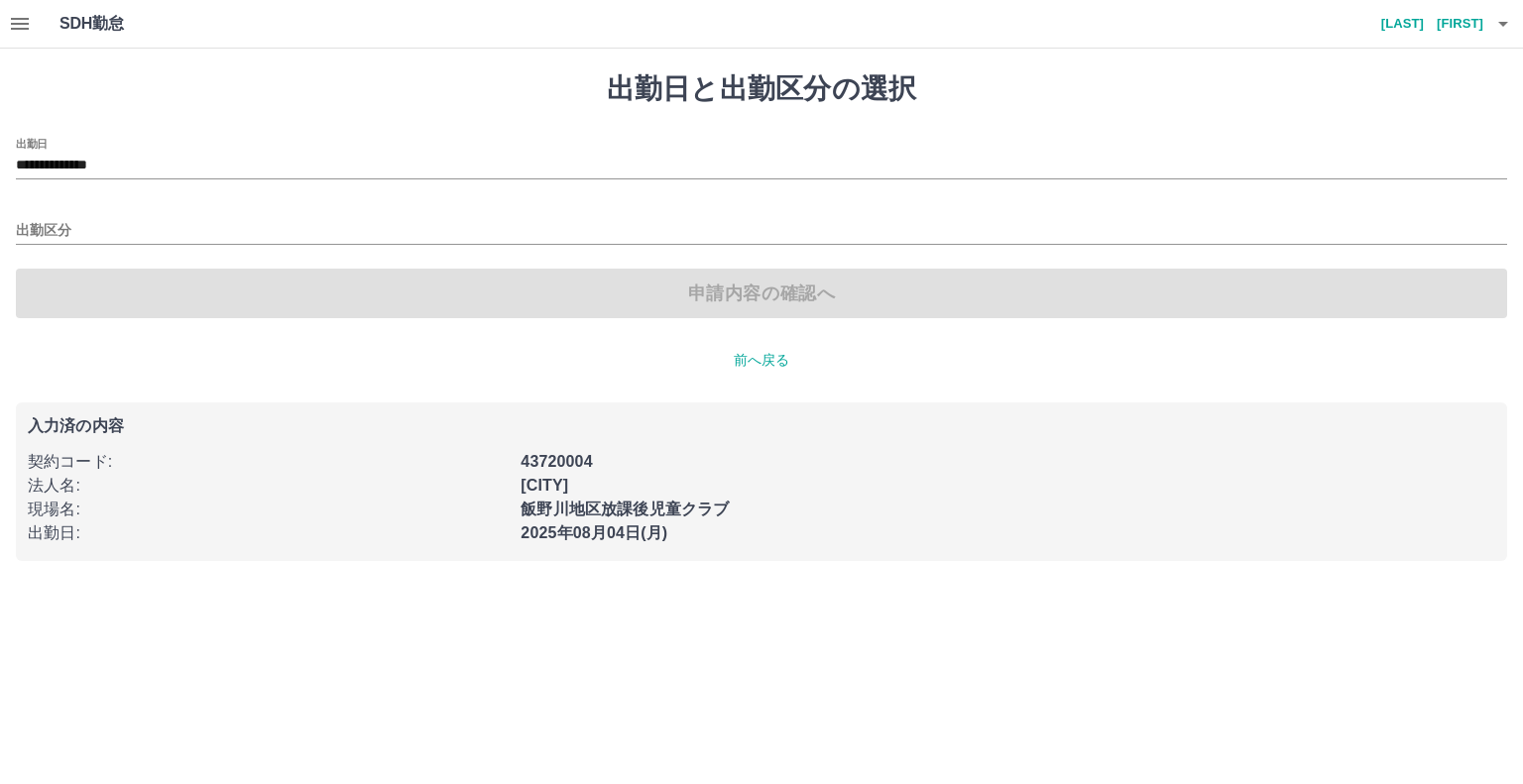 click on "**********" at bounding box center (762, 228) 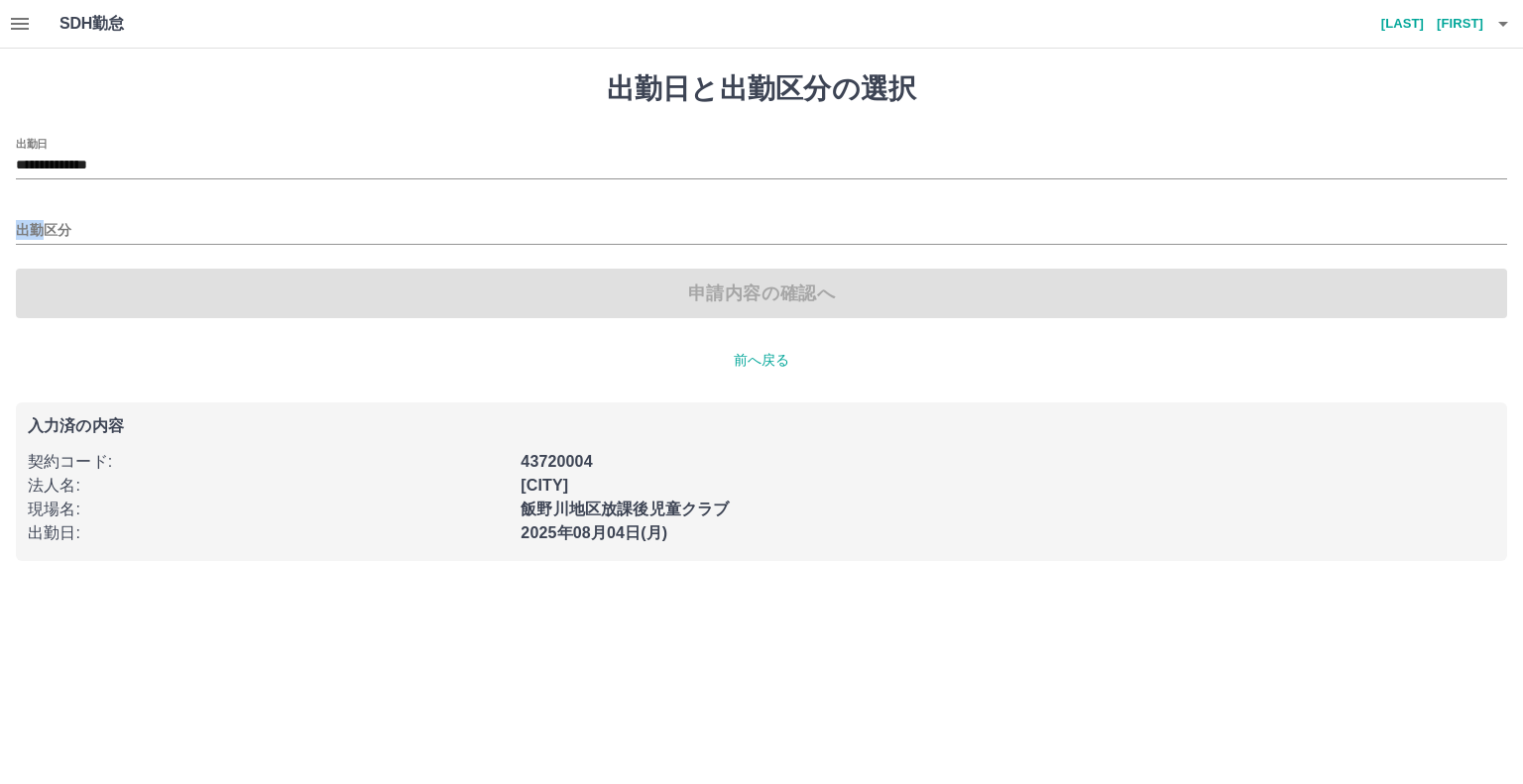 click on "**********" at bounding box center (762, 228) 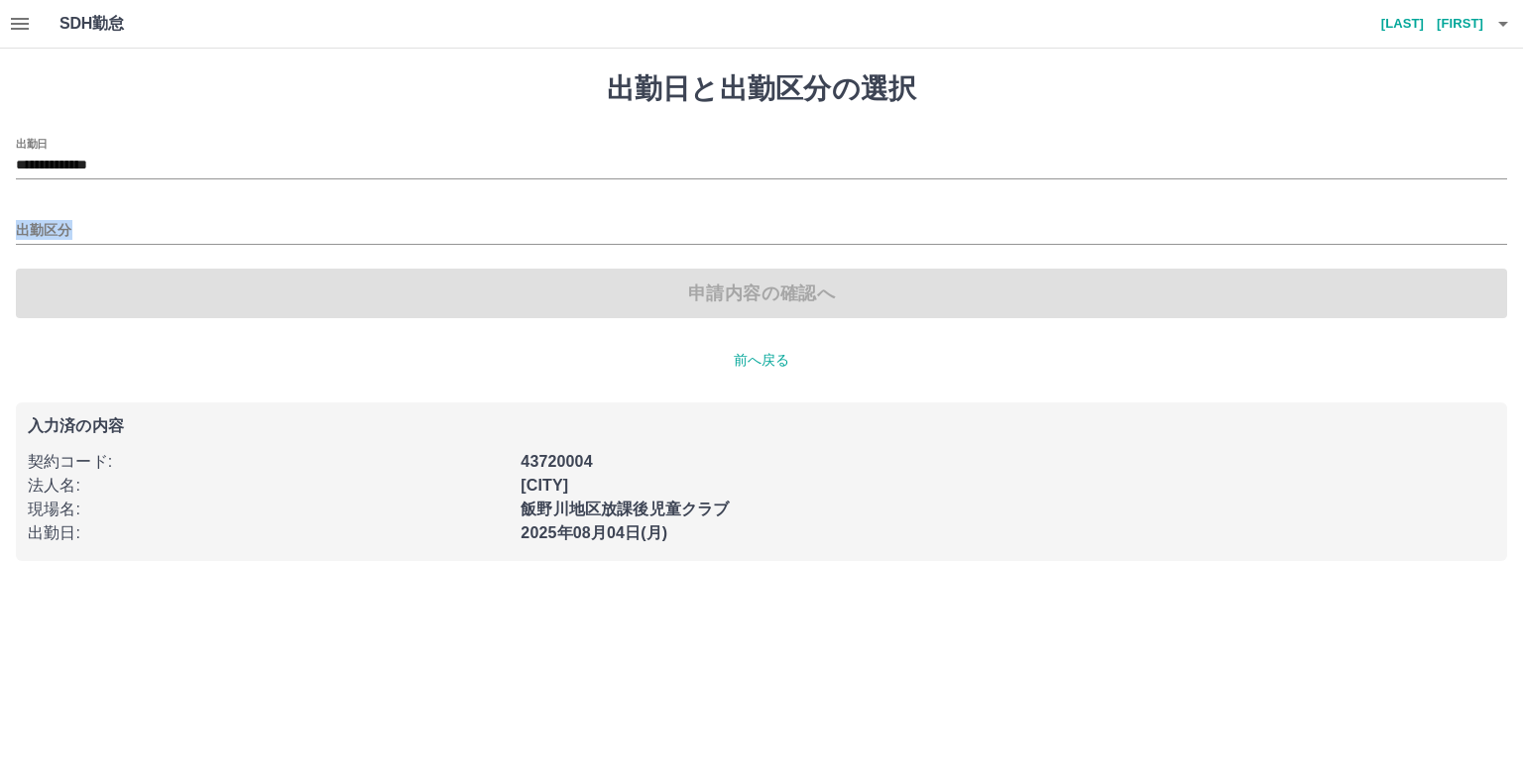 click on "**********" at bounding box center (762, 228) 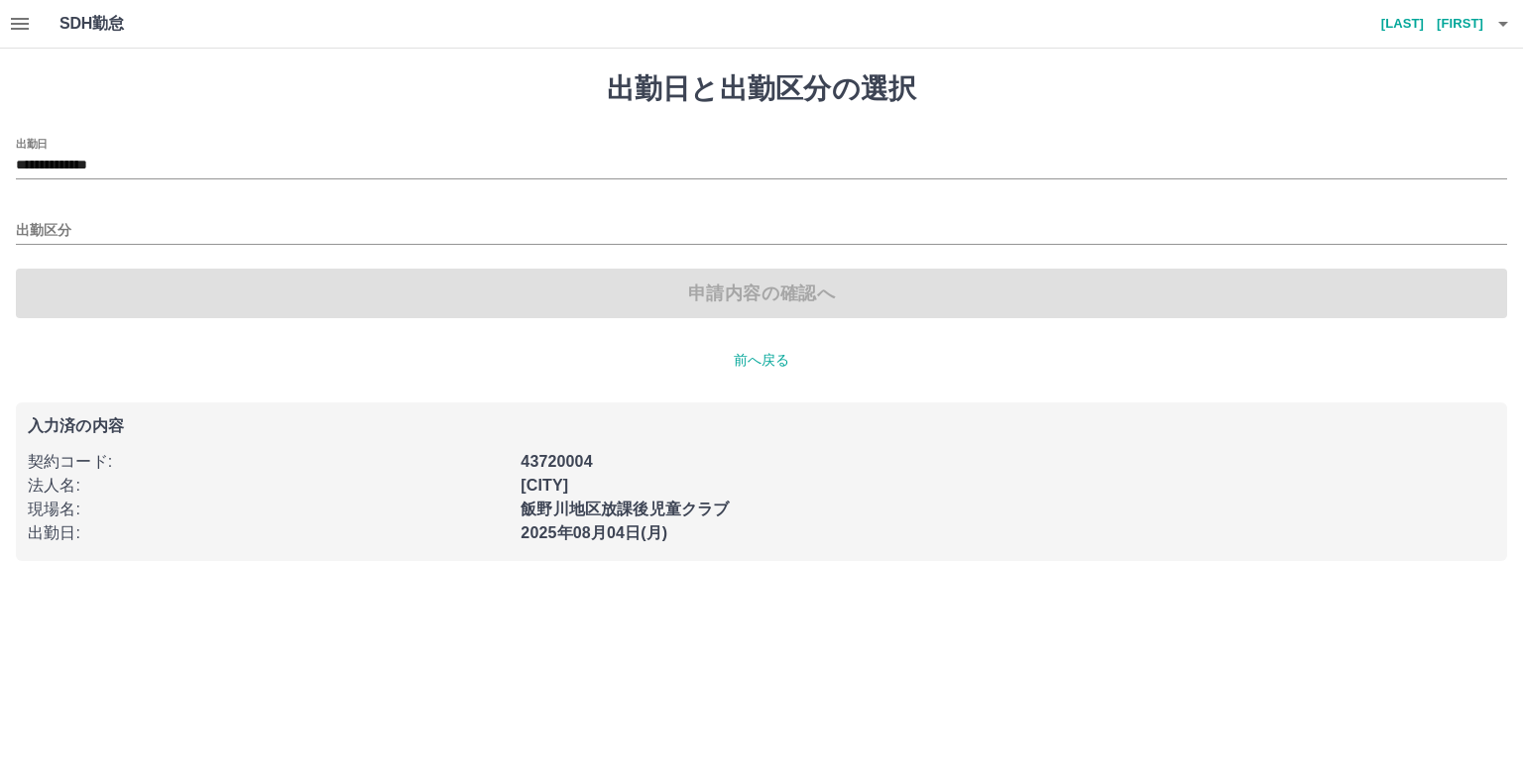 click on "前へ戻る" at bounding box center (762, 360) 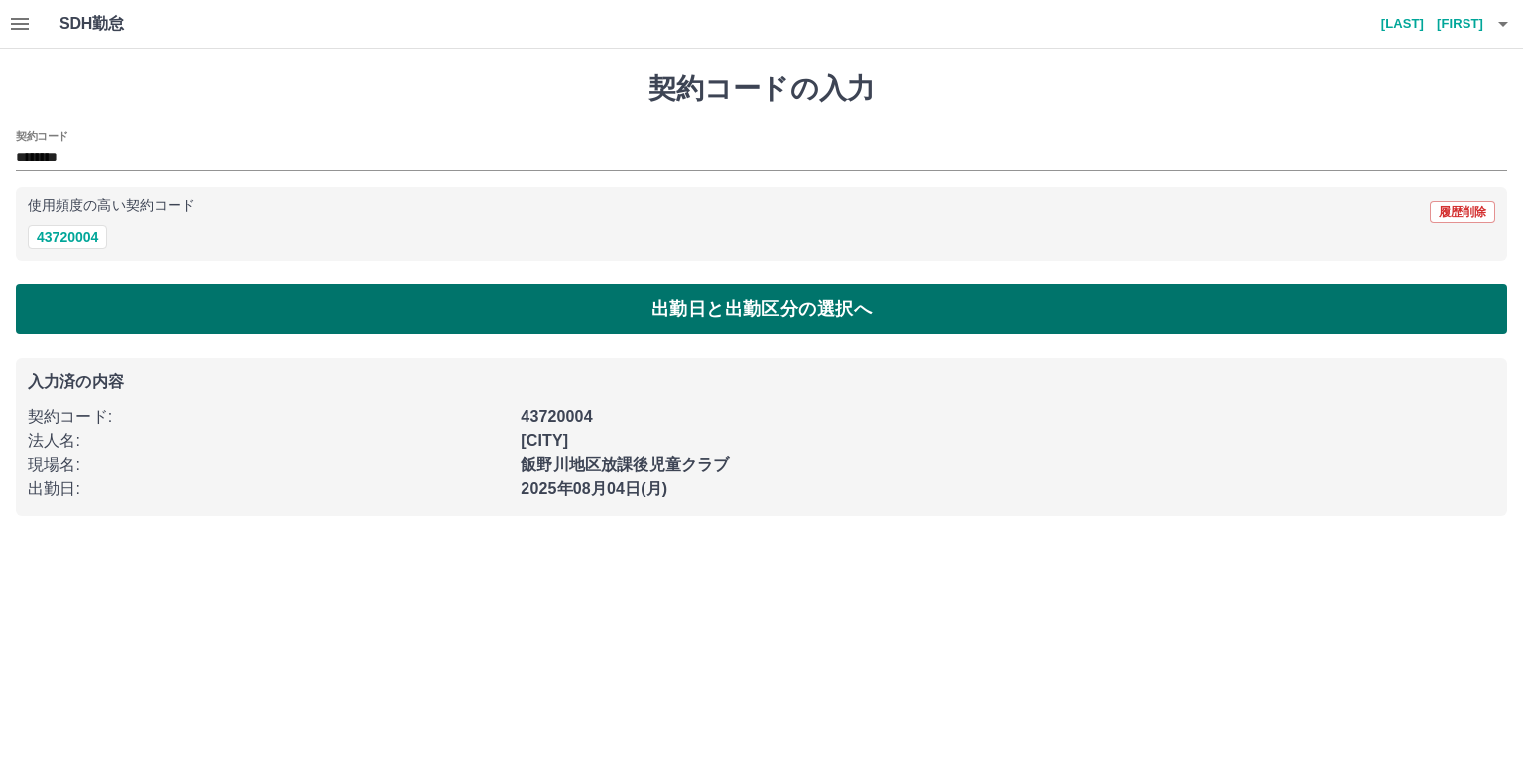 click on "出勤日と出勤区分の選択へ" at bounding box center (762, 309) 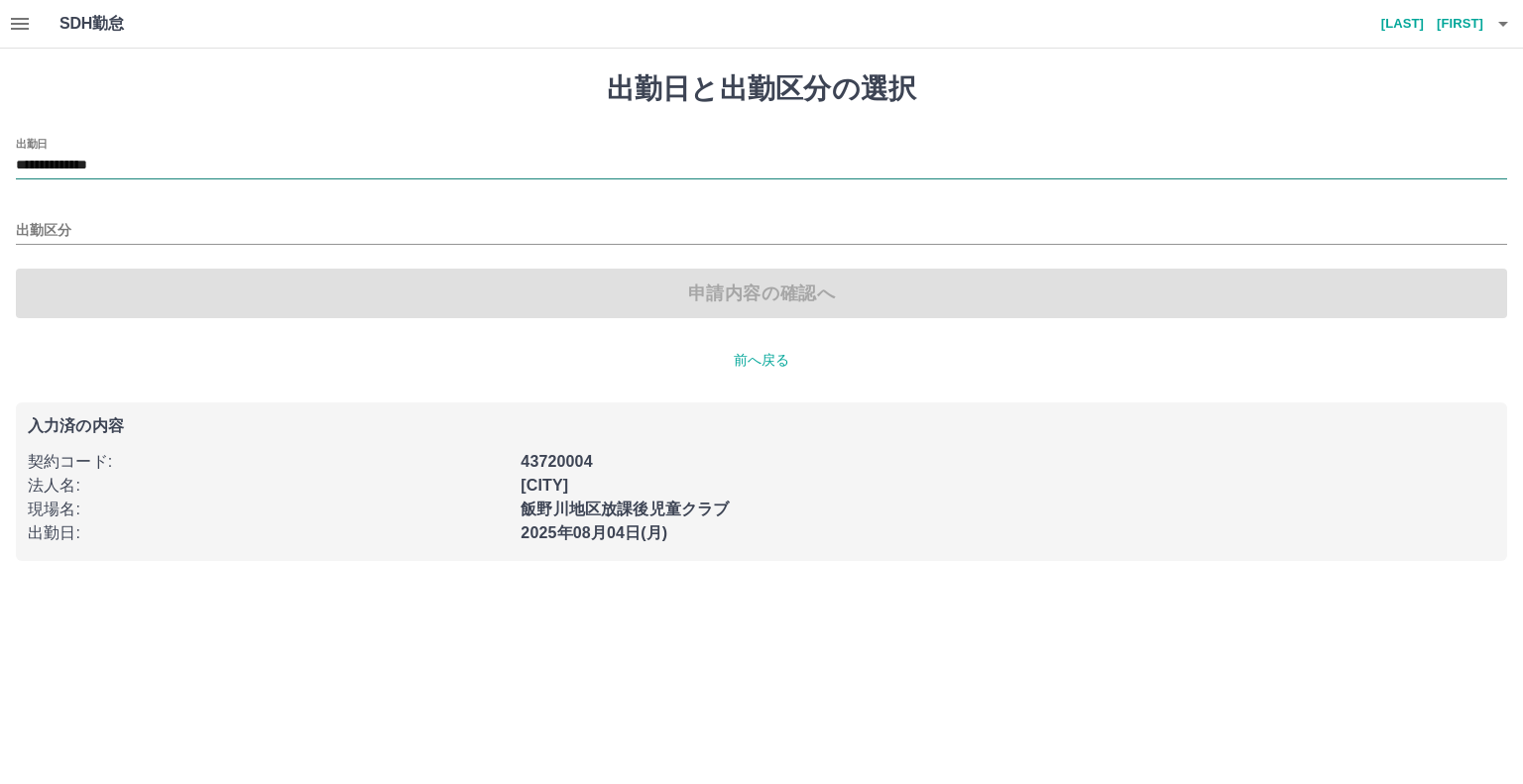 click on "**********" at bounding box center [762, 166] 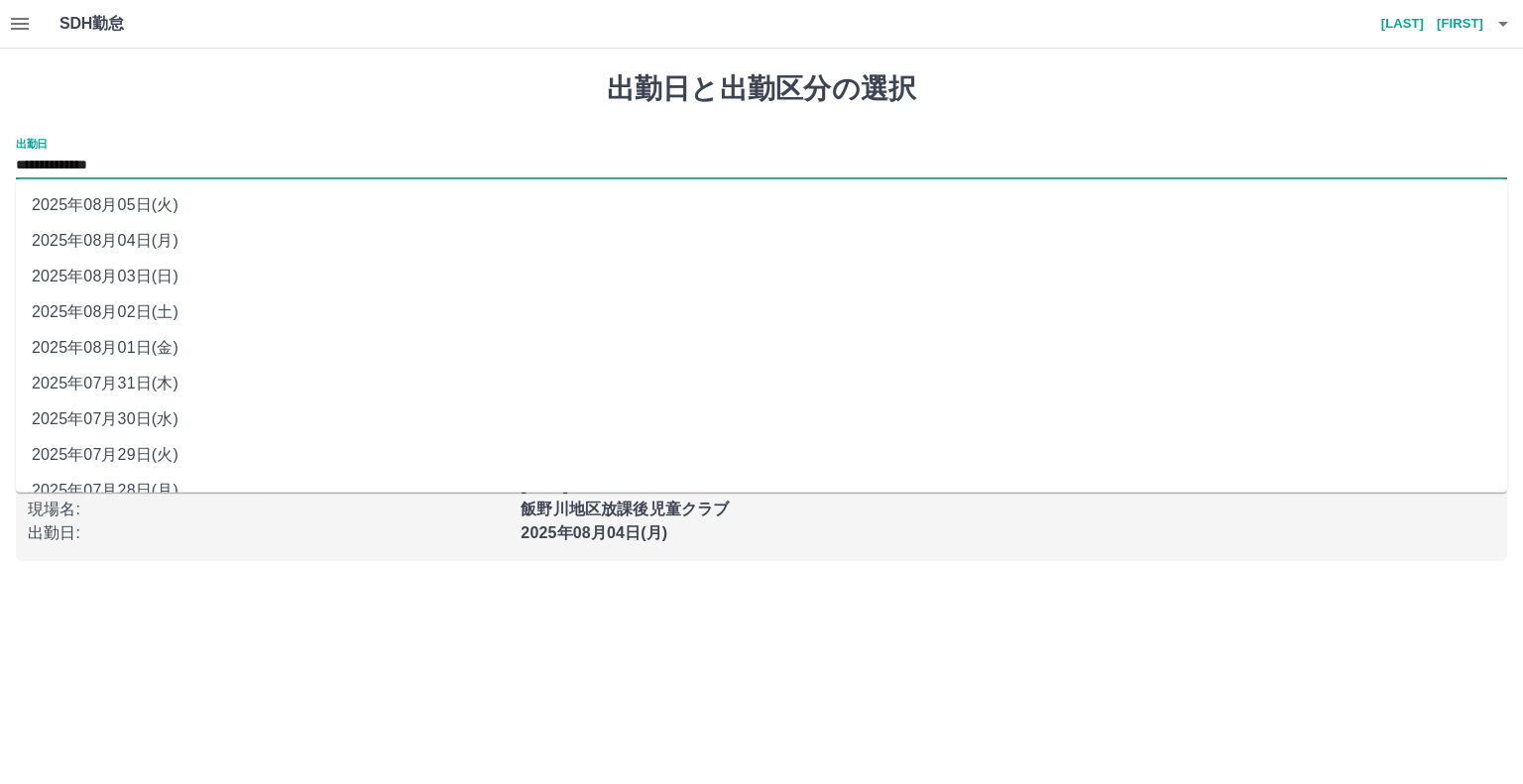 click on "2025年08月02日(土)" at bounding box center [762, 312] 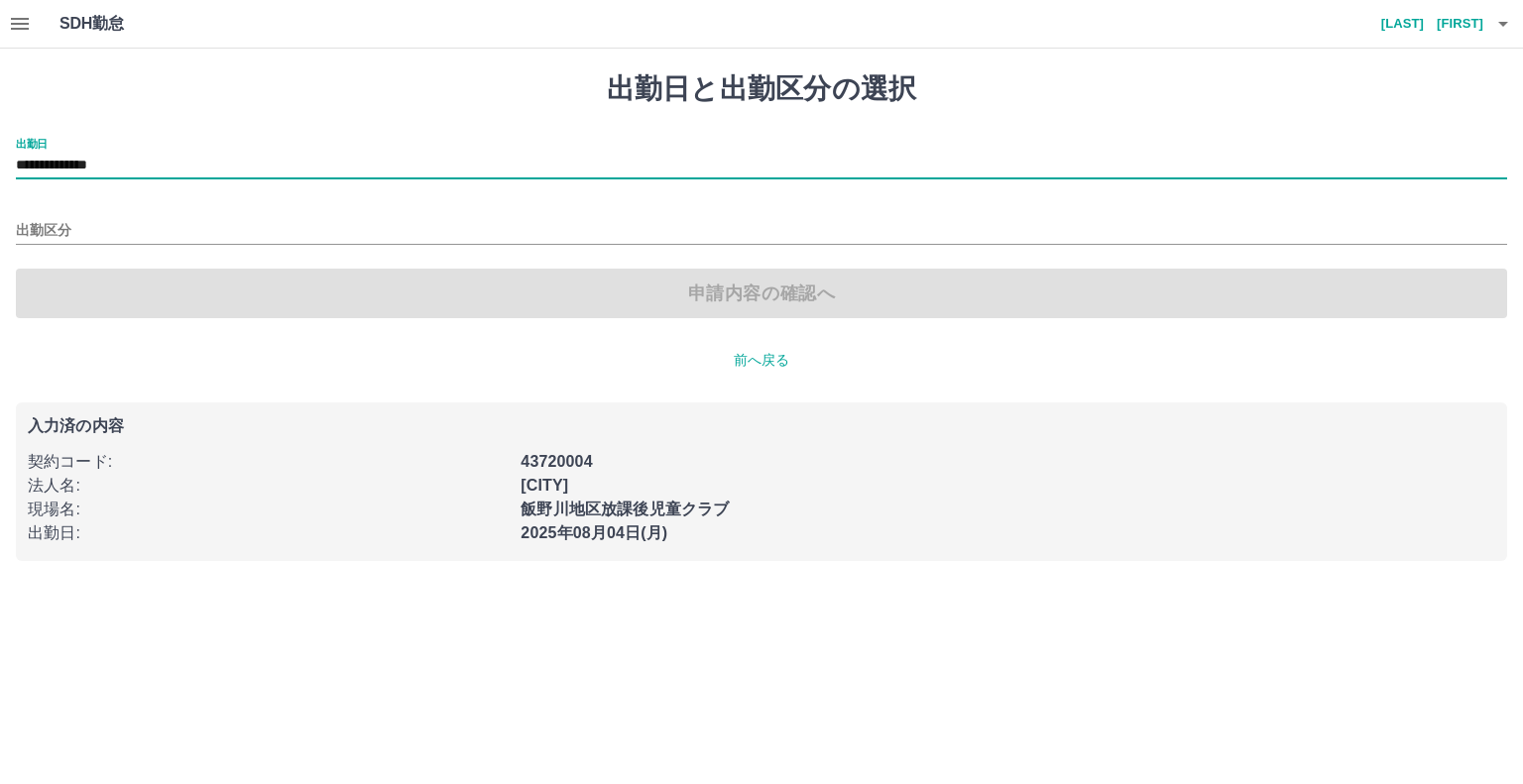 click on "出勤区分" at bounding box center (762, 224) 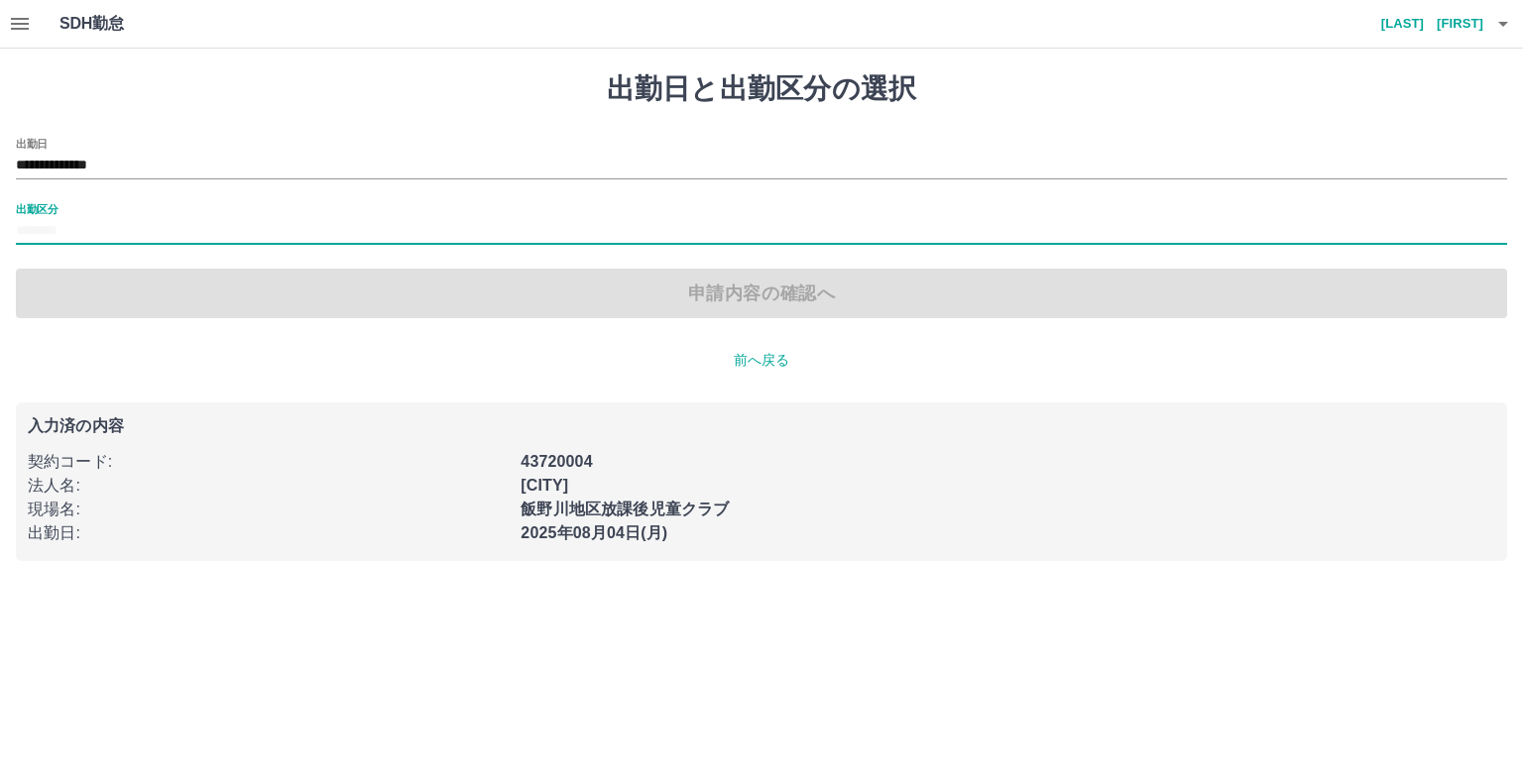 click on "出勤区分" at bounding box center (762, 224) 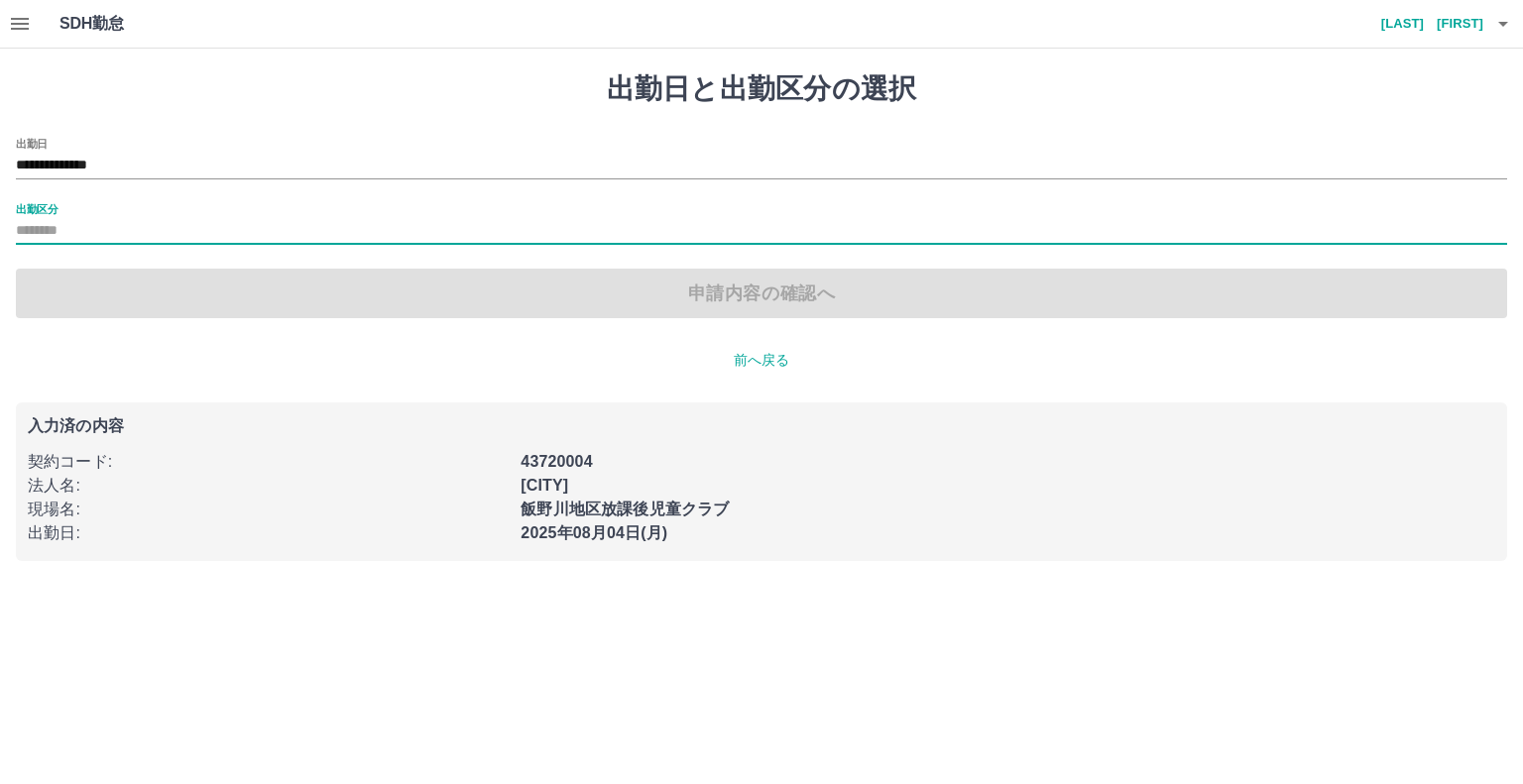 click on "出勤区分" at bounding box center [762, 224] 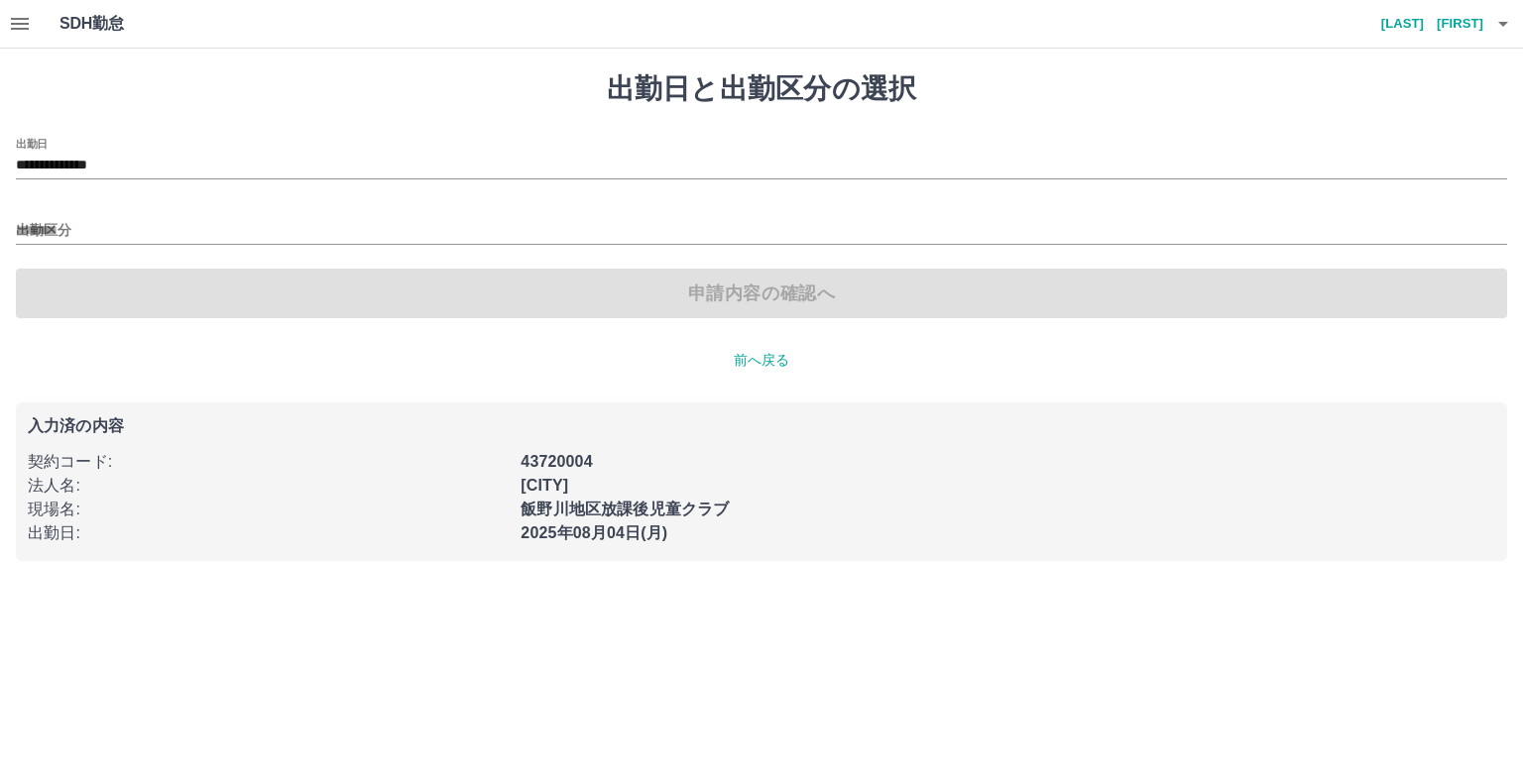 click on "**********" at bounding box center (762, 228) 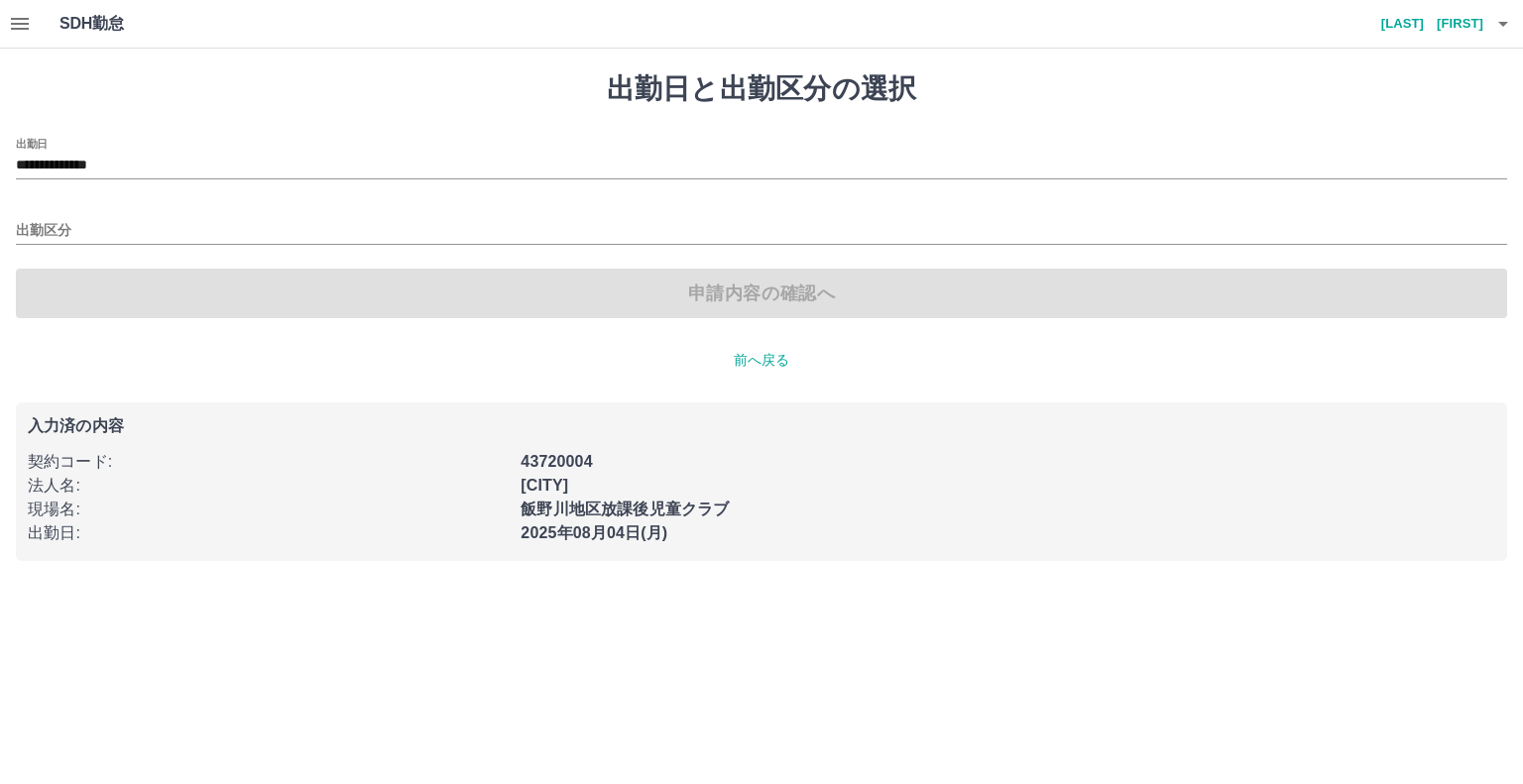 click on "**********" at bounding box center (762, 228) 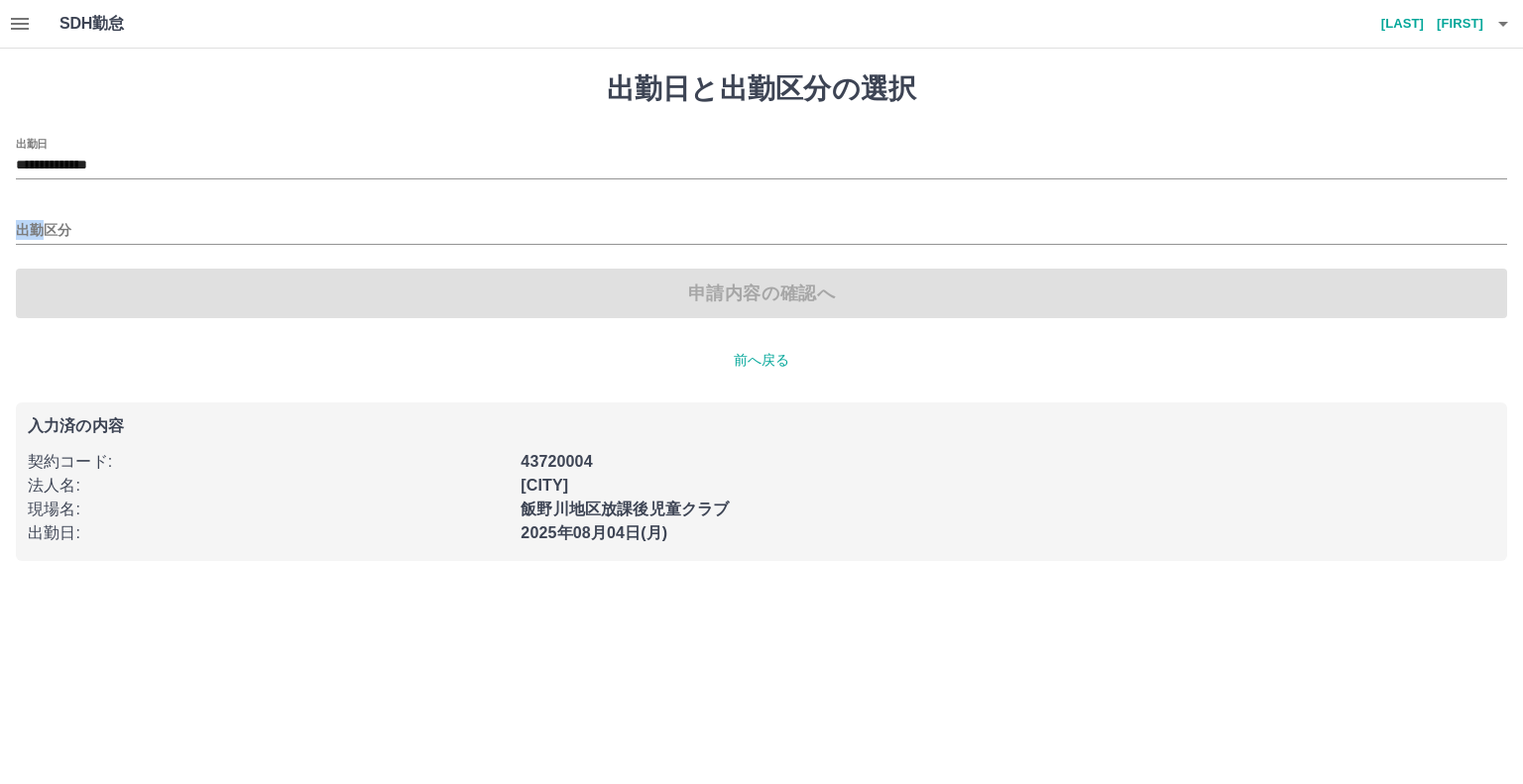 click on "**********" at bounding box center [762, 228] 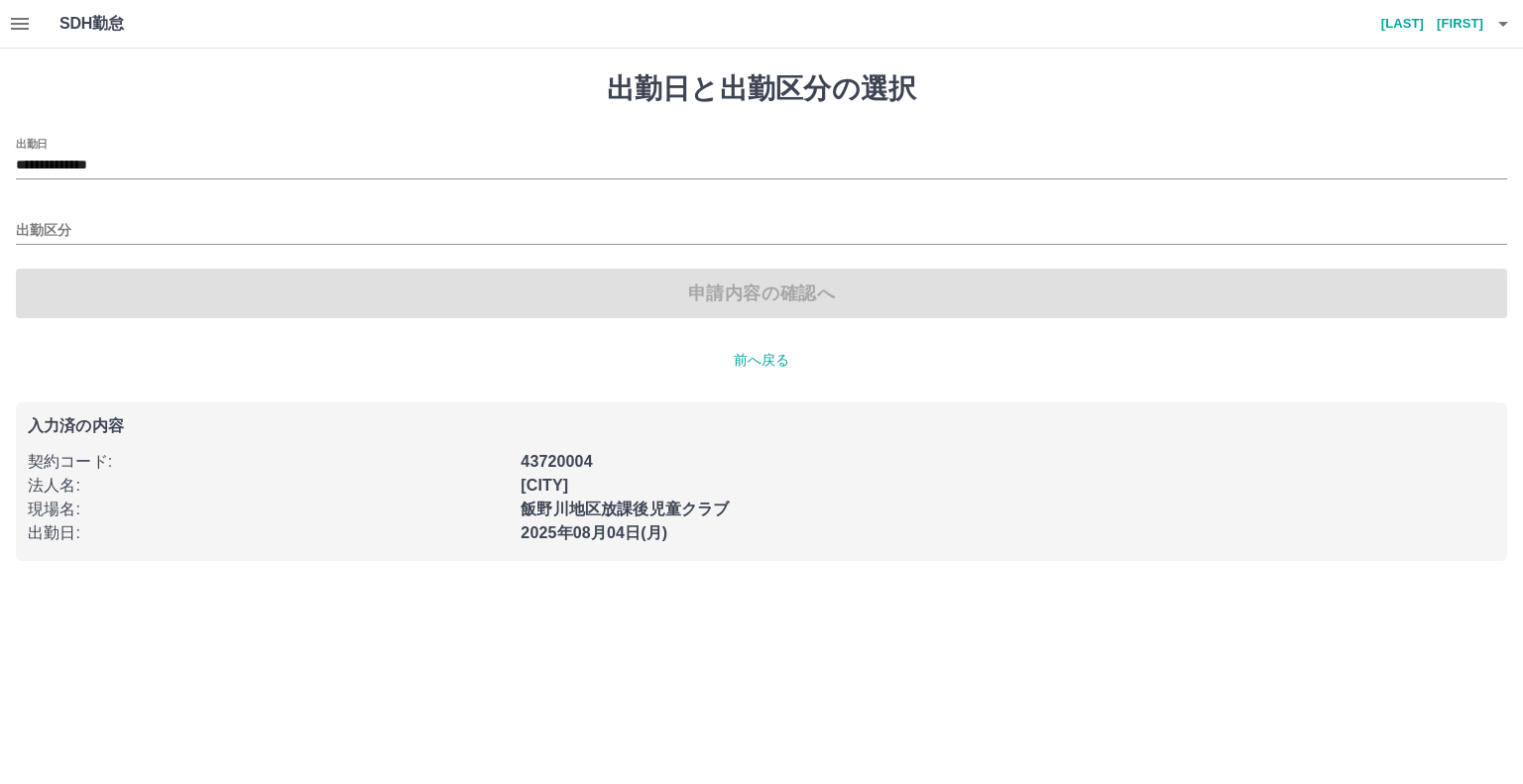 click on "**********" at bounding box center (762, 228) 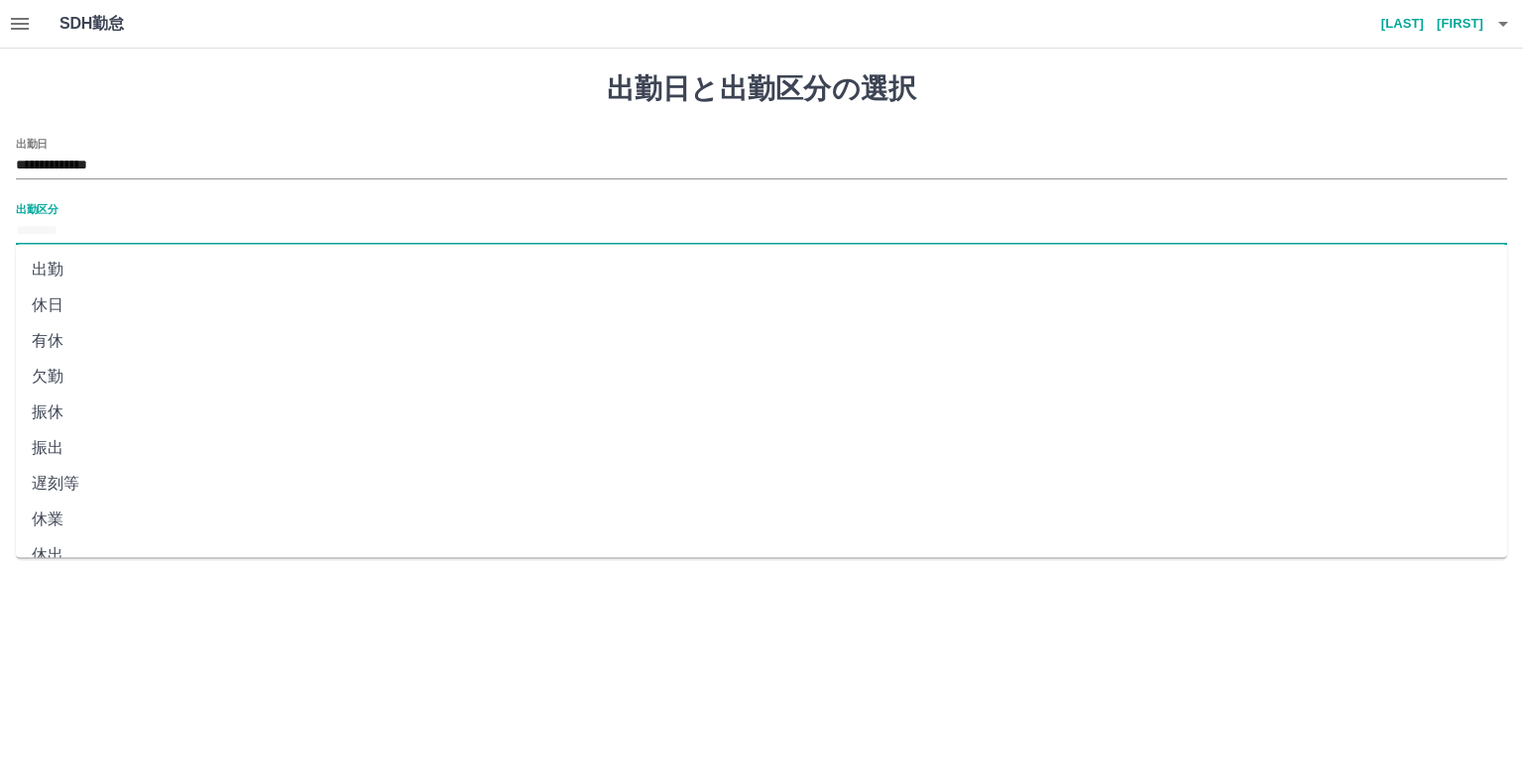 click on "出勤区分" at bounding box center (762, 231) 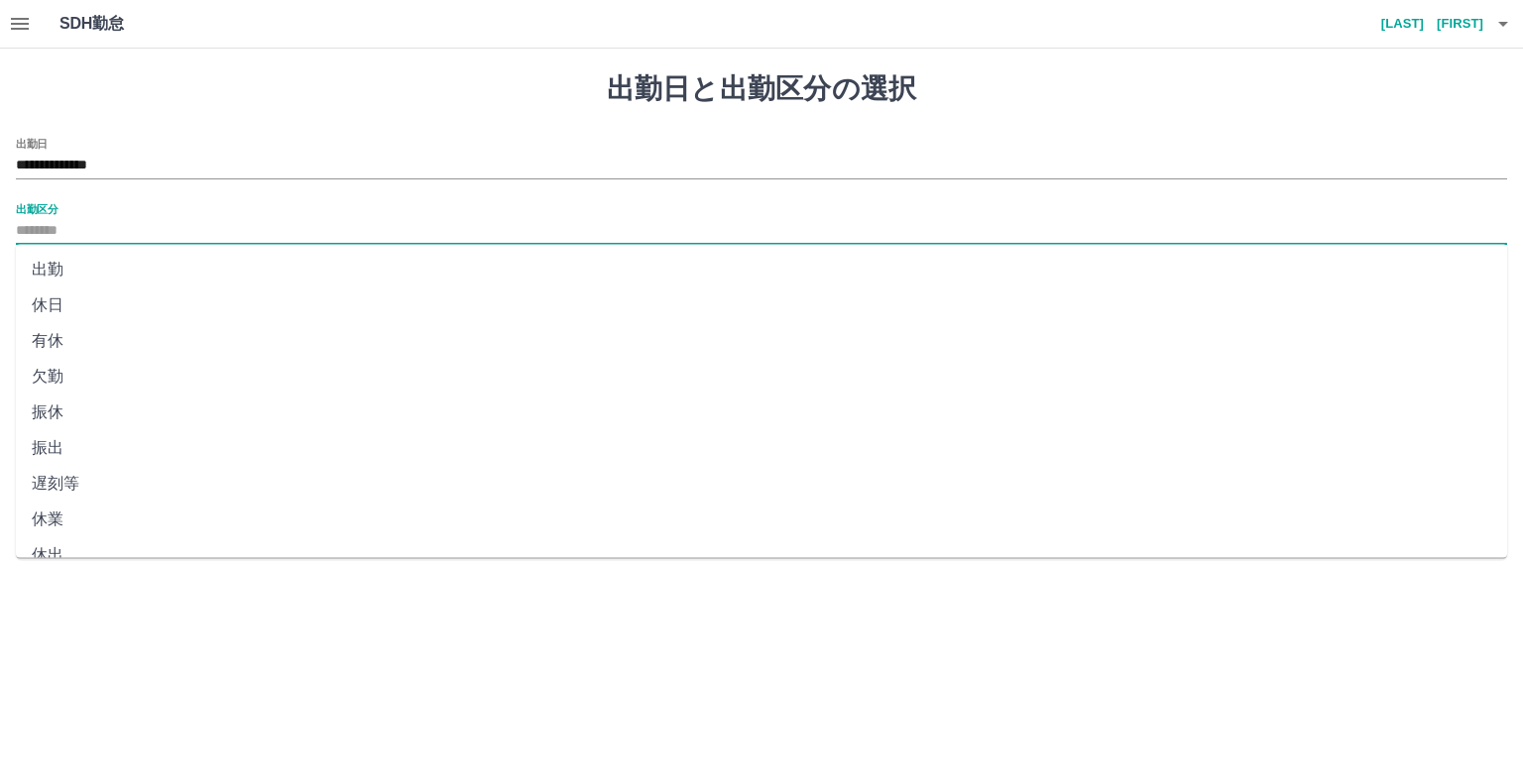 click on "休日" at bounding box center (762, 305) 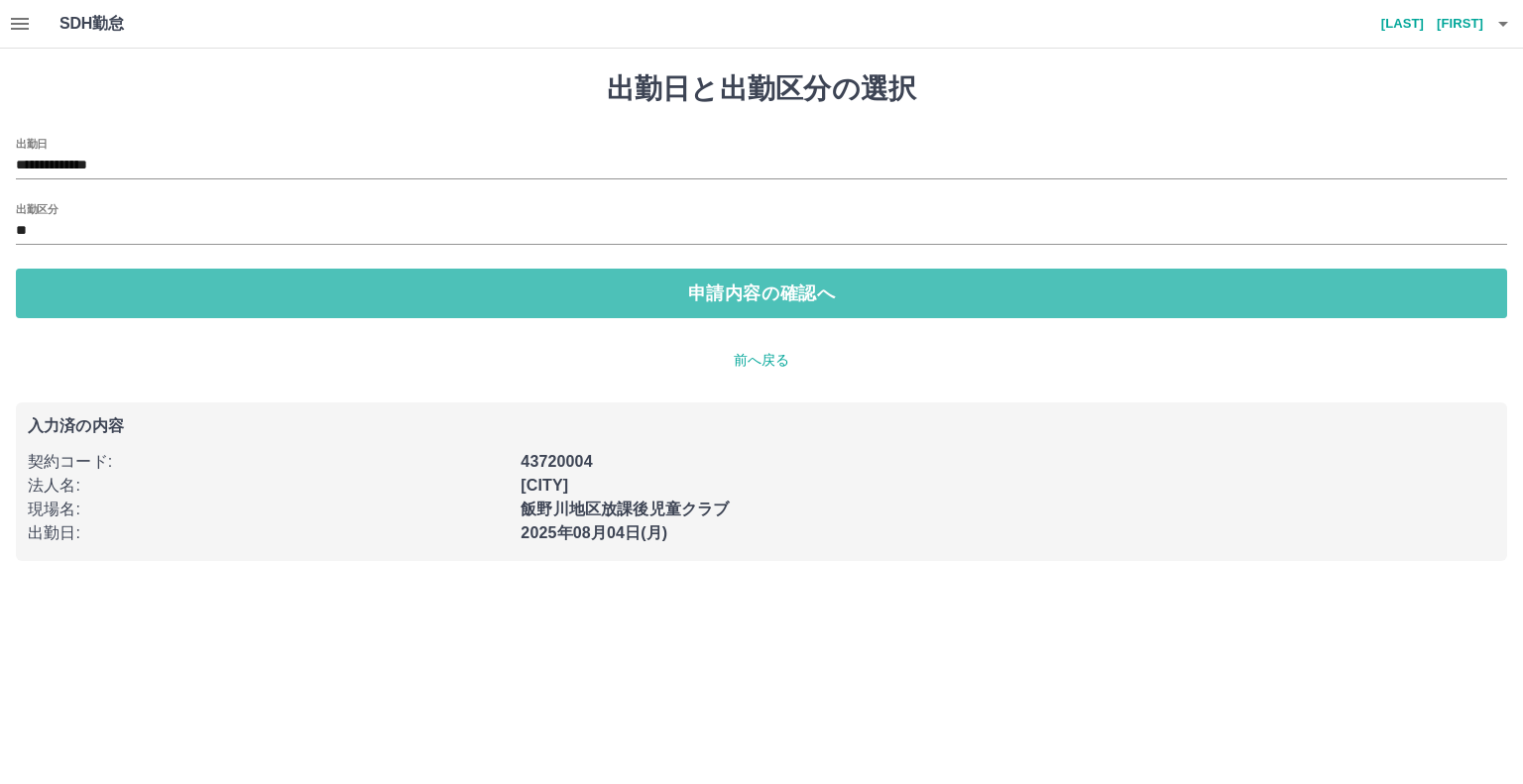 click on "申請内容の確認へ" at bounding box center (762, 293) 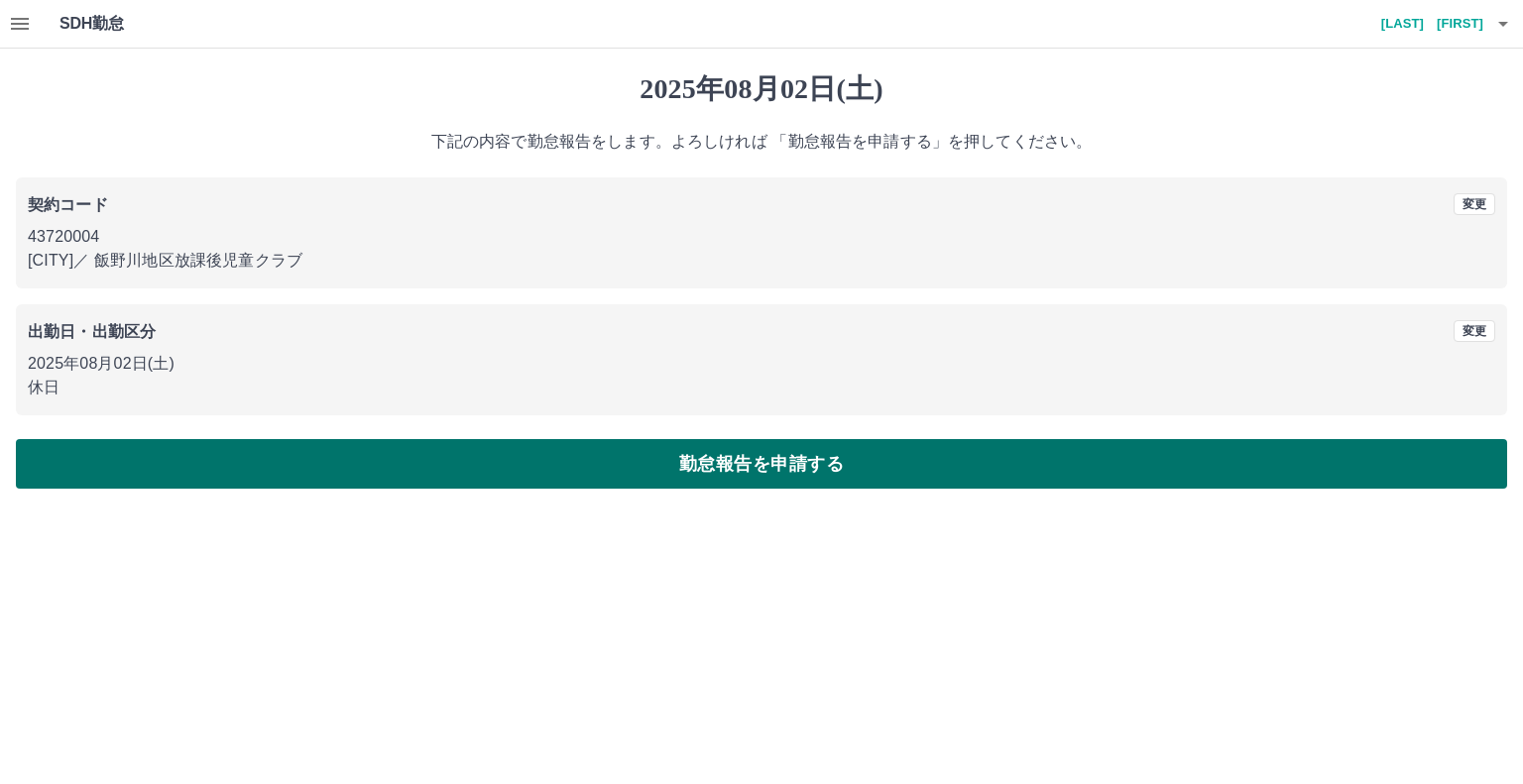 click on "勤怠報告を申請する" at bounding box center [762, 464] 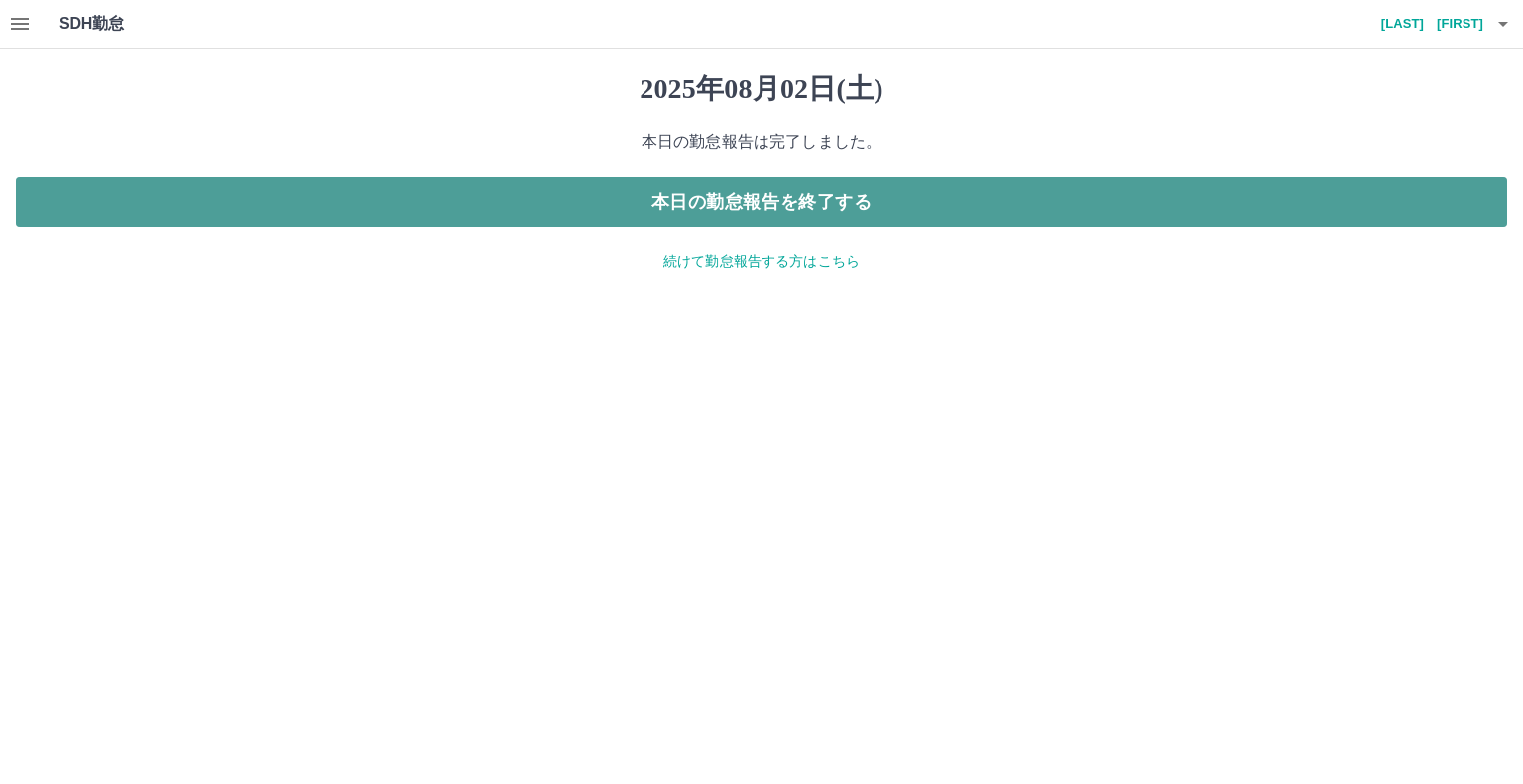 click on "本日の勤怠報告を終了する" at bounding box center [762, 202] 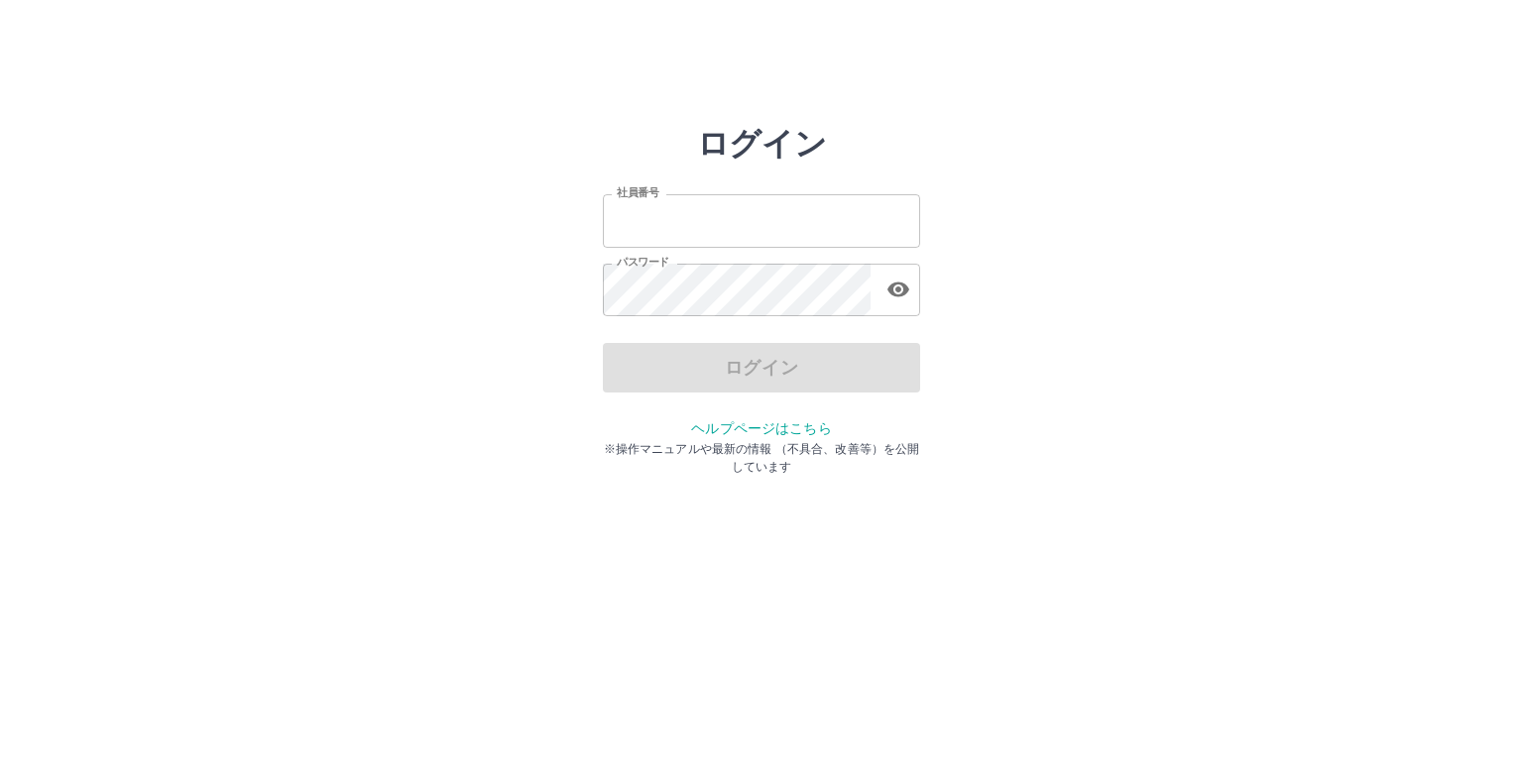 scroll, scrollTop: 0, scrollLeft: 0, axis: both 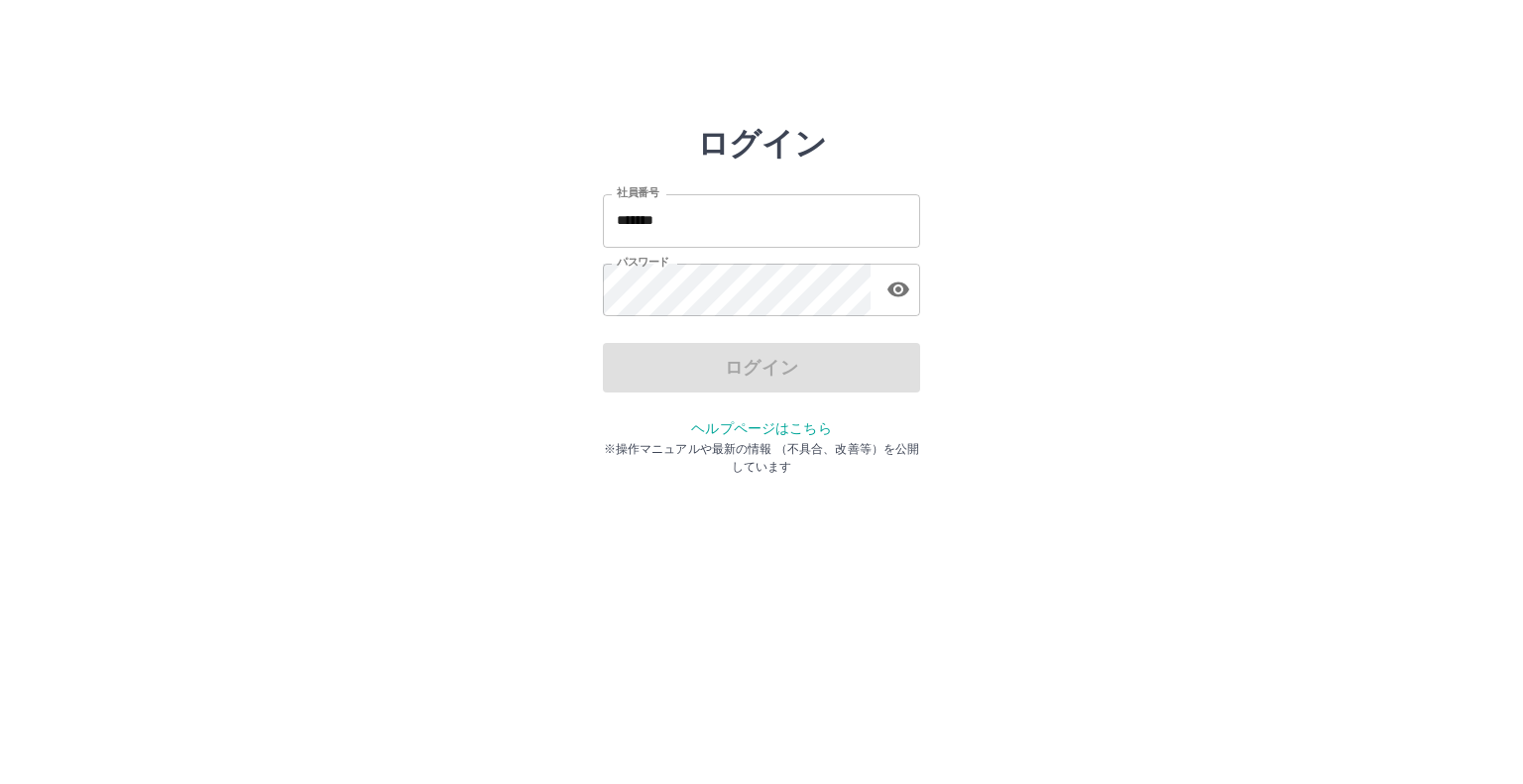 click on "*******" at bounding box center [762, 220] 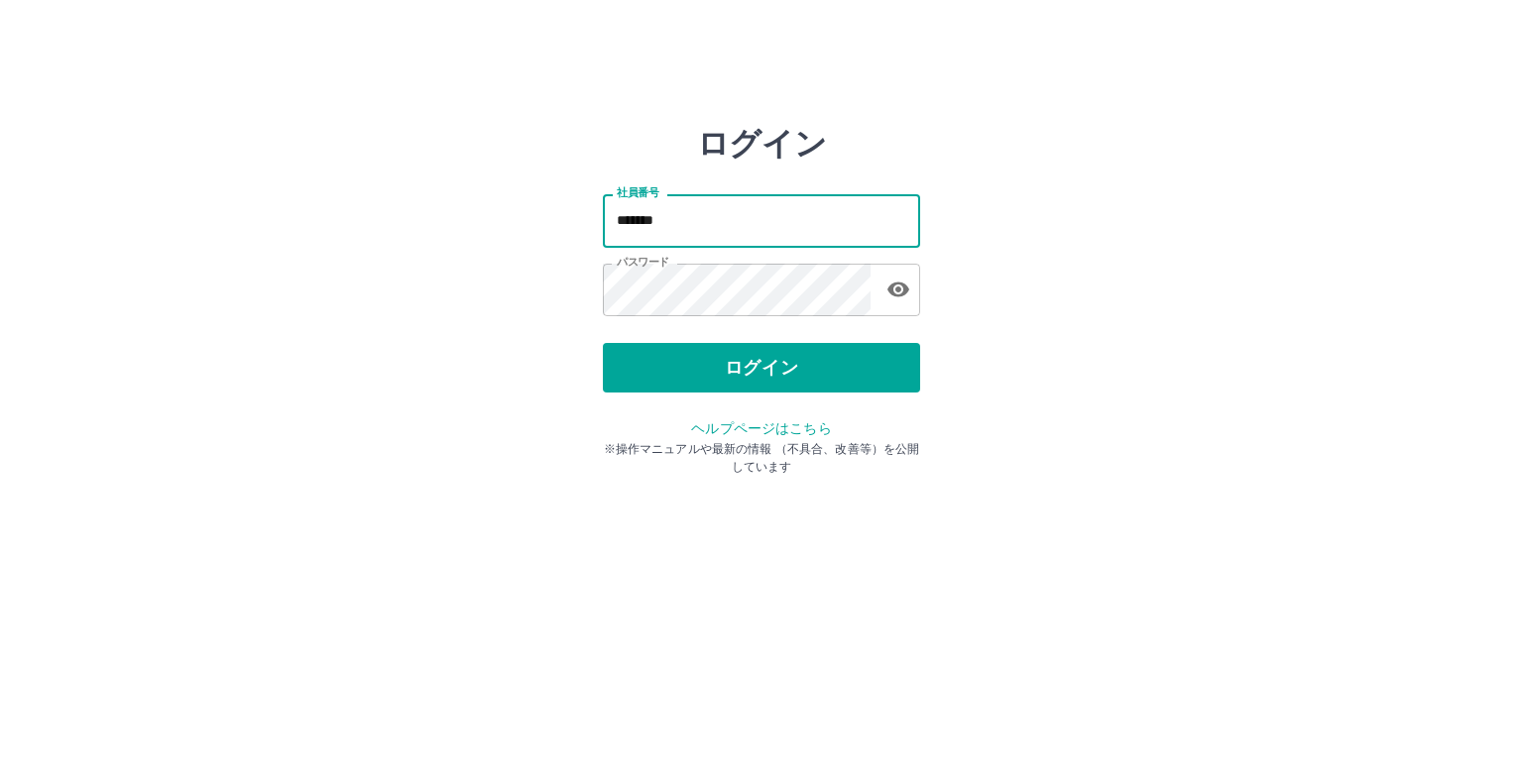 type on "*******" 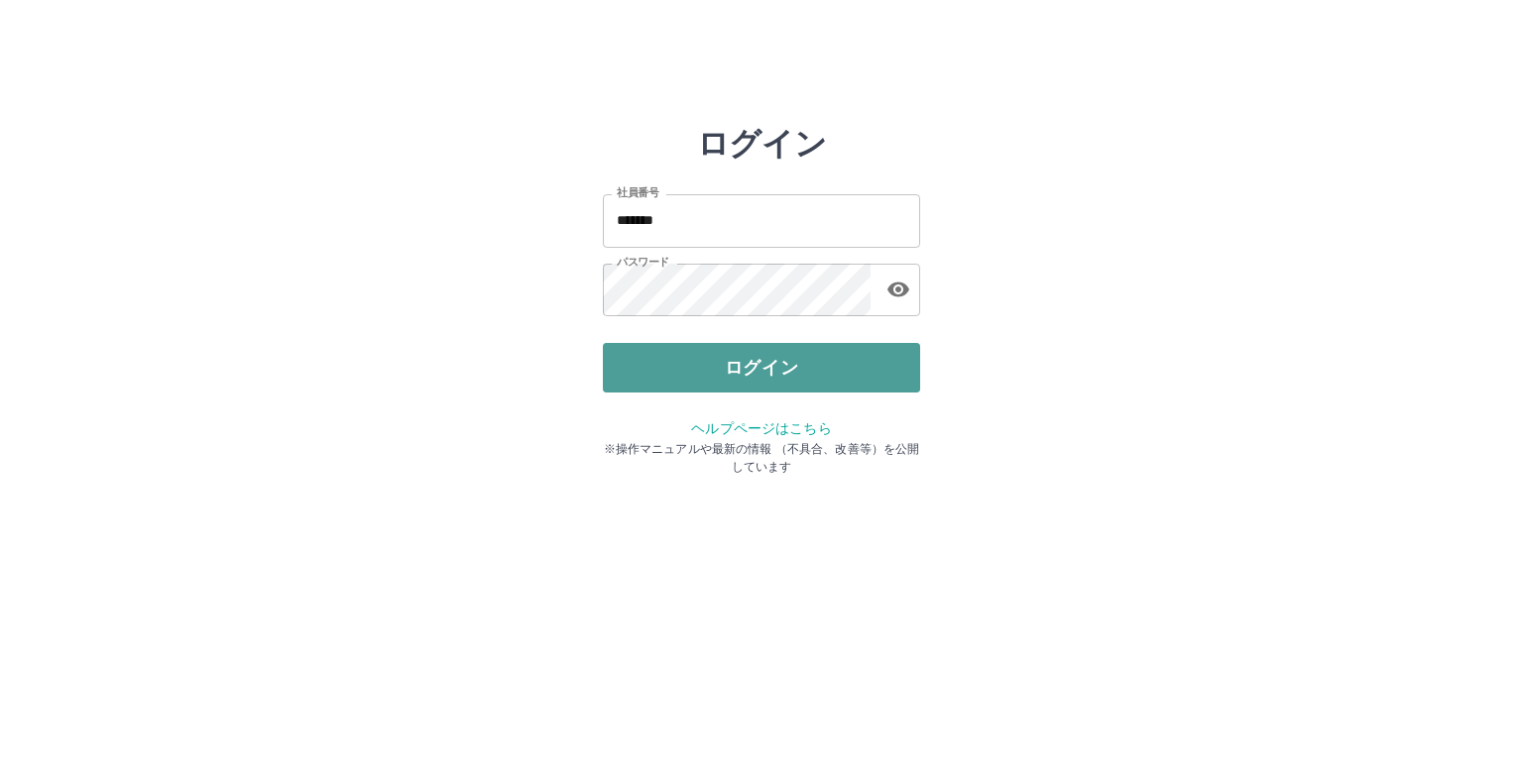 click on "ログイン" at bounding box center (762, 368) 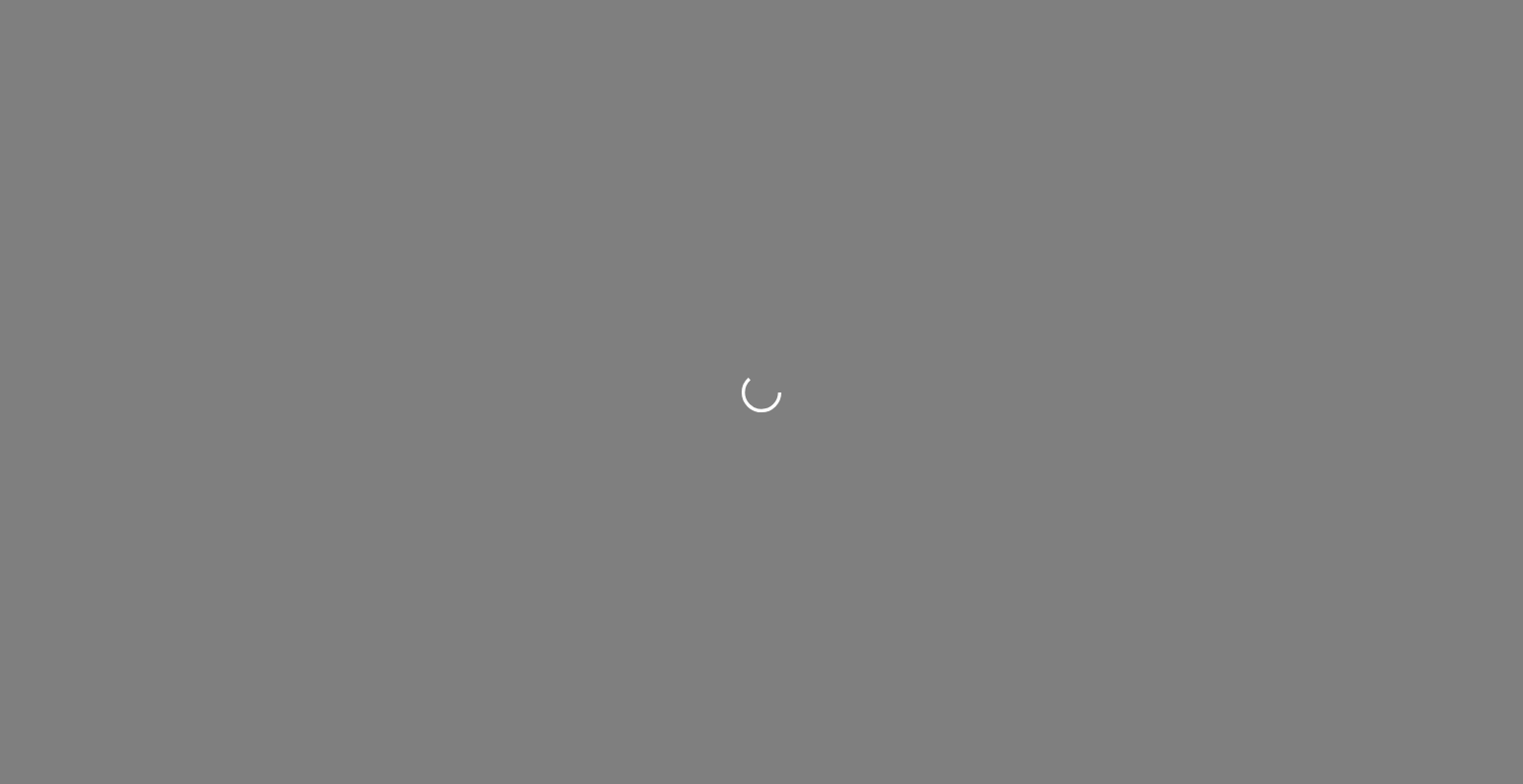 scroll, scrollTop: 0, scrollLeft: 0, axis: both 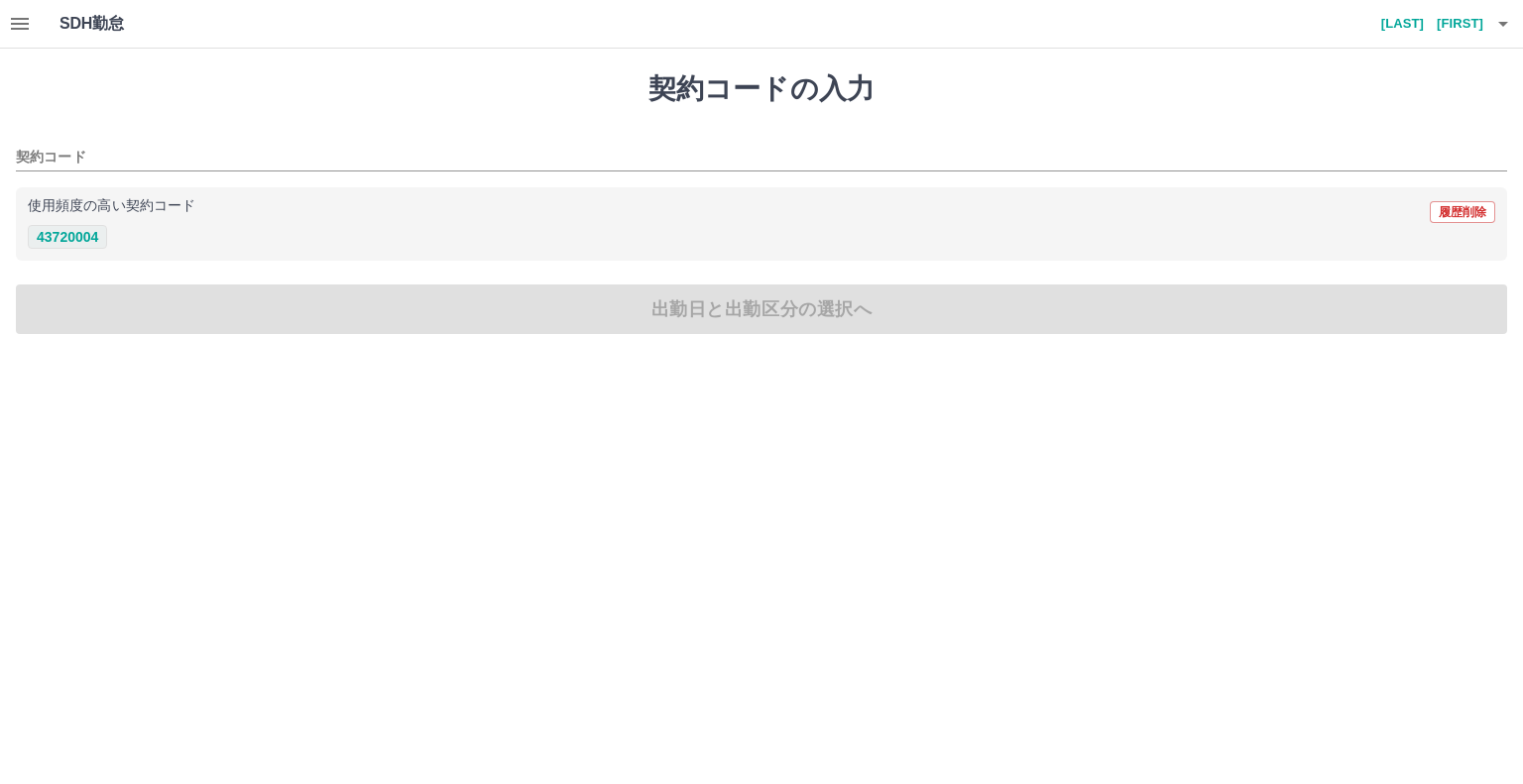 click on "43720004" at bounding box center (67, 237) 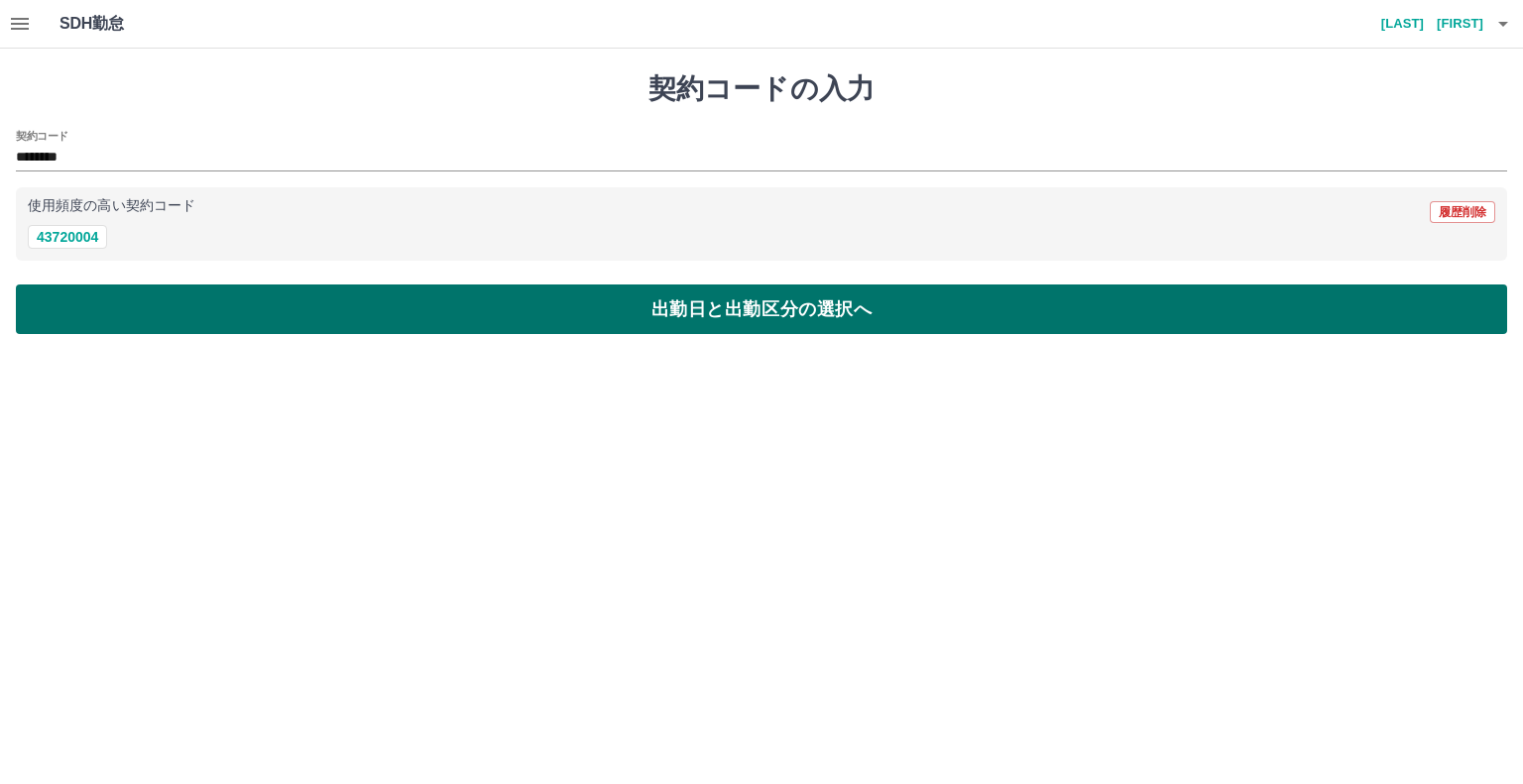 click on "出勤日と出勤区分の選択へ" at bounding box center (762, 309) 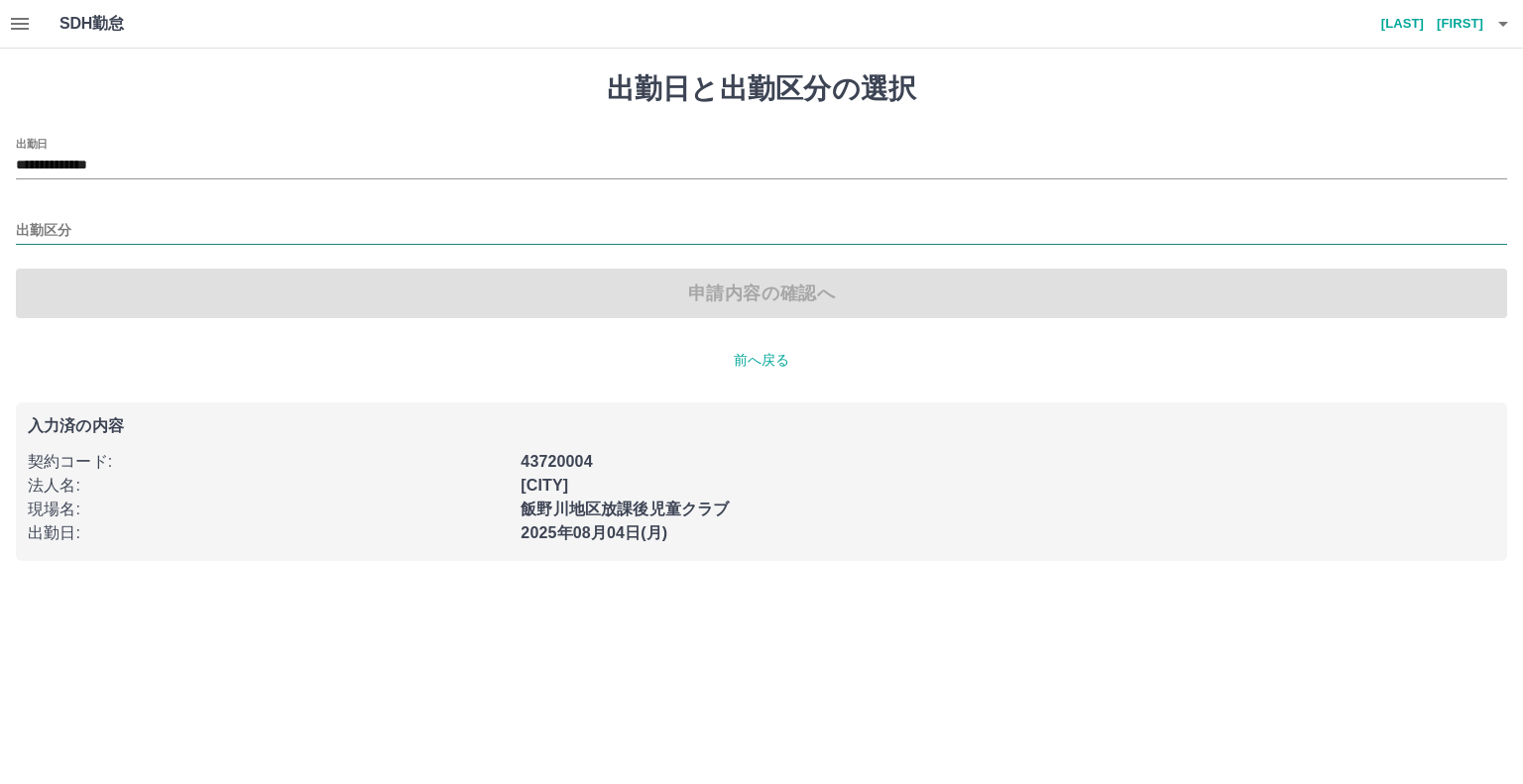 click on "出勤区分" at bounding box center [762, 231] 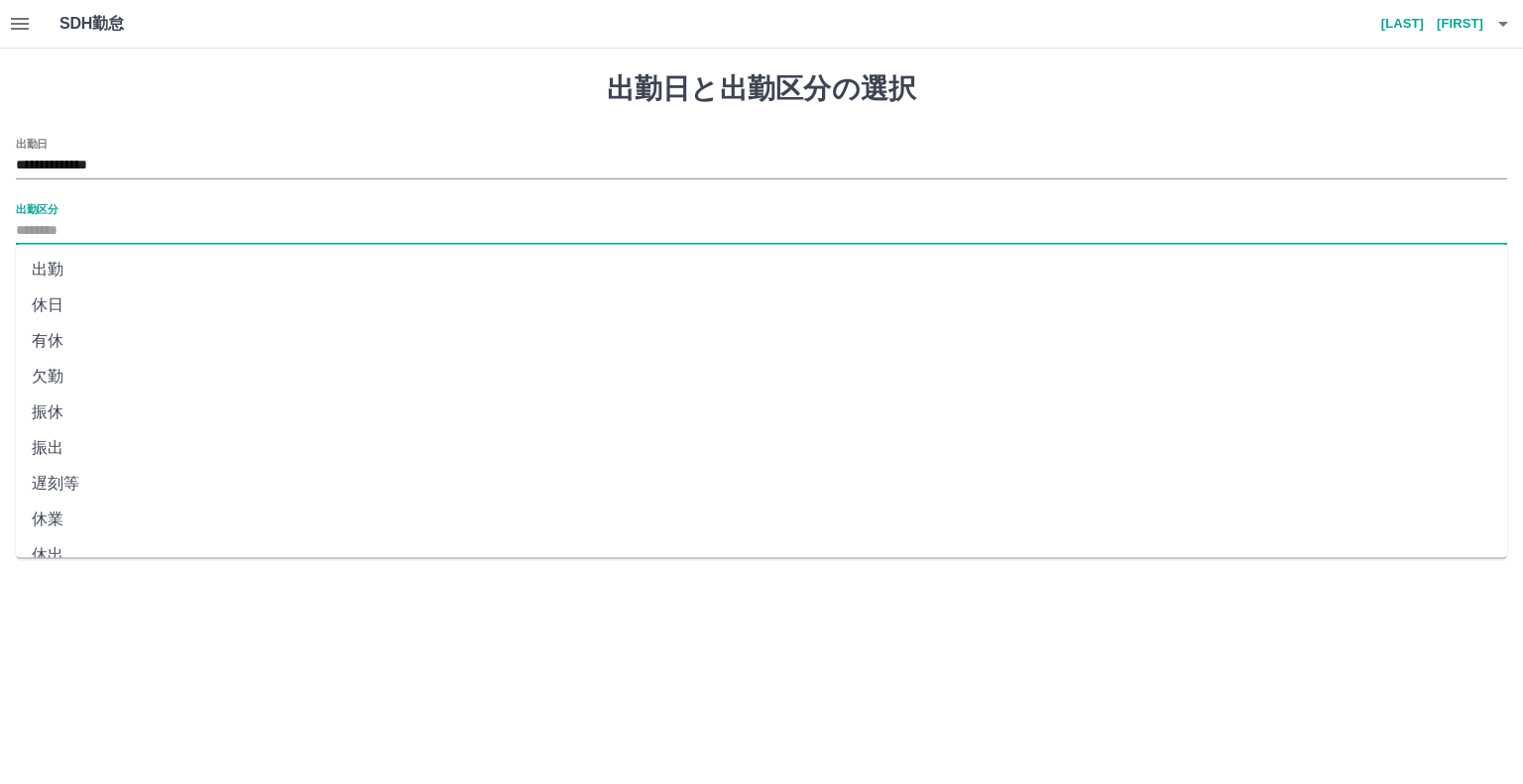 click on "出勤" at bounding box center [762, 270] 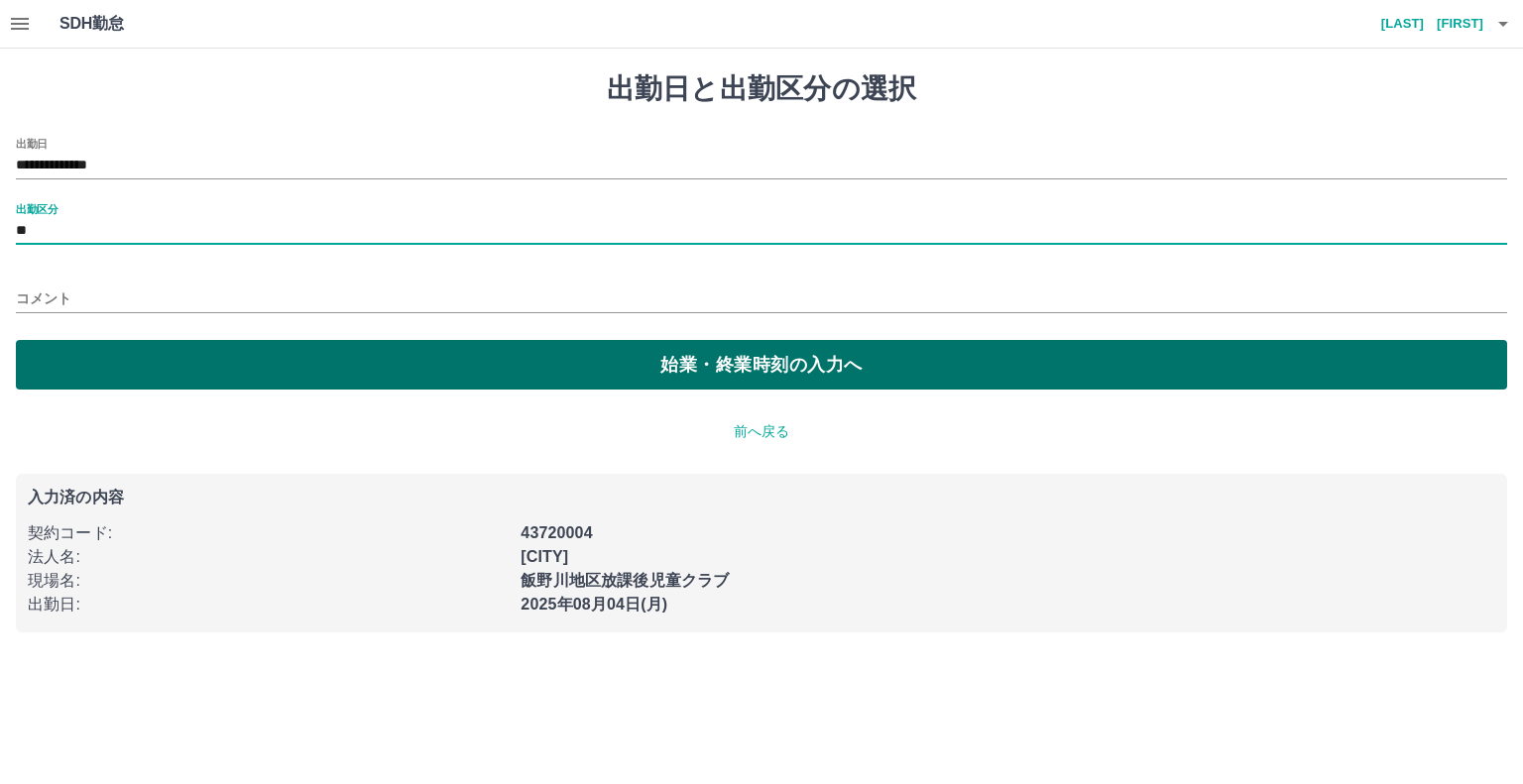click on "始業・終業時刻の入力へ" at bounding box center [762, 365] 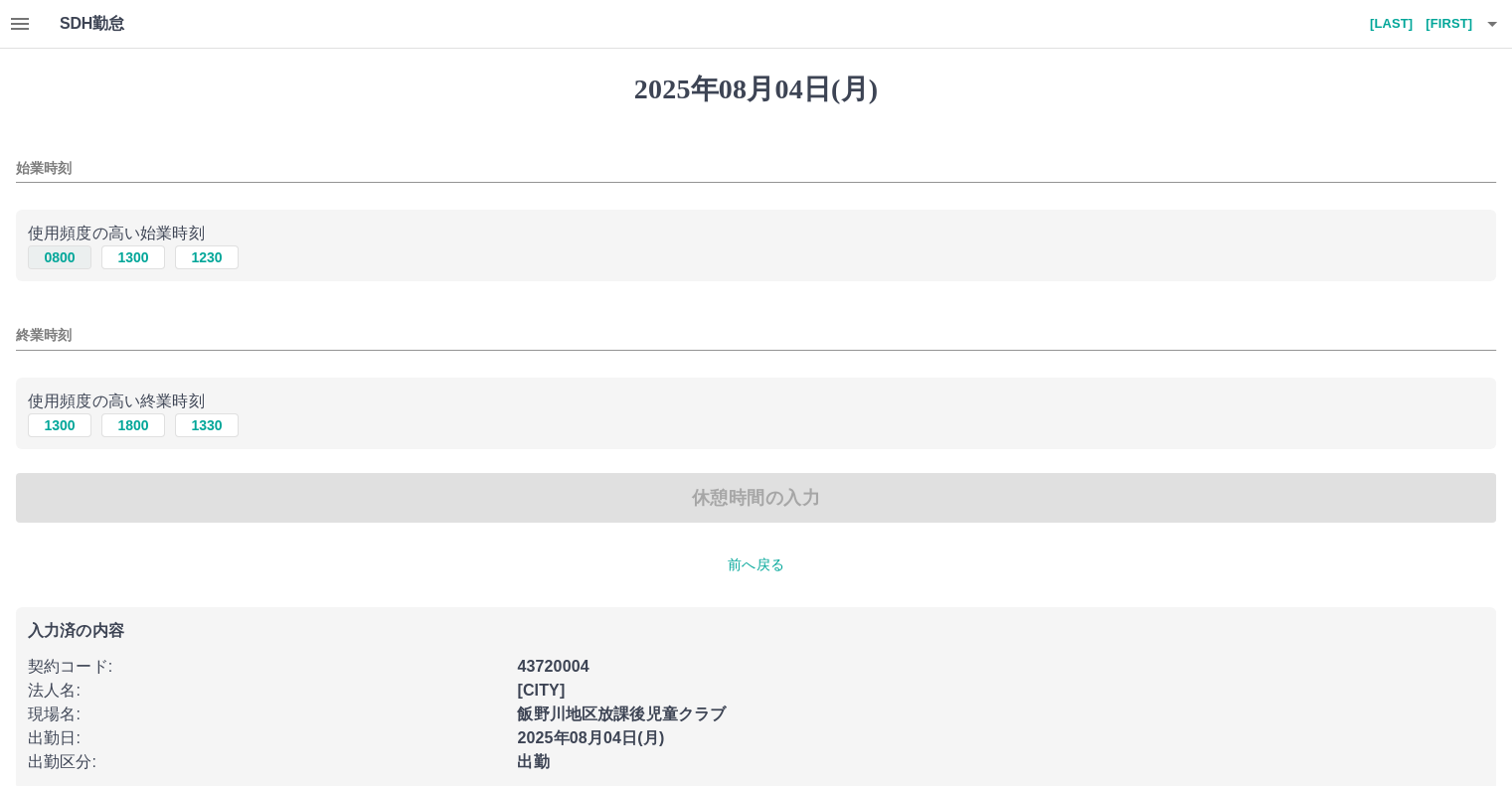 click on "0800" at bounding box center [60, 257] 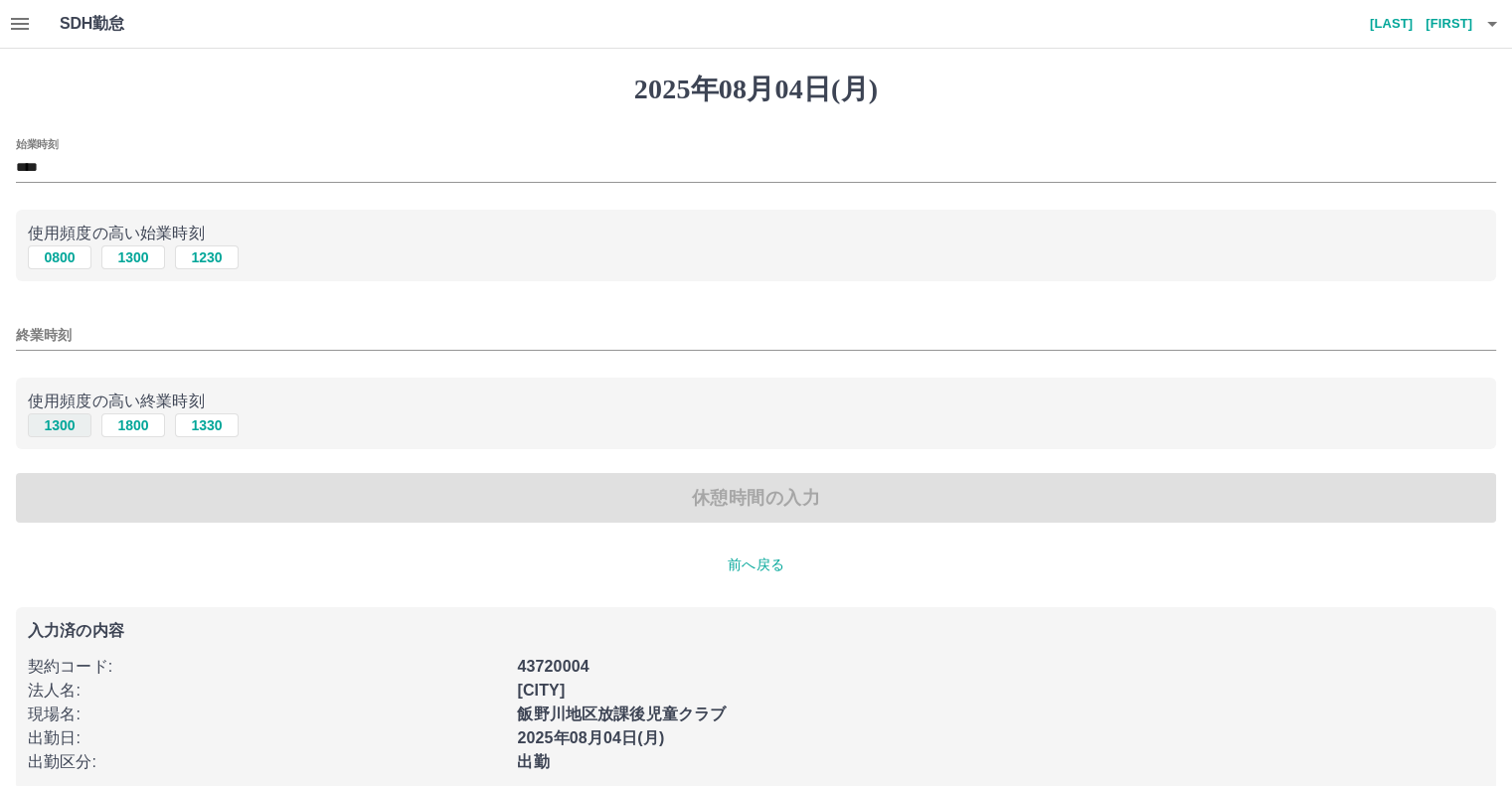 click on "1300" at bounding box center (60, 425) 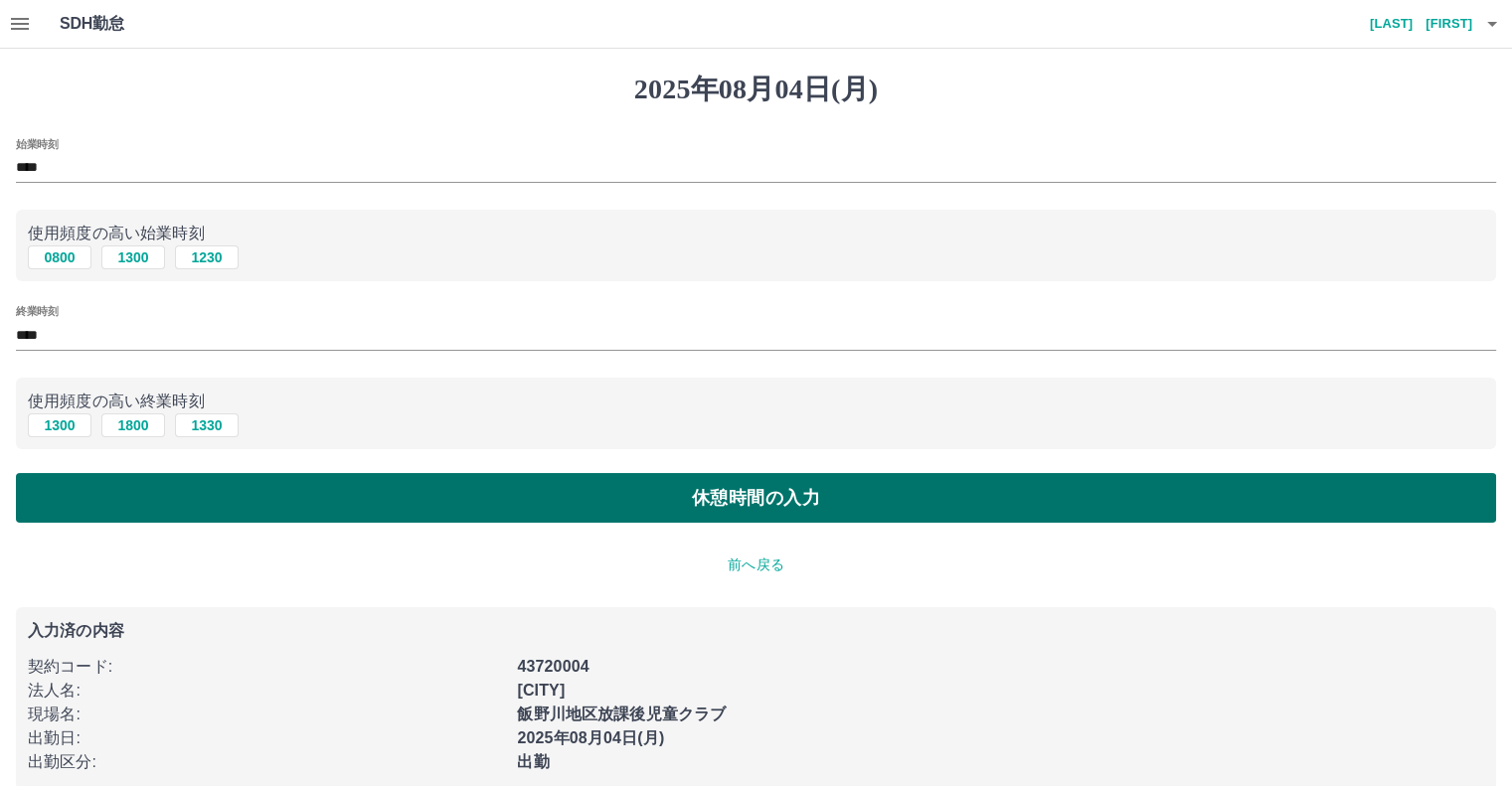 click on "休憩時間の入力" at bounding box center [756, 498] 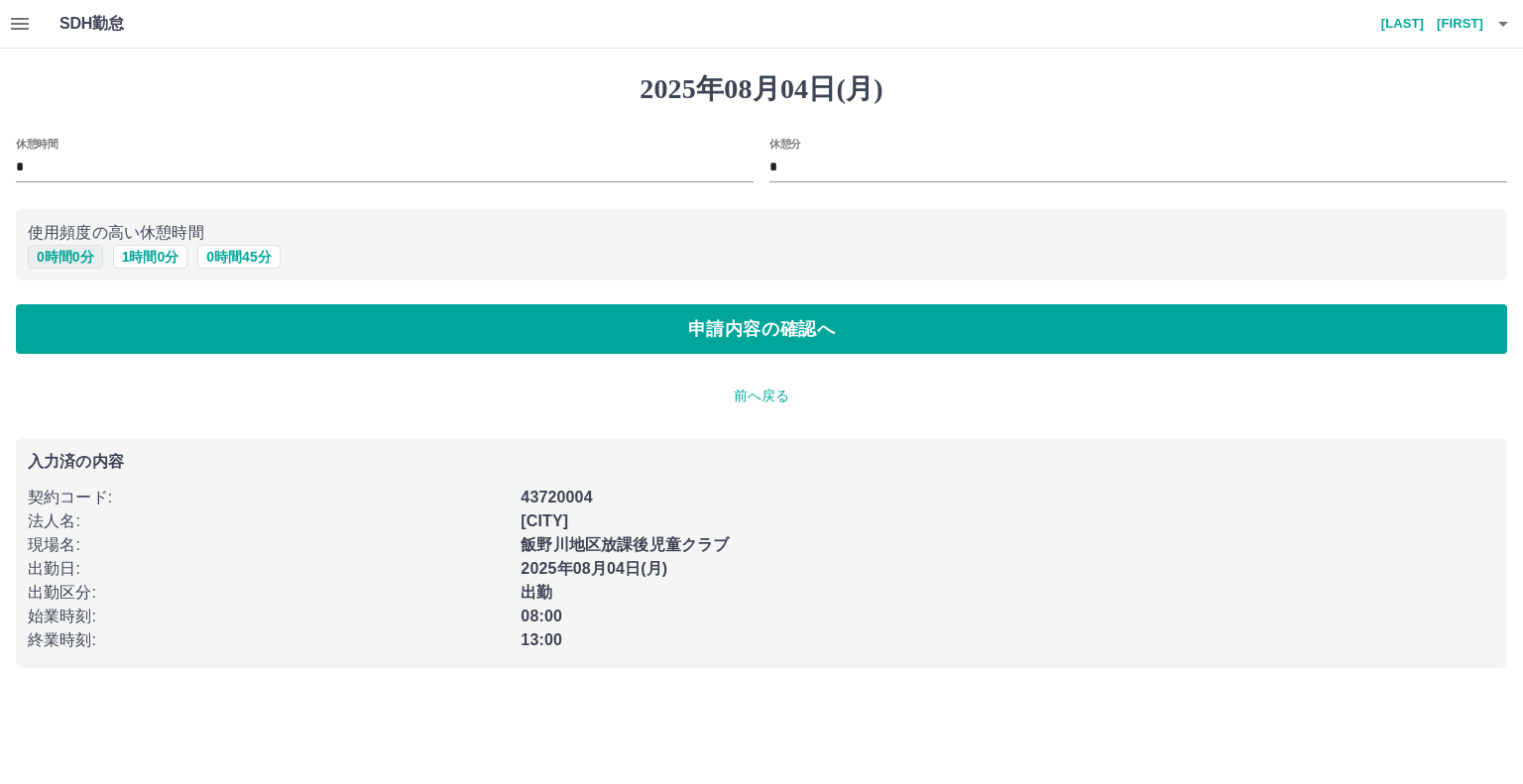 click on "0 時間 0 分" at bounding box center [65, 257] 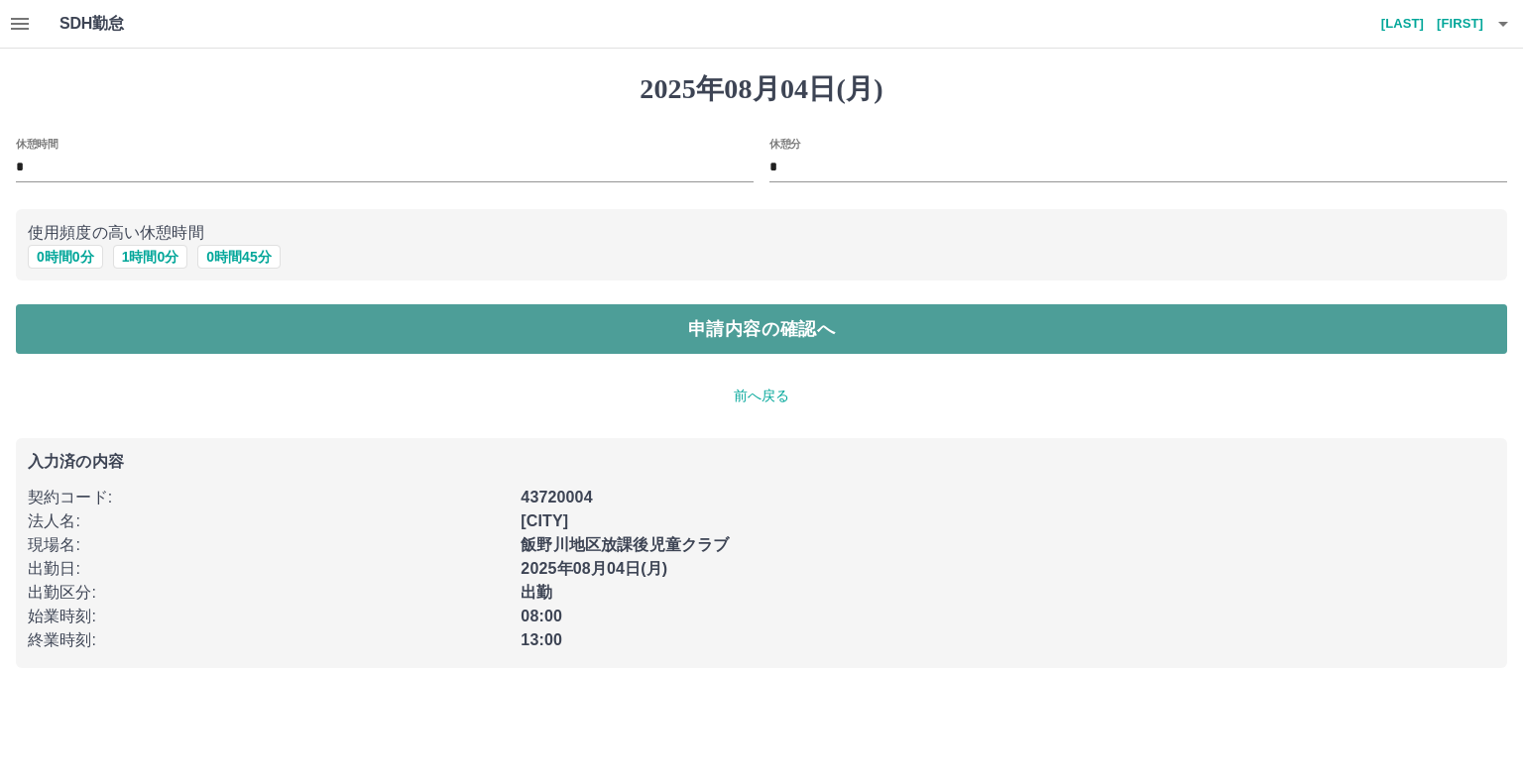 click on "申請内容の確認へ" at bounding box center [762, 329] 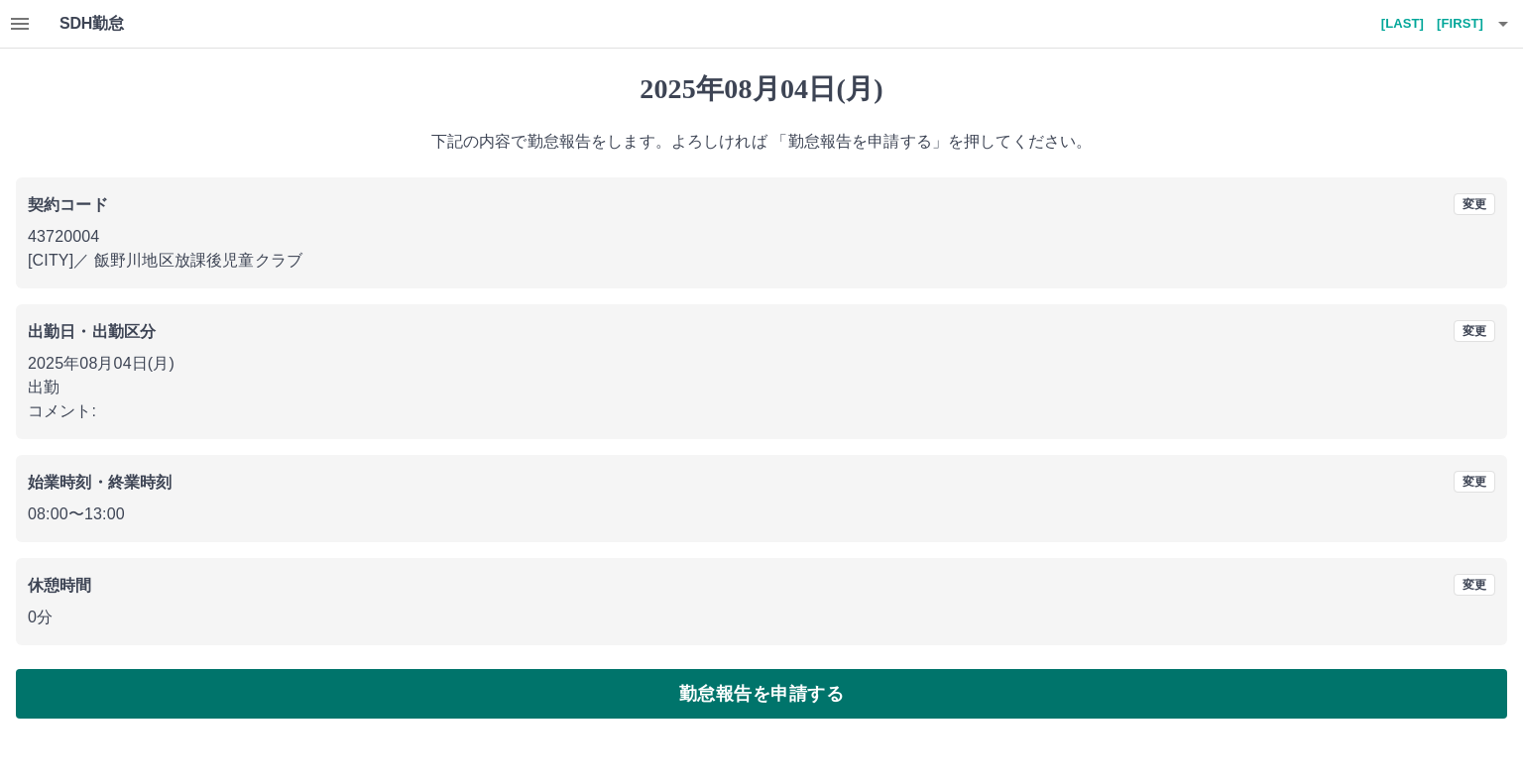 click on "勤怠報告を申請する" at bounding box center (762, 694) 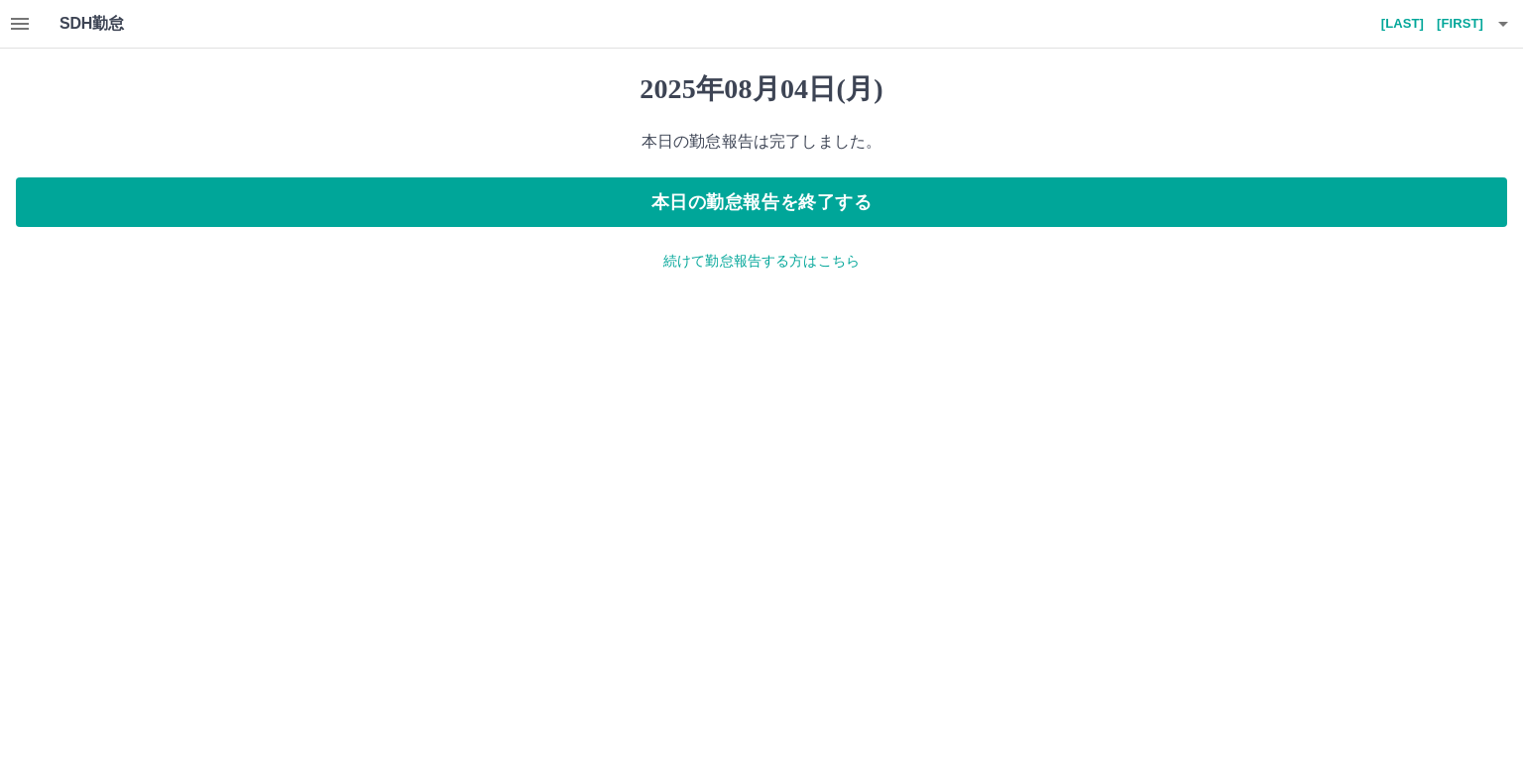 click on "2025年08月04日(月) 本日の勤怠報告は完了しました。 本日の勤怠報告を終了する 続けて勤怠報告する方はこちら" at bounding box center [762, 171] 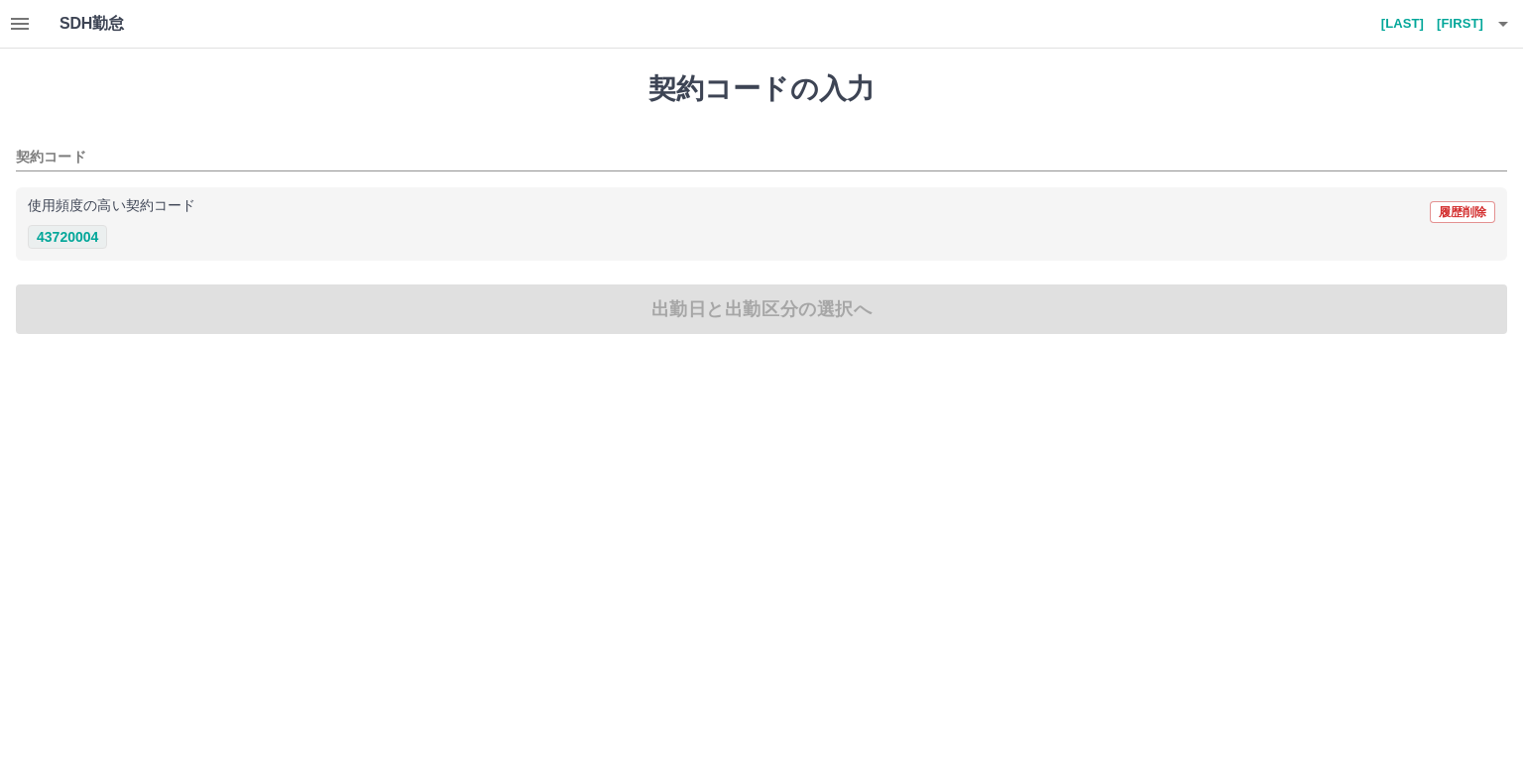 click on "43720004" at bounding box center [67, 237] 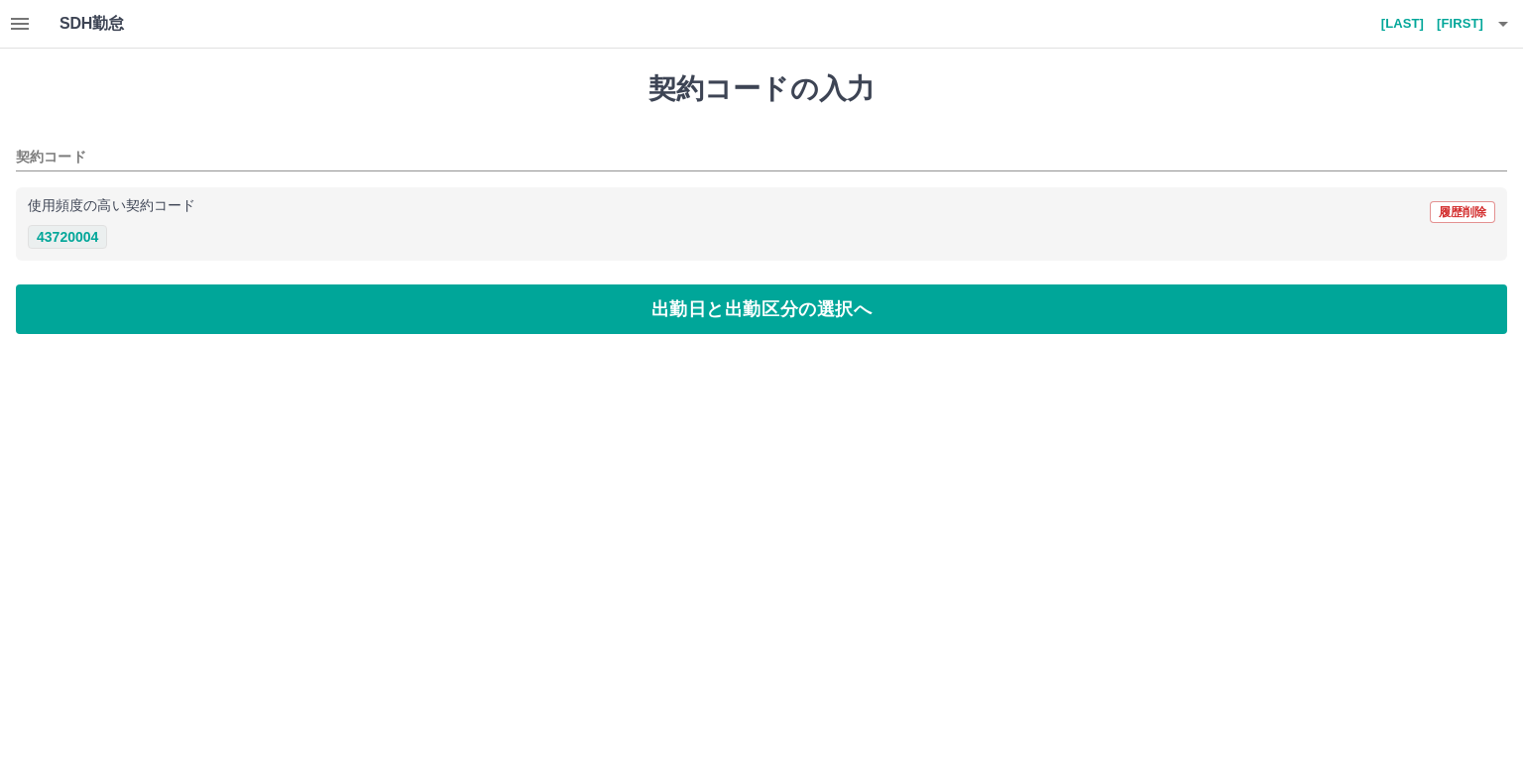 type on "********" 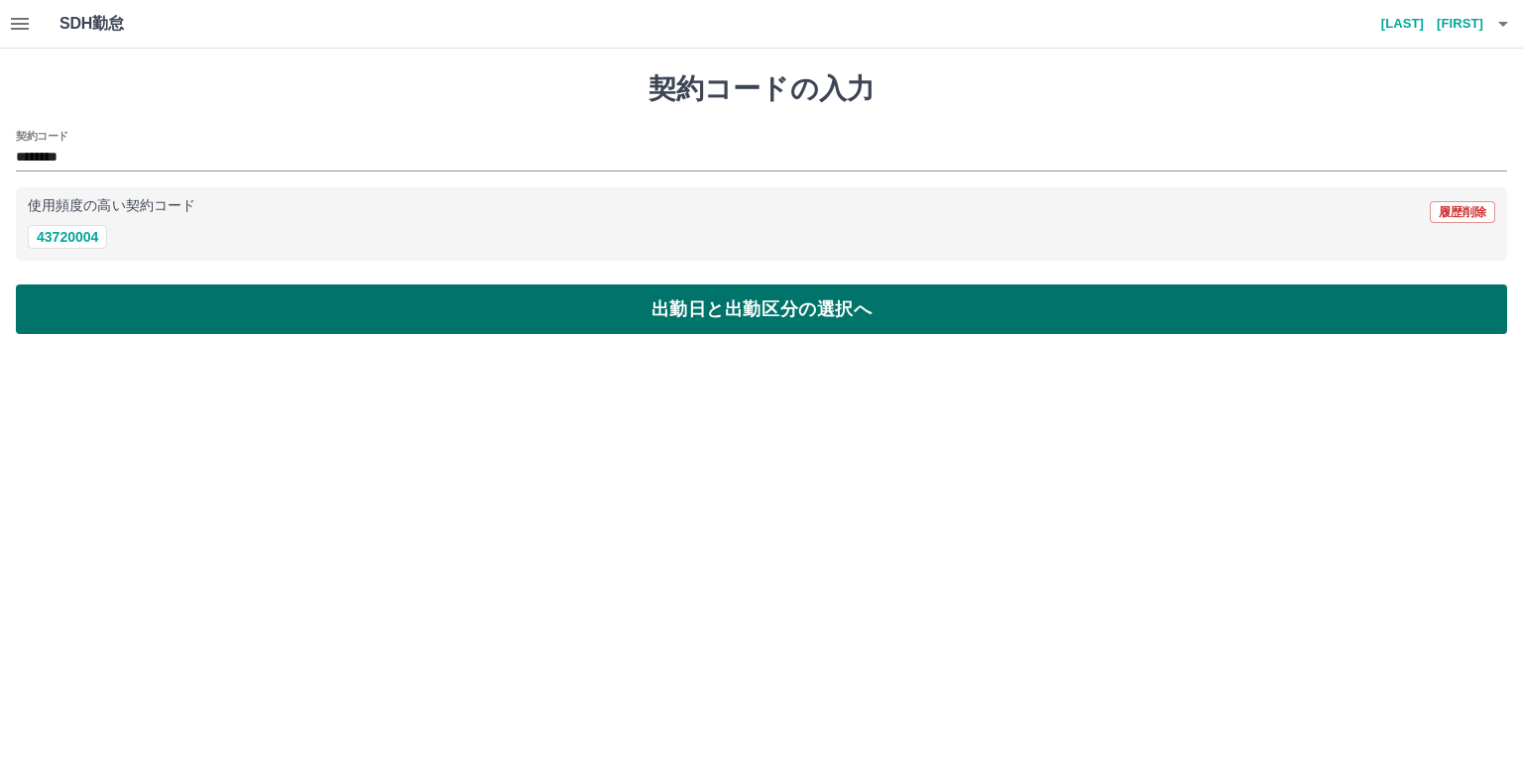 click on "出勤日と出勤区分の選択へ" at bounding box center [762, 309] 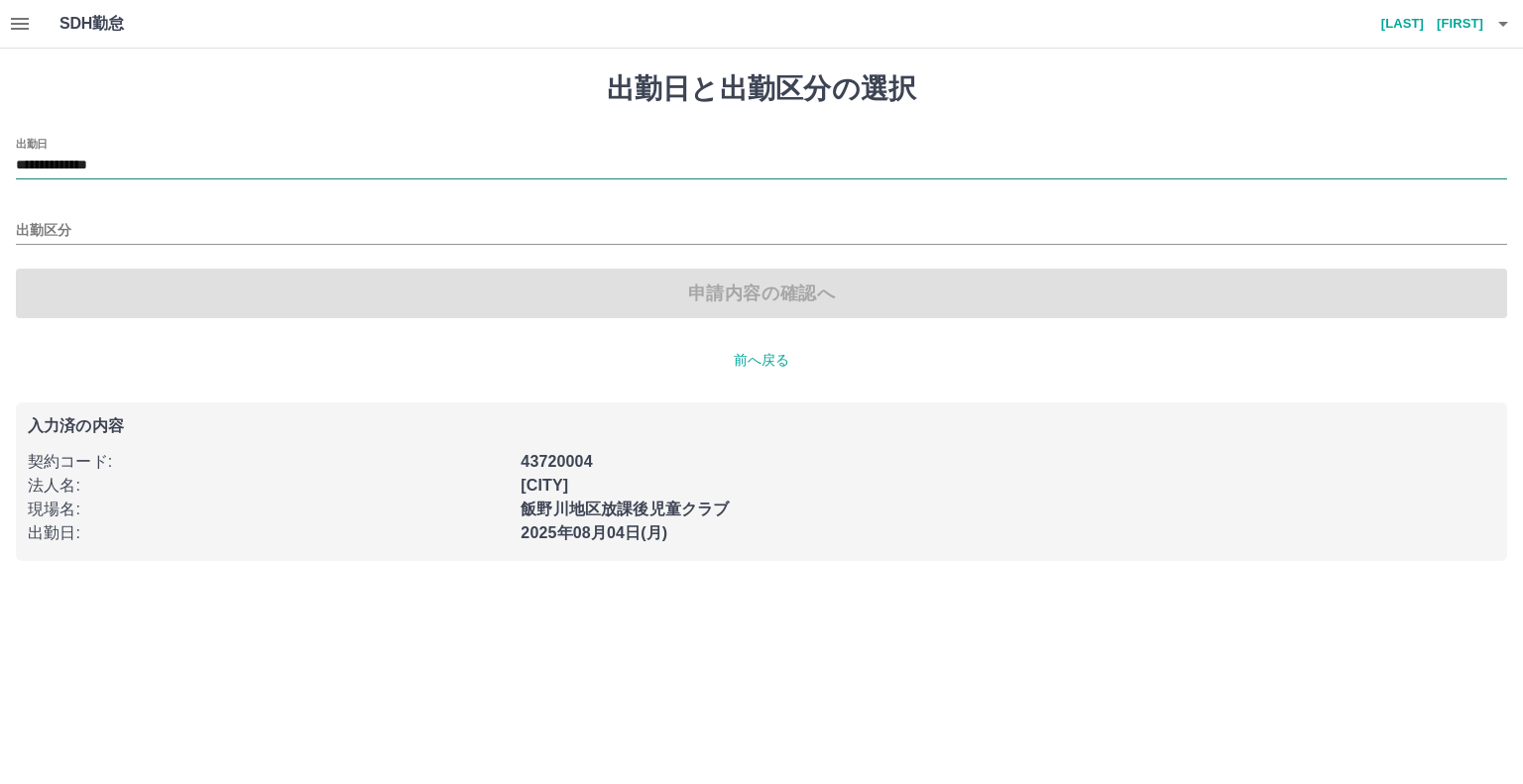 click on "**********" at bounding box center (762, 166) 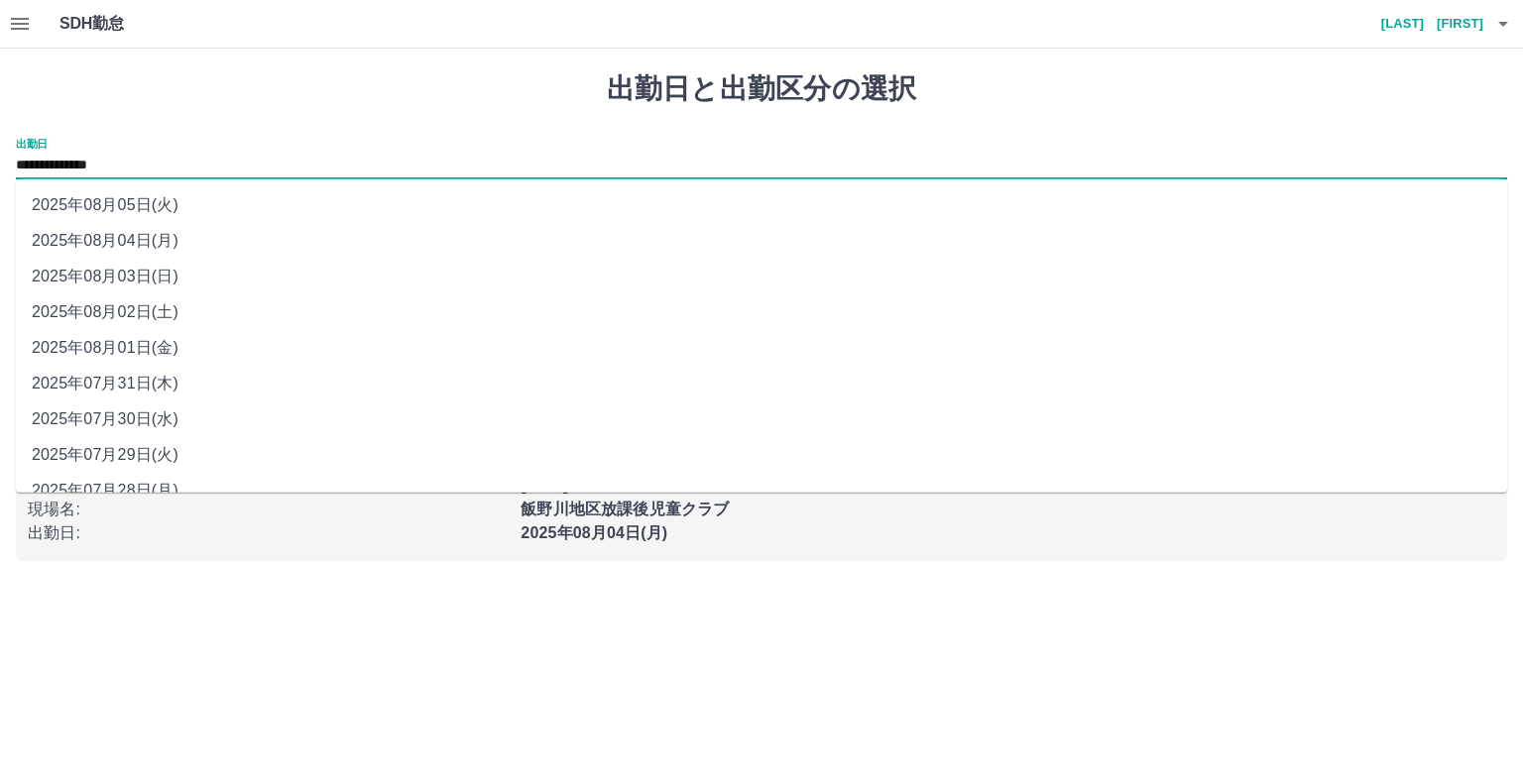 click on "2025年08月02日(土)" at bounding box center [762, 312] 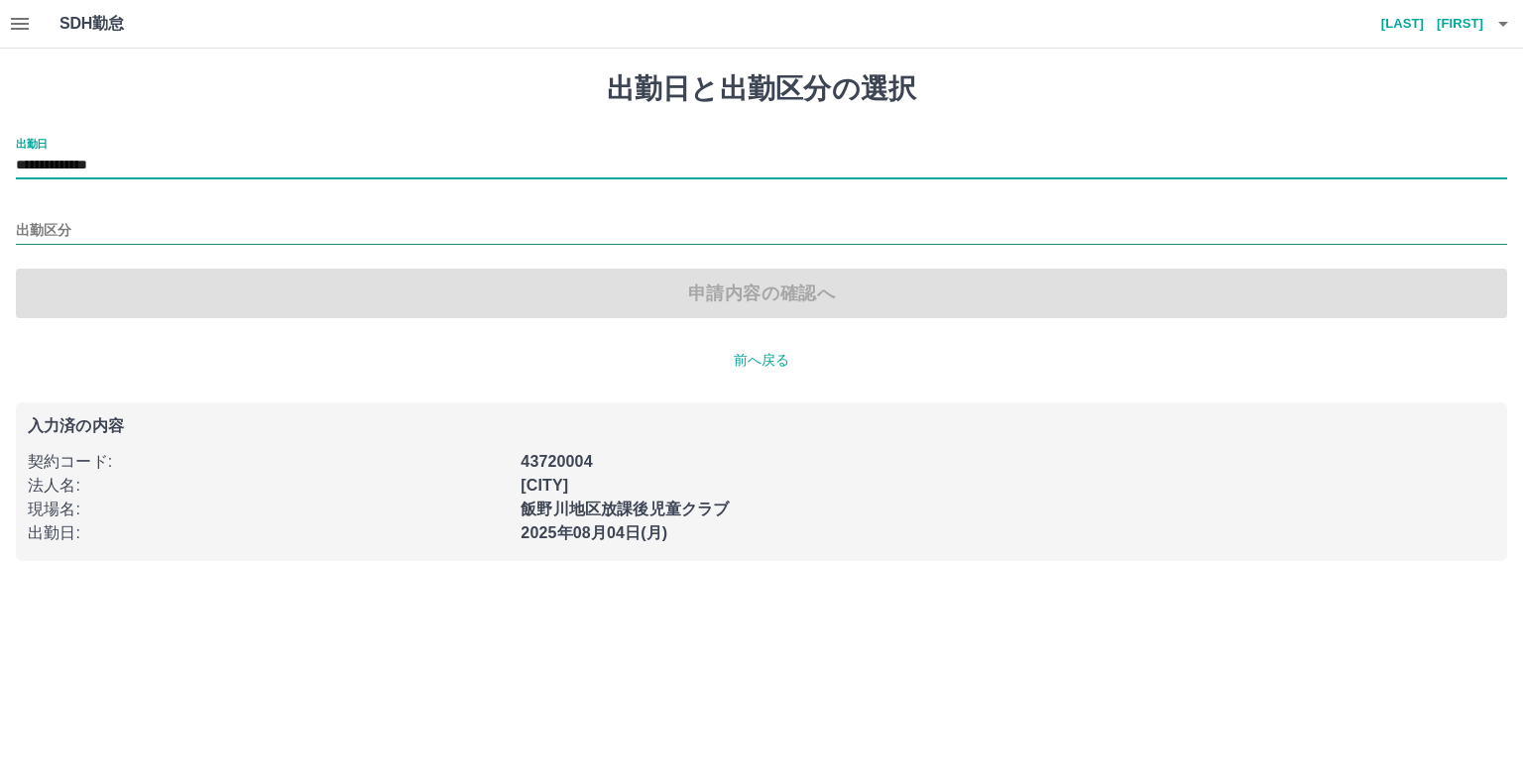 click on "出勤区分" at bounding box center [762, 231] 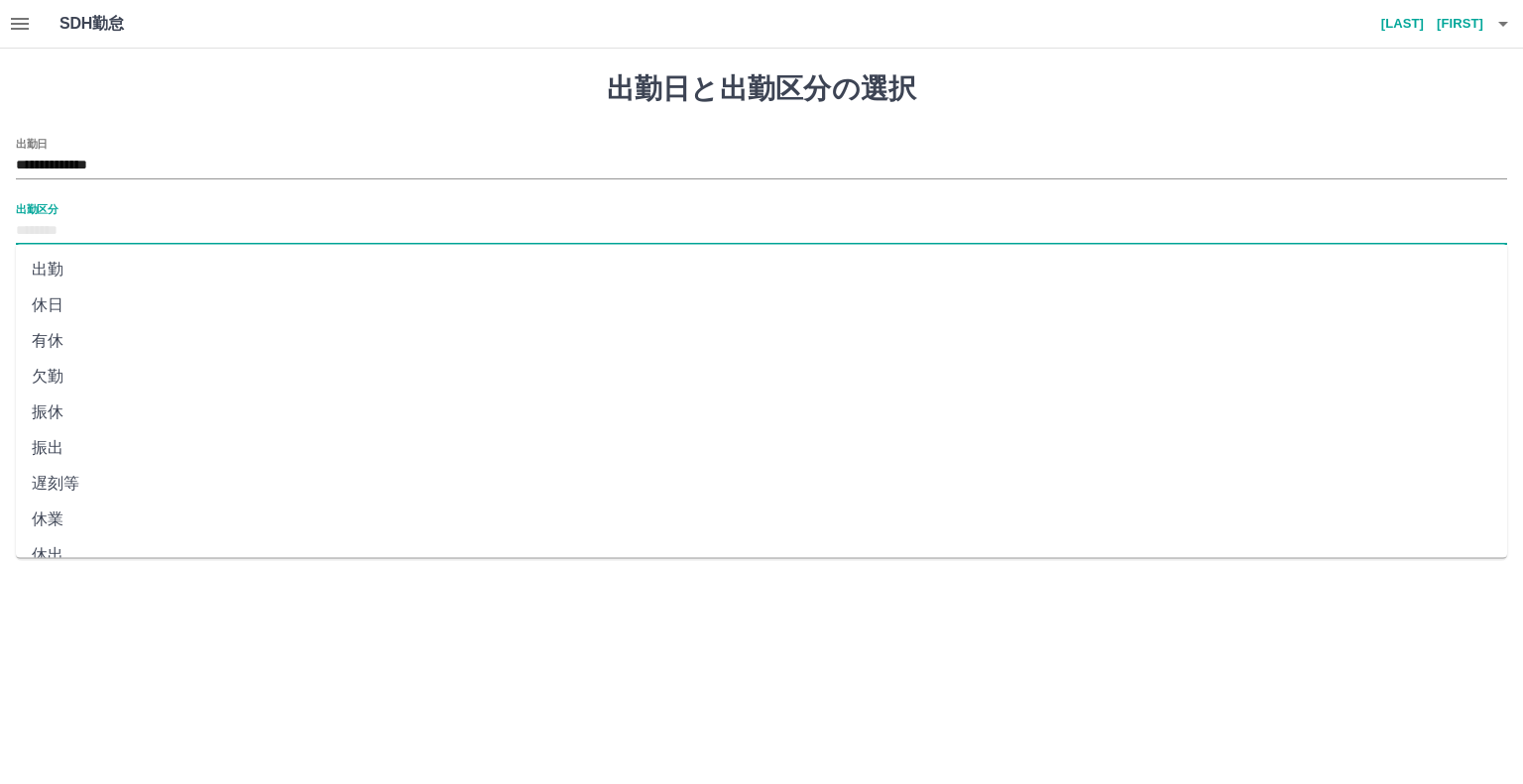 click on "休日" at bounding box center [762, 305] 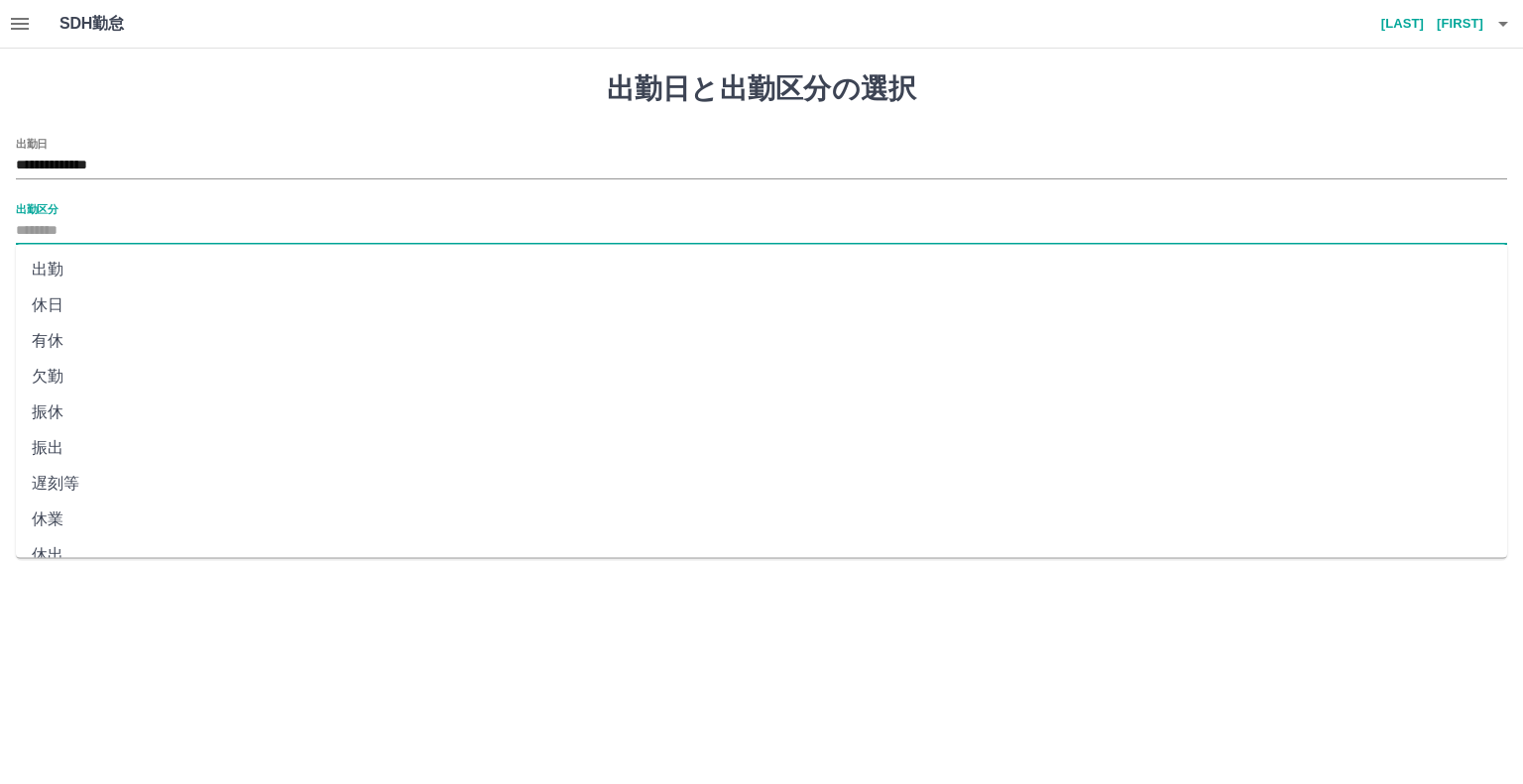 type on "**" 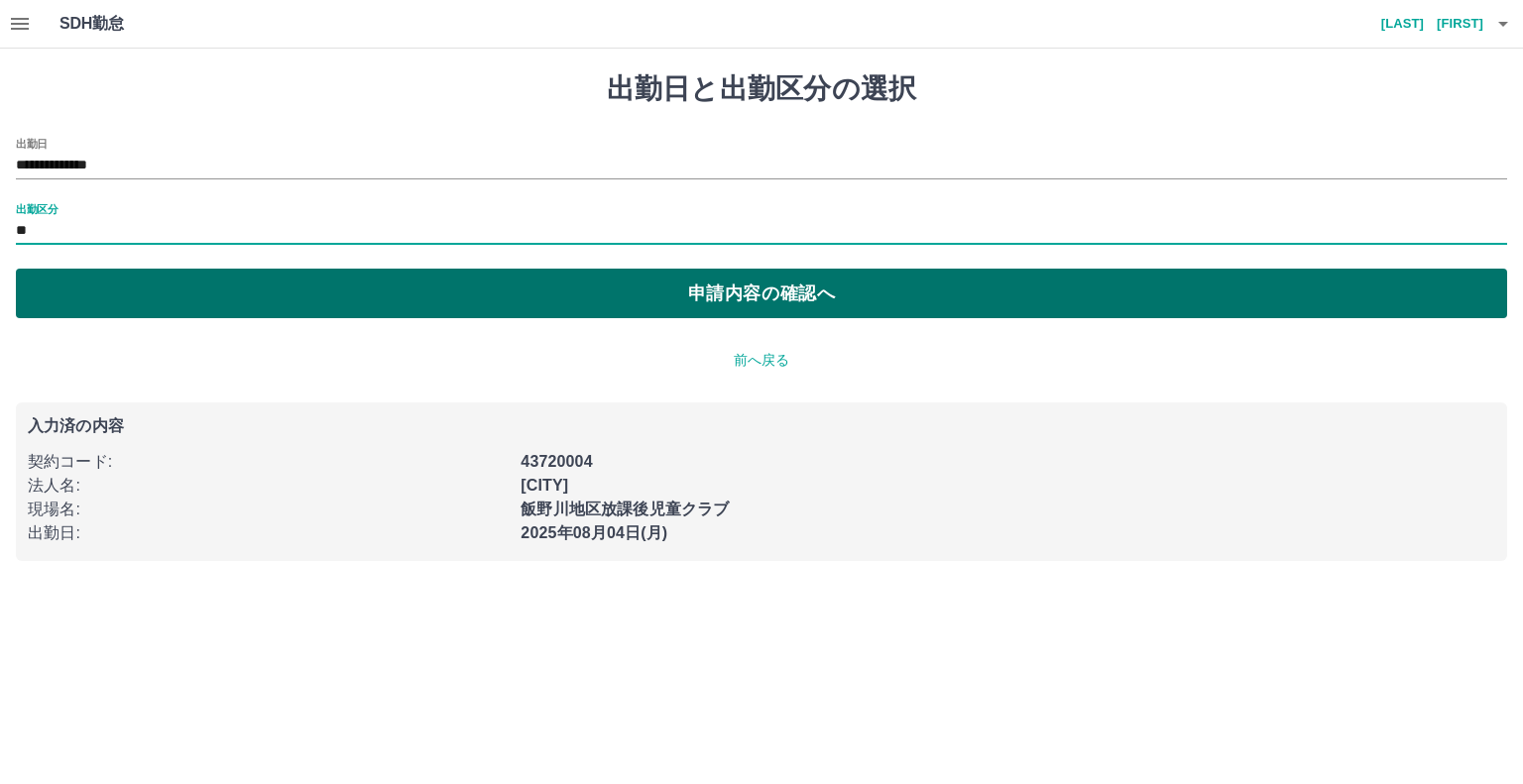 click on "申請内容の確認へ" at bounding box center [762, 293] 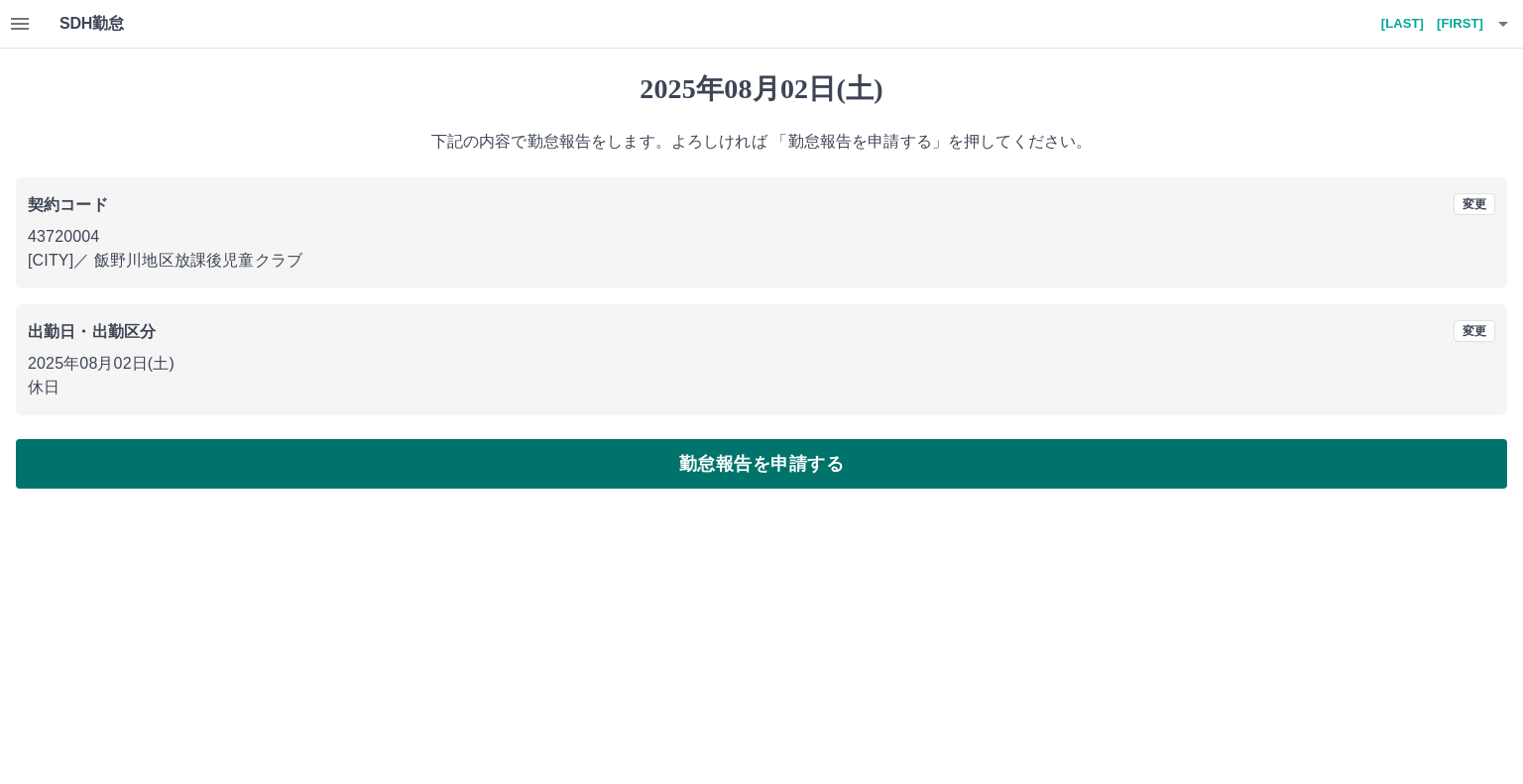 click on "勤怠報告を申請する" at bounding box center (762, 464) 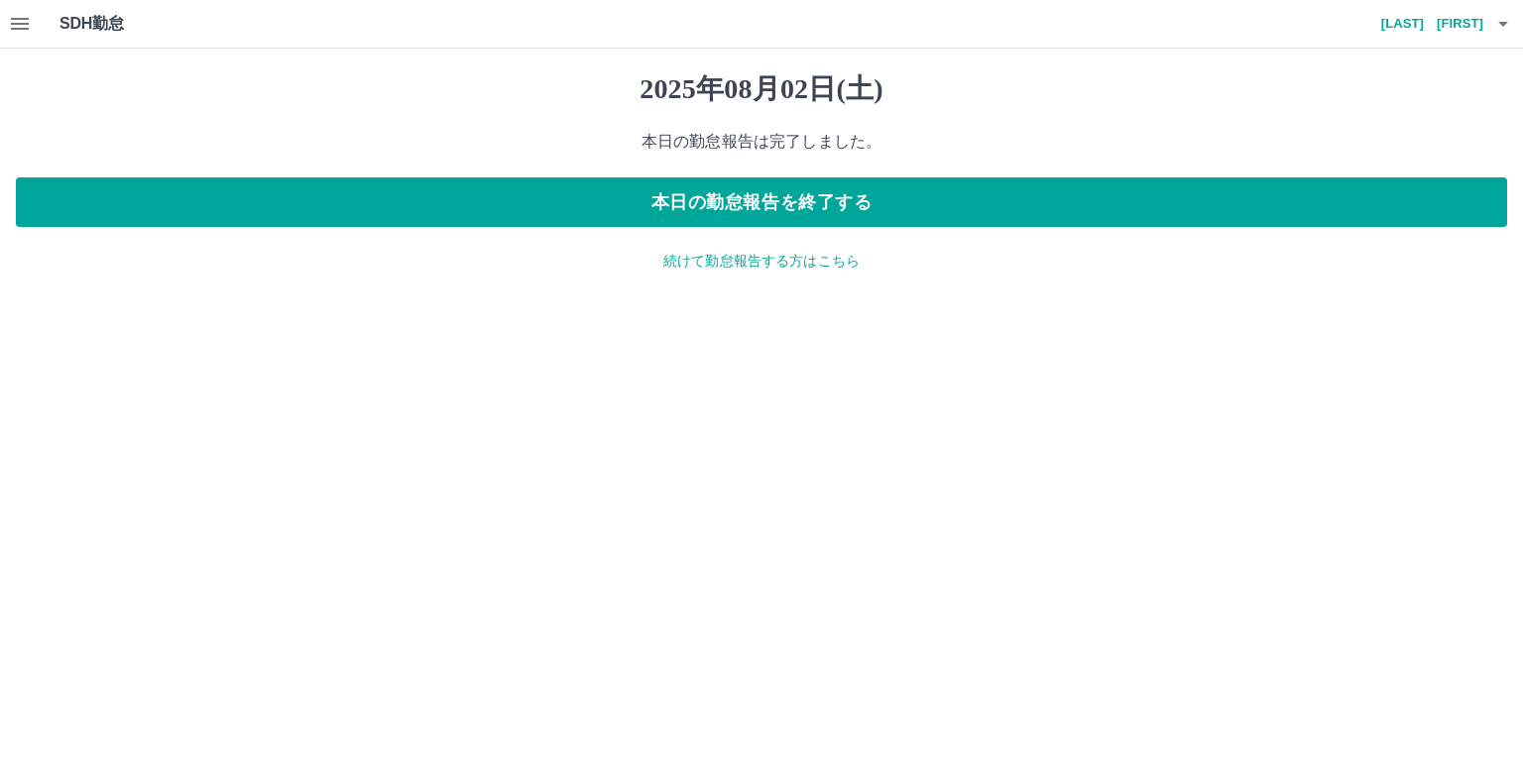 click on "続けて勤怠報告する方はこちら" at bounding box center [762, 261] 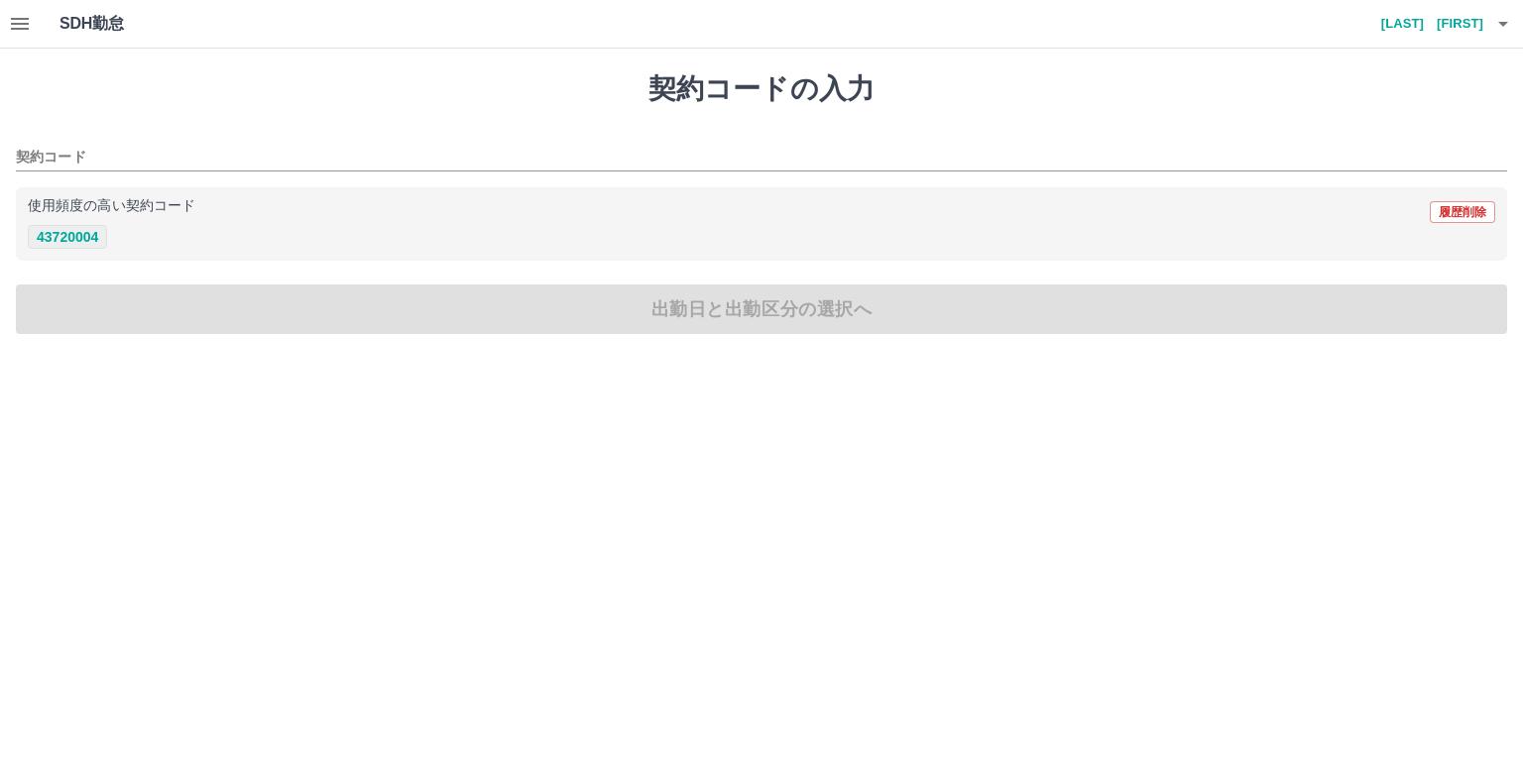 click on "43720004" at bounding box center (67, 237) 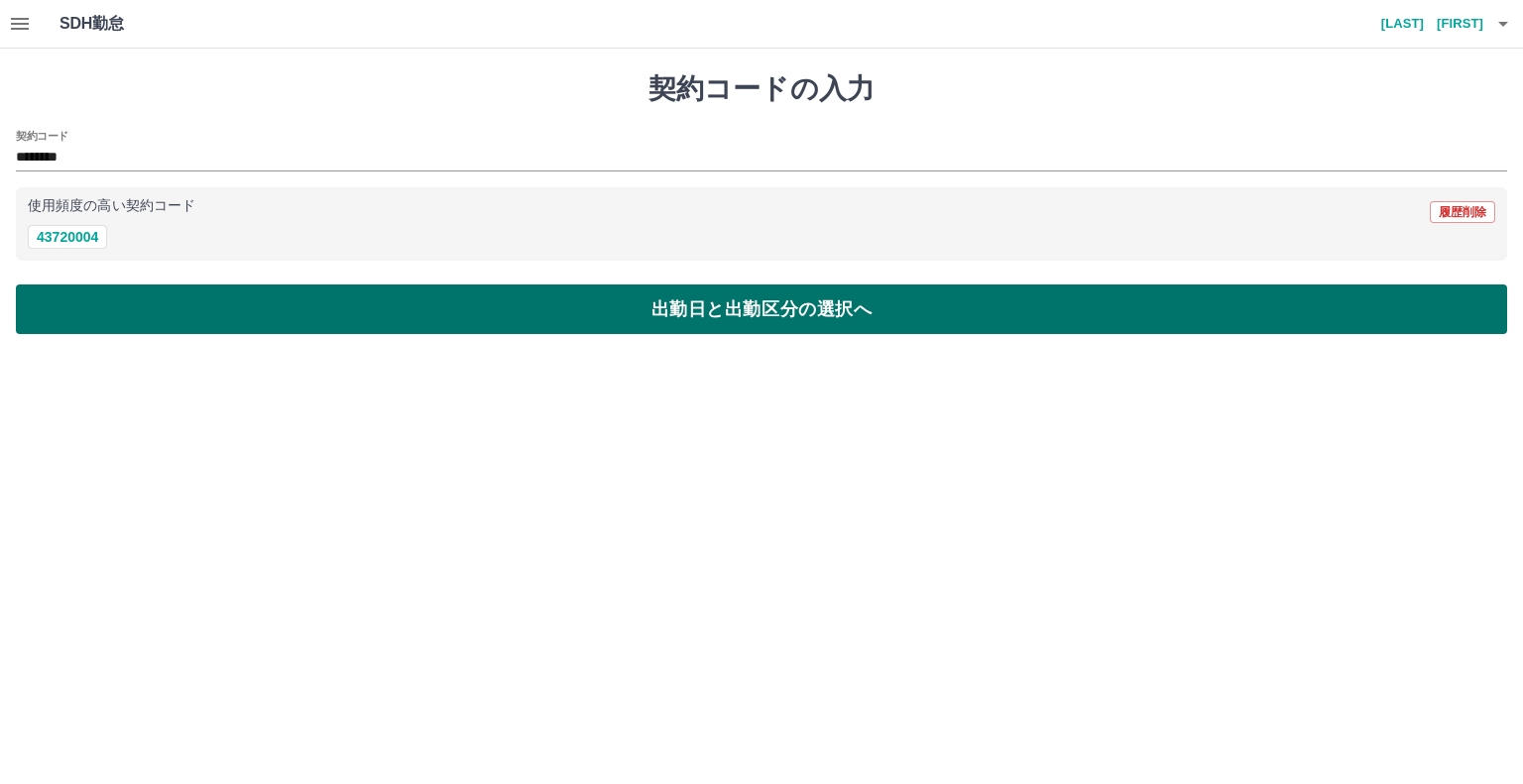 click on "出勤日と出勤区分の選択へ" at bounding box center [762, 309] 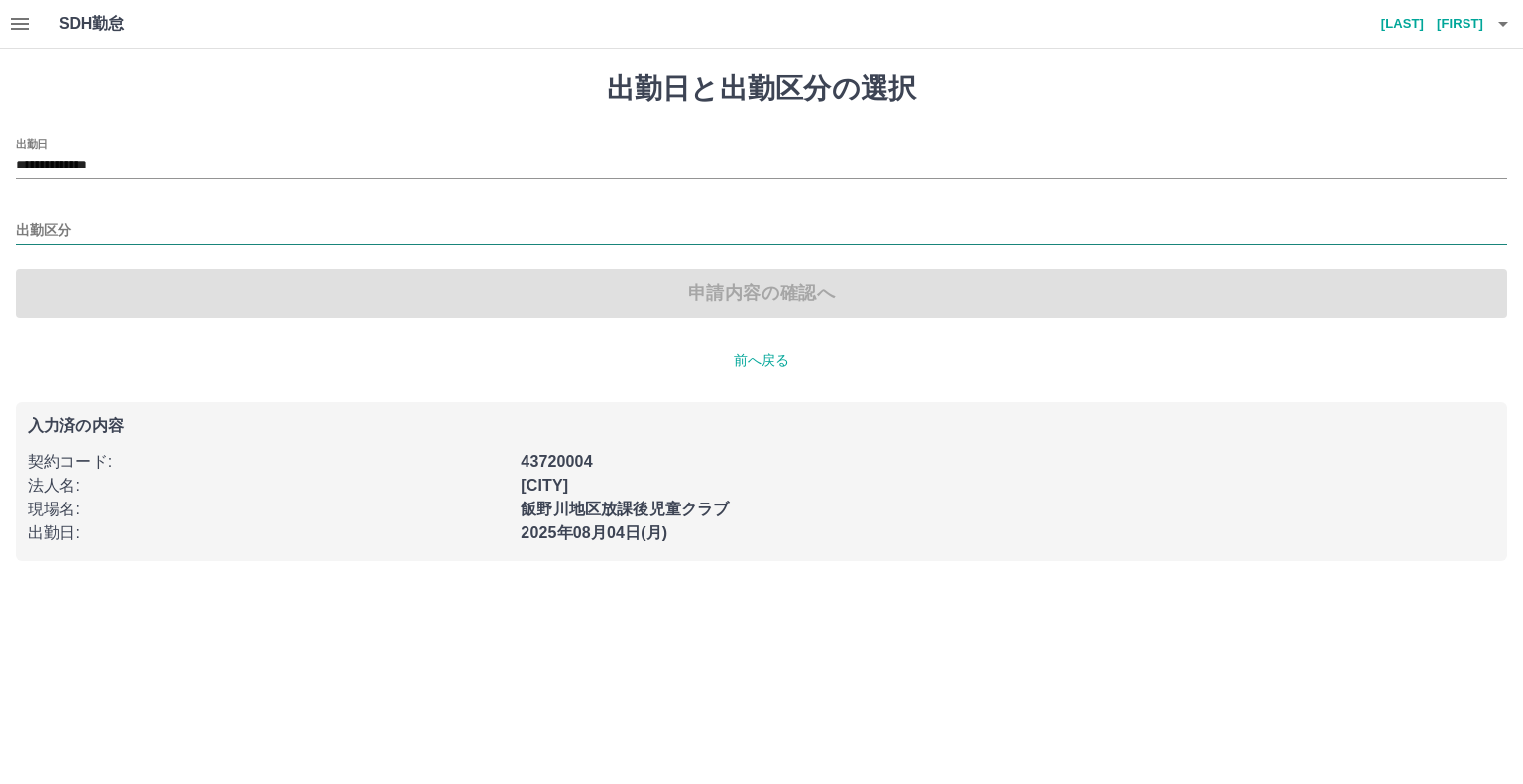 click on "出勤区分" at bounding box center (762, 231) 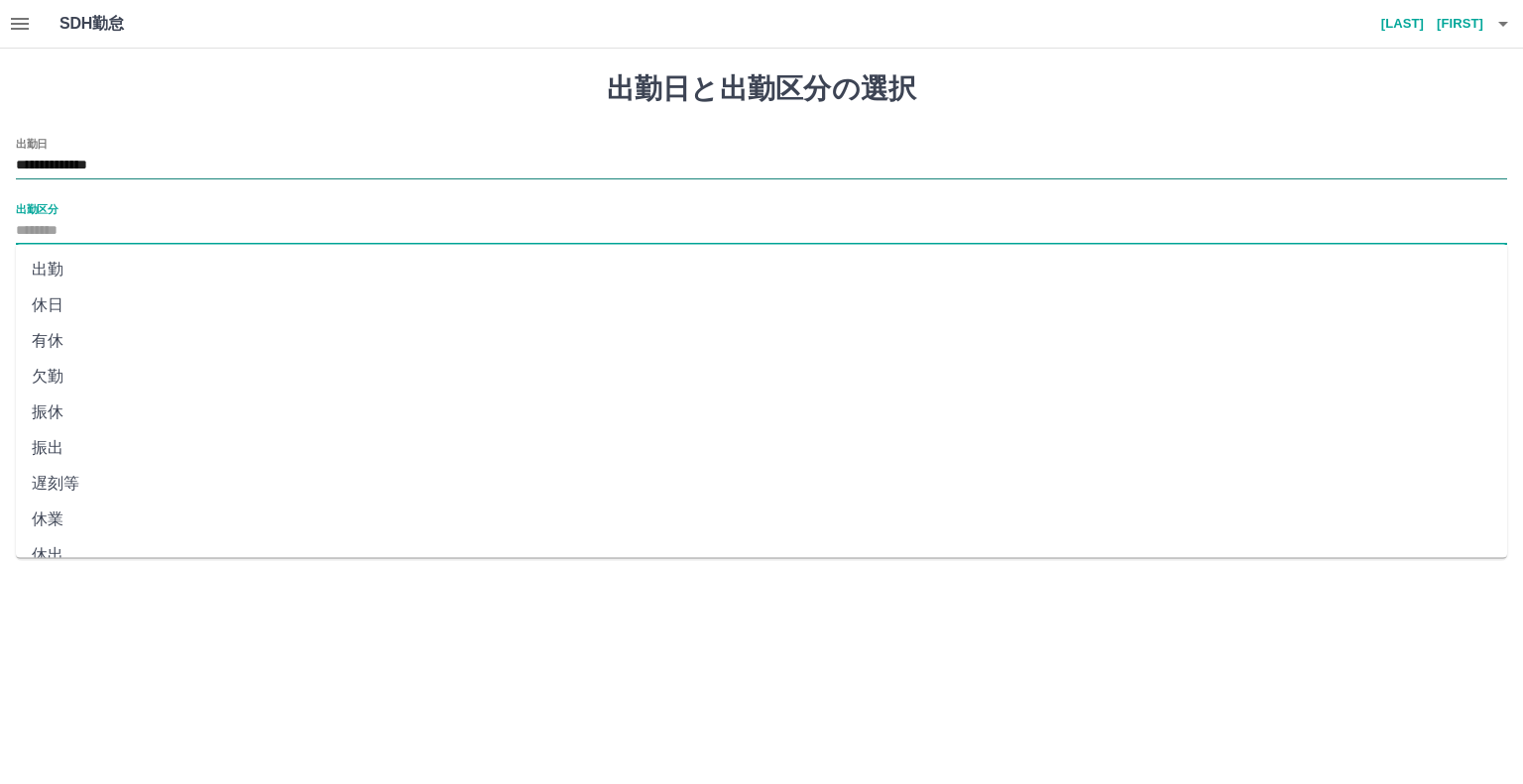 click on "**********" at bounding box center (762, 166) 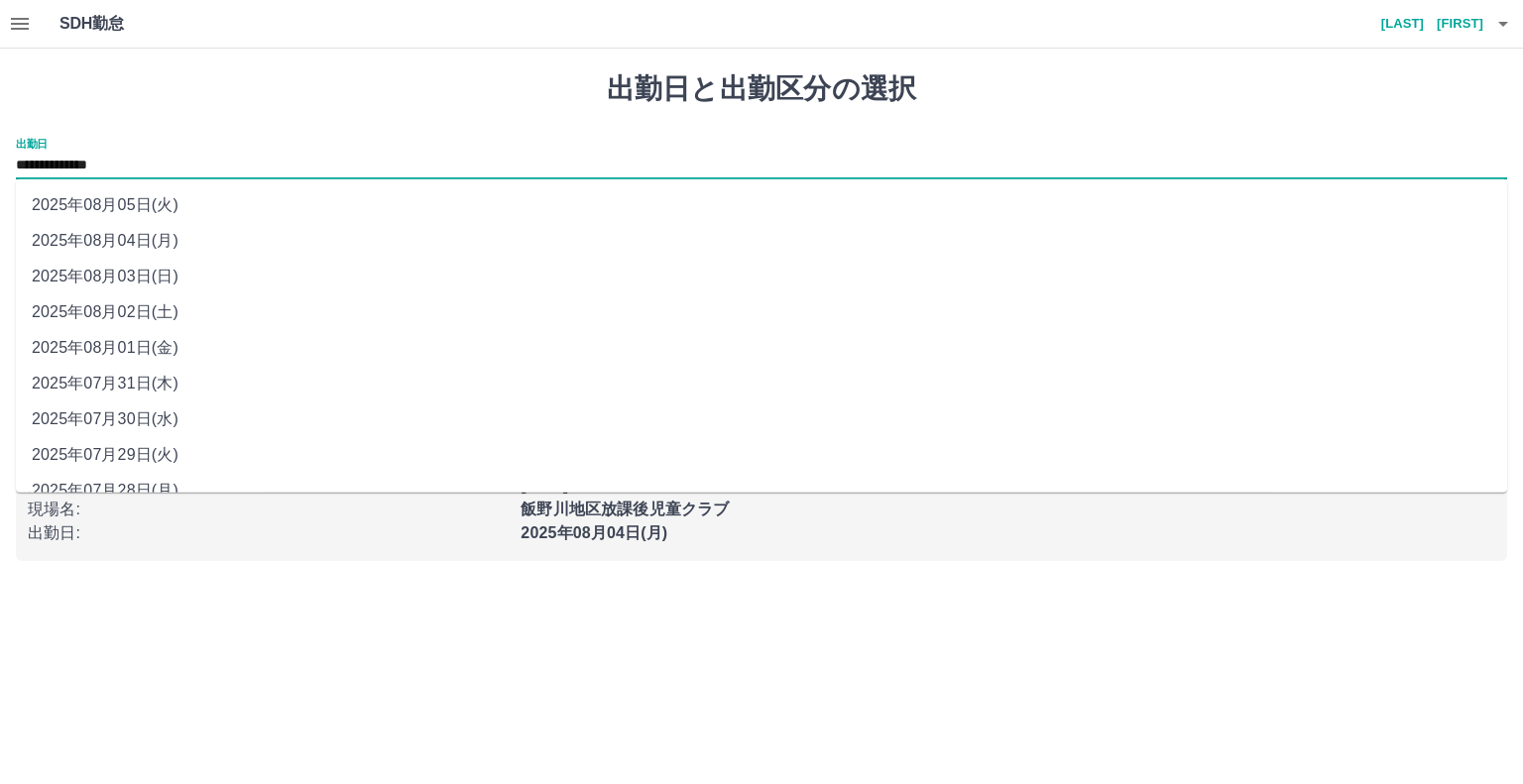 click on "2025年08月03日(日)" at bounding box center [762, 277] 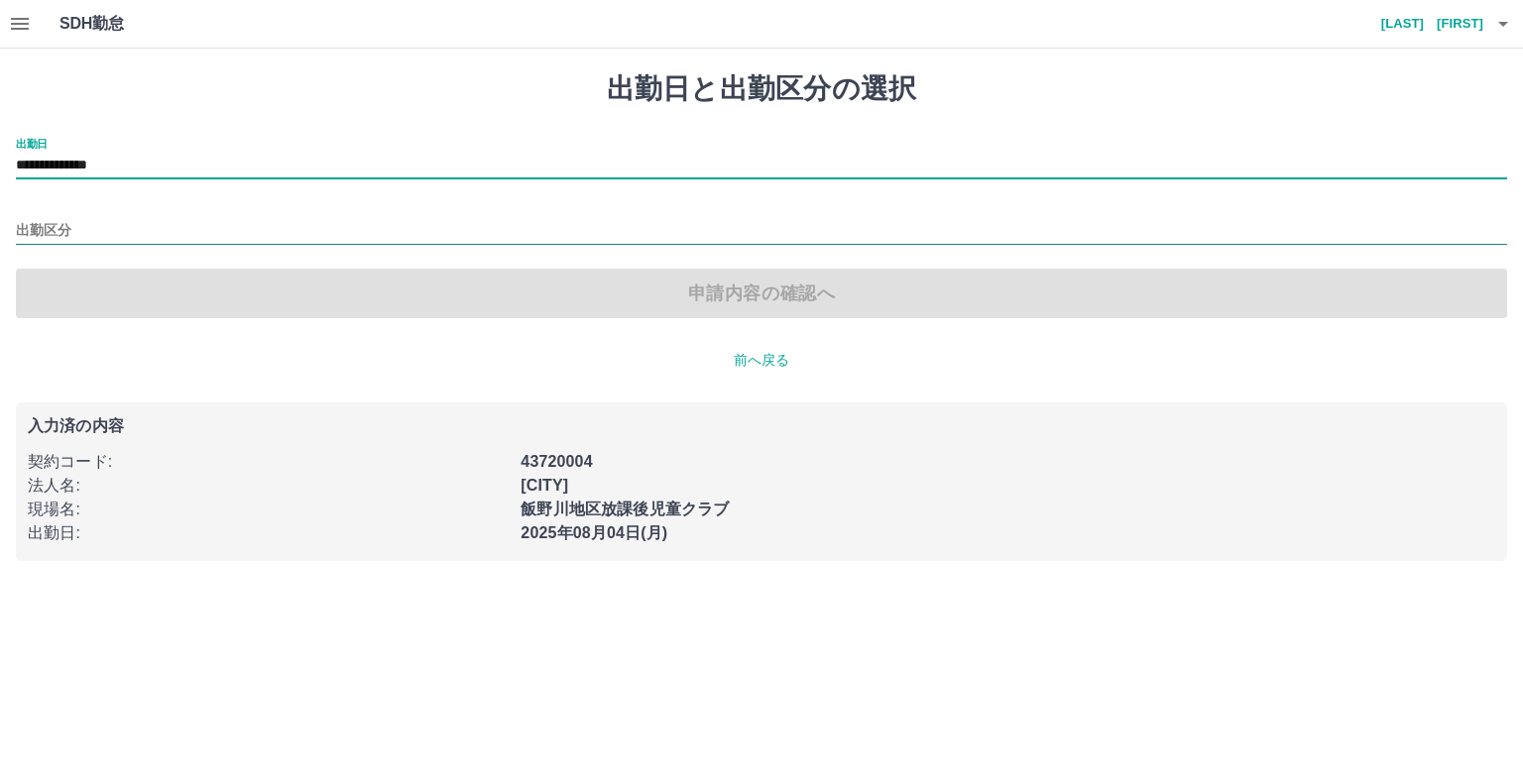 click on "出勤区分" at bounding box center [762, 231] 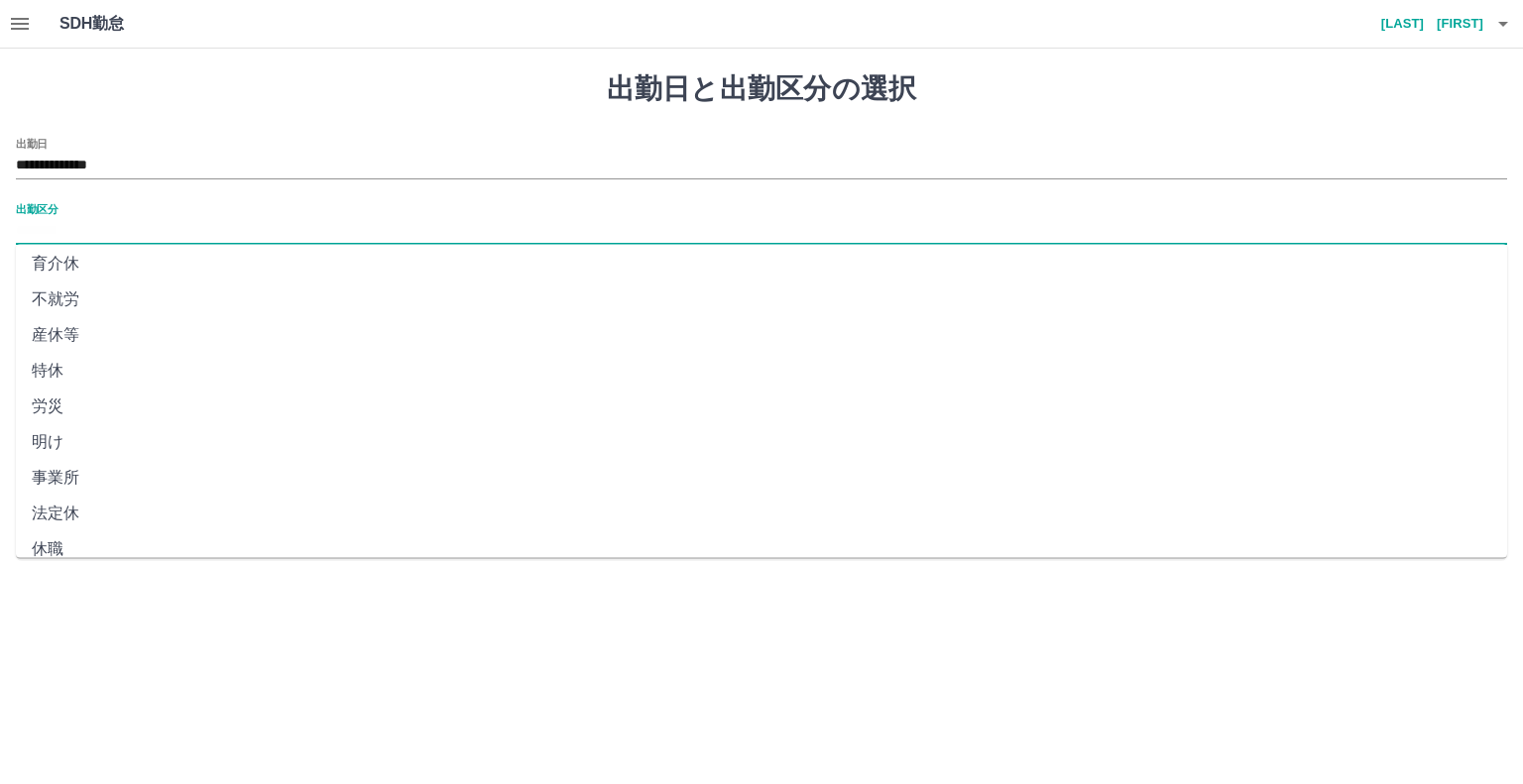 scroll, scrollTop: 344, scrollLeft: 0, axis: vertical 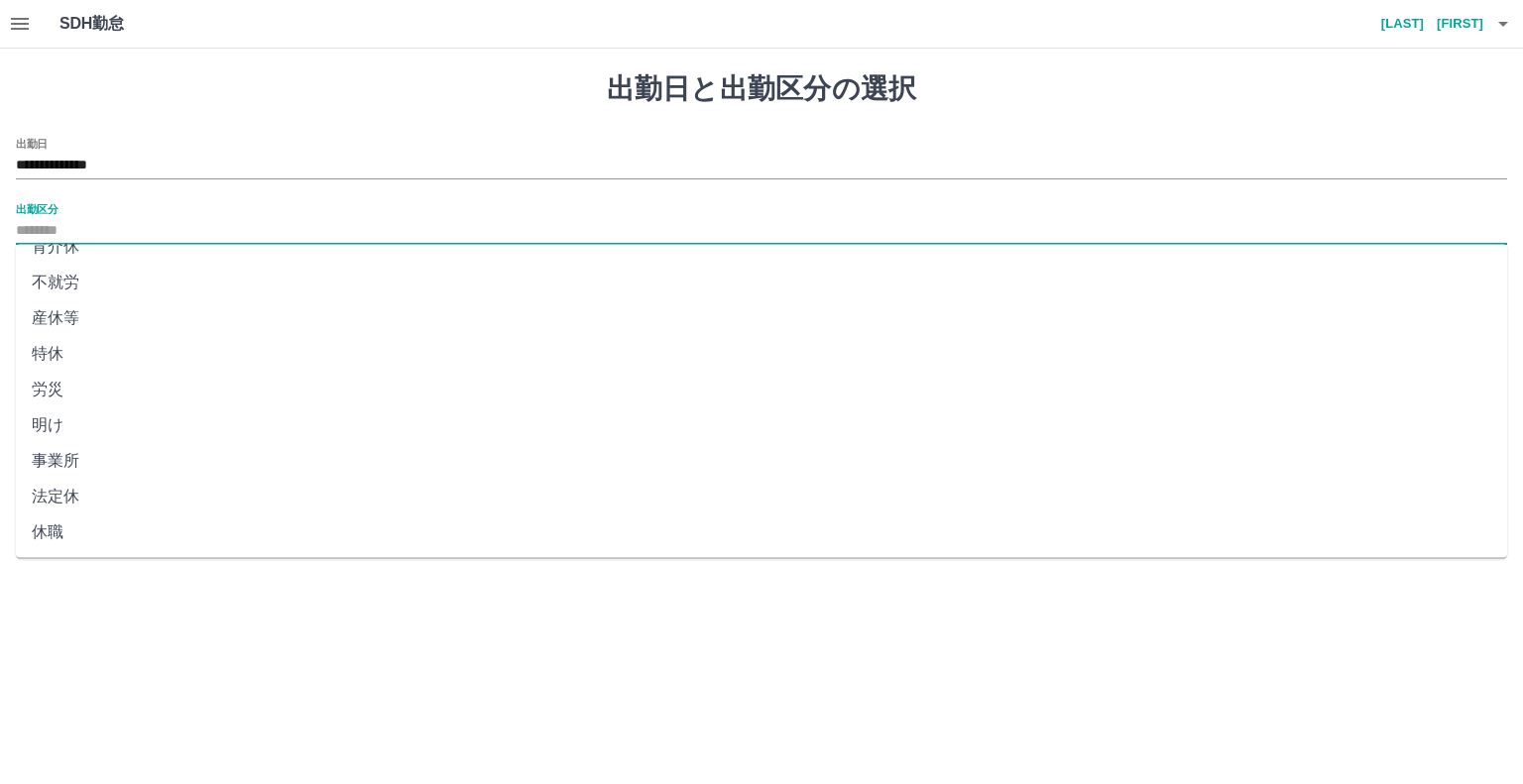 click on "法定休" at bounding box center [762, 497] 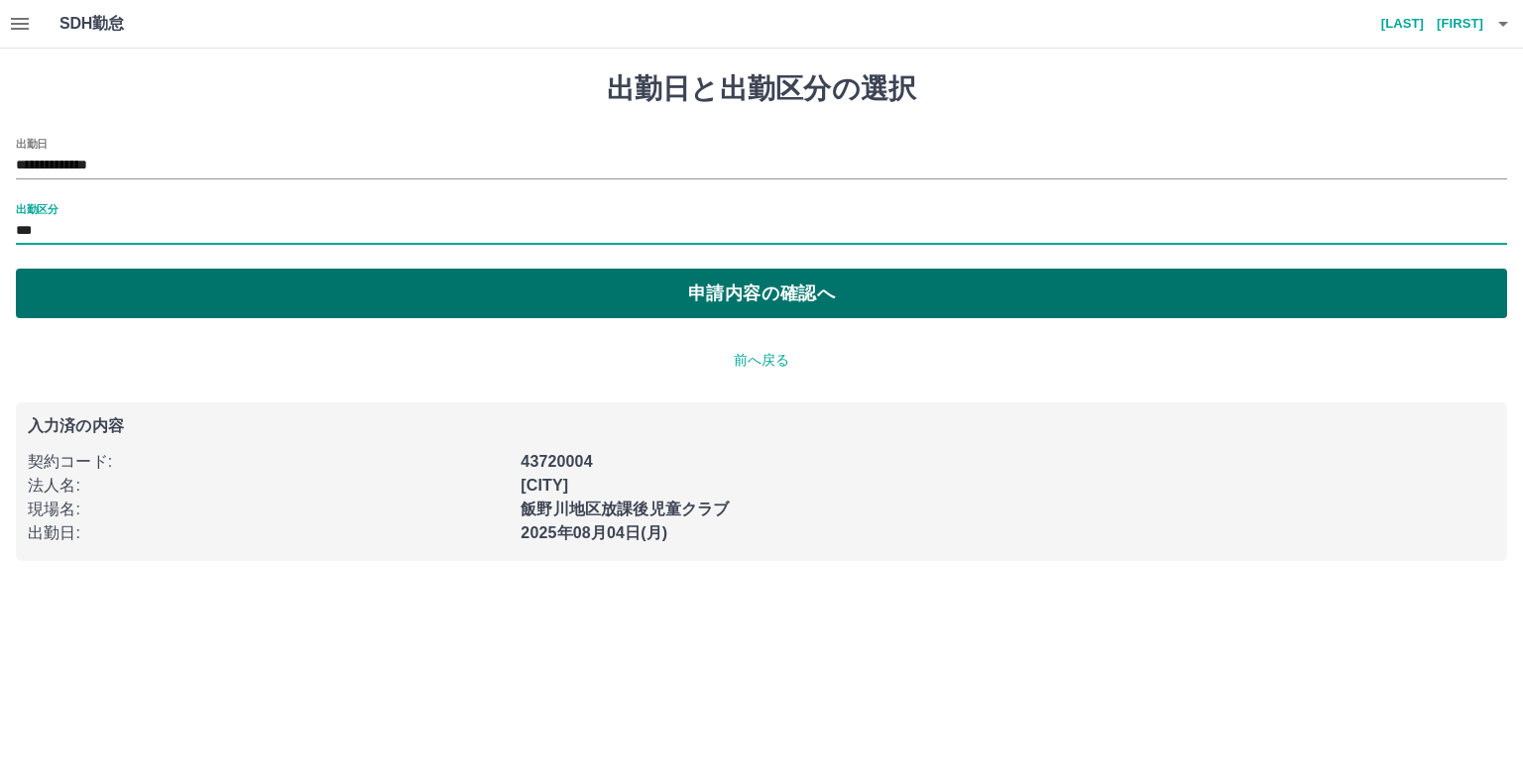 click on "申請内容の確認へ" at bounding box center [762, 293] 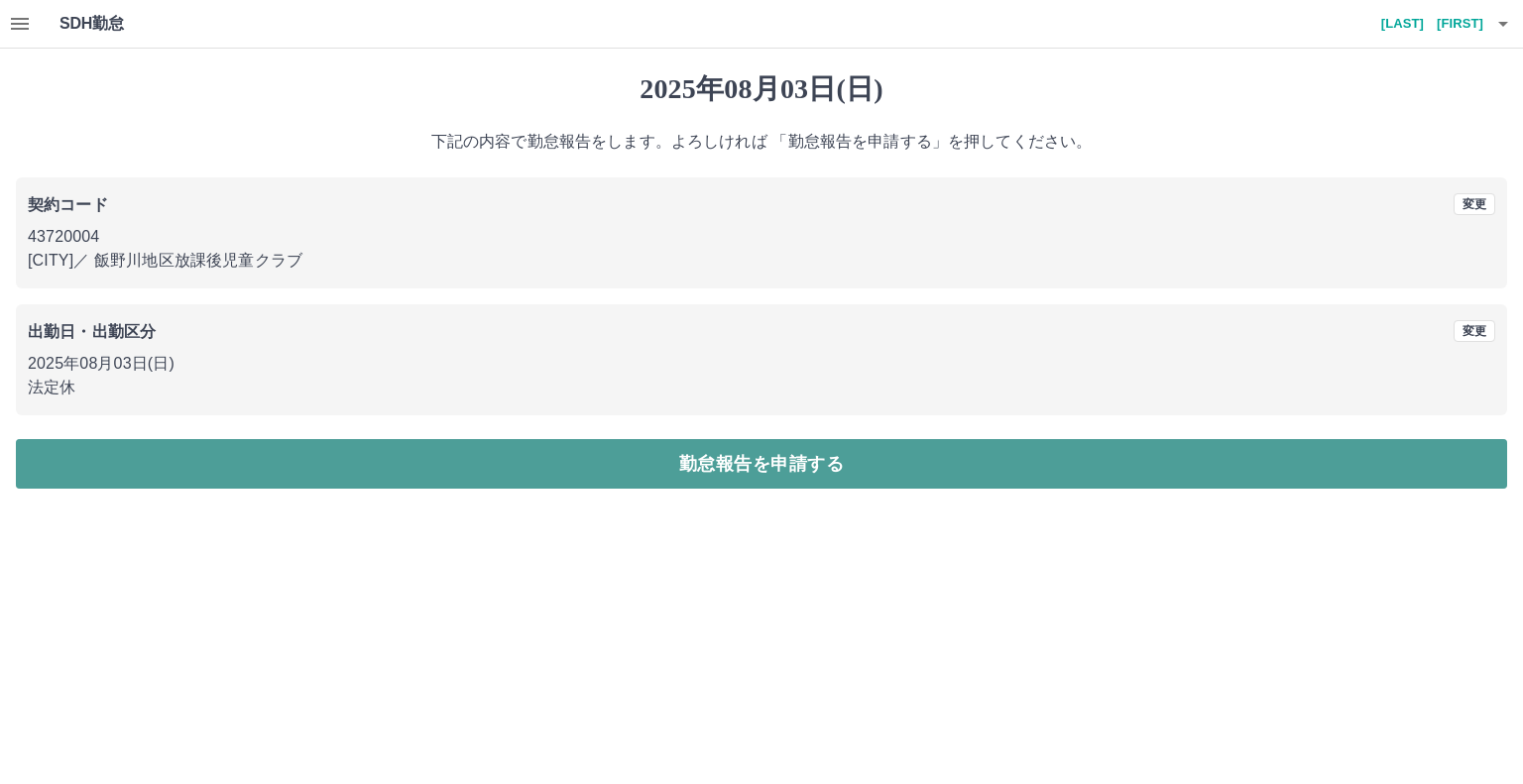 click on "勤怠報告を申請する" at bounding box center [762, 464] 